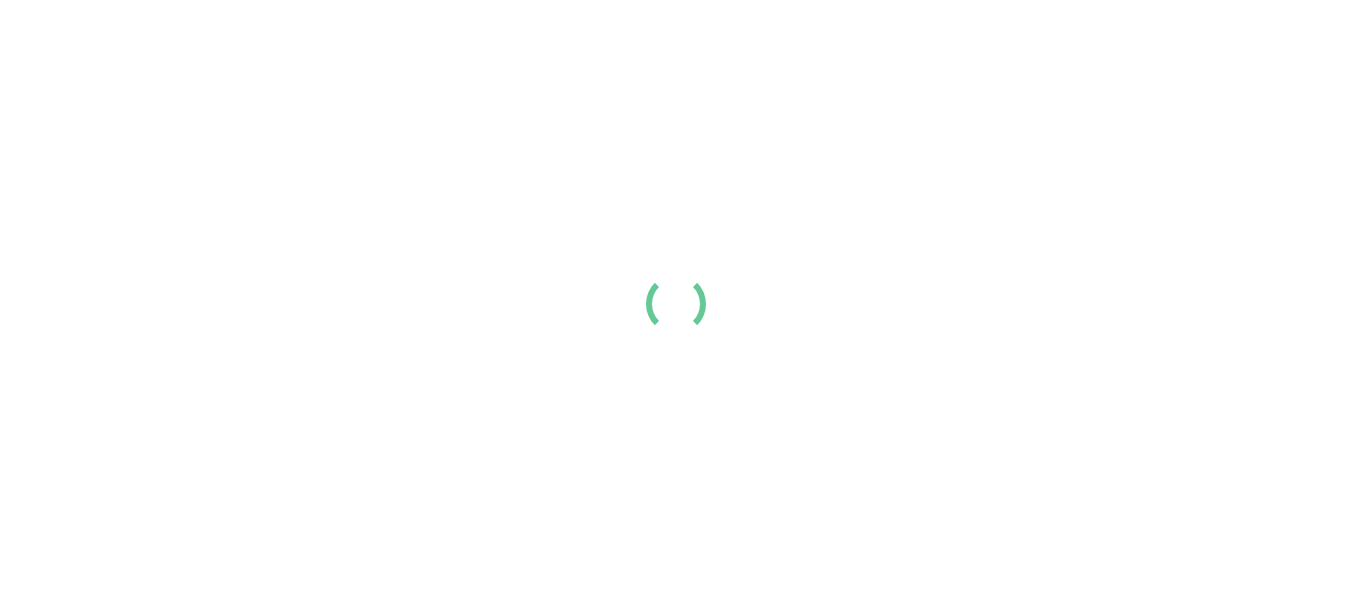 scroll, scrollTop: 0, scrollLeft: 0, axis: both 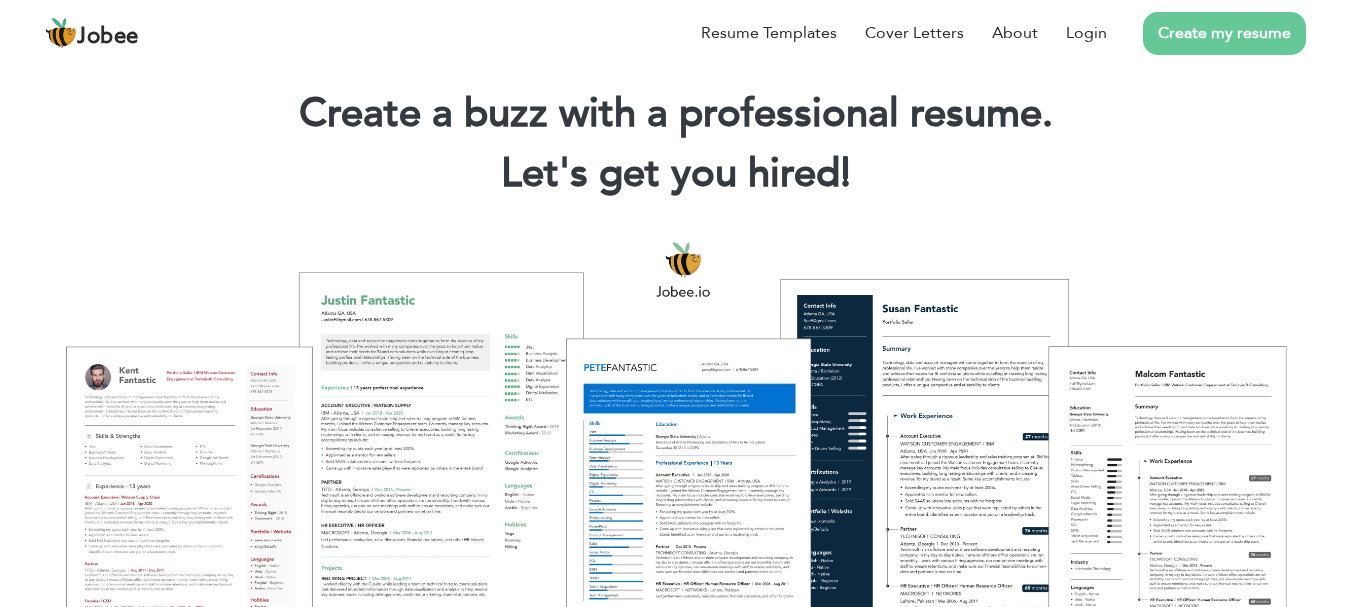 click on "Create my resume" at bounding box center (1224, 33) 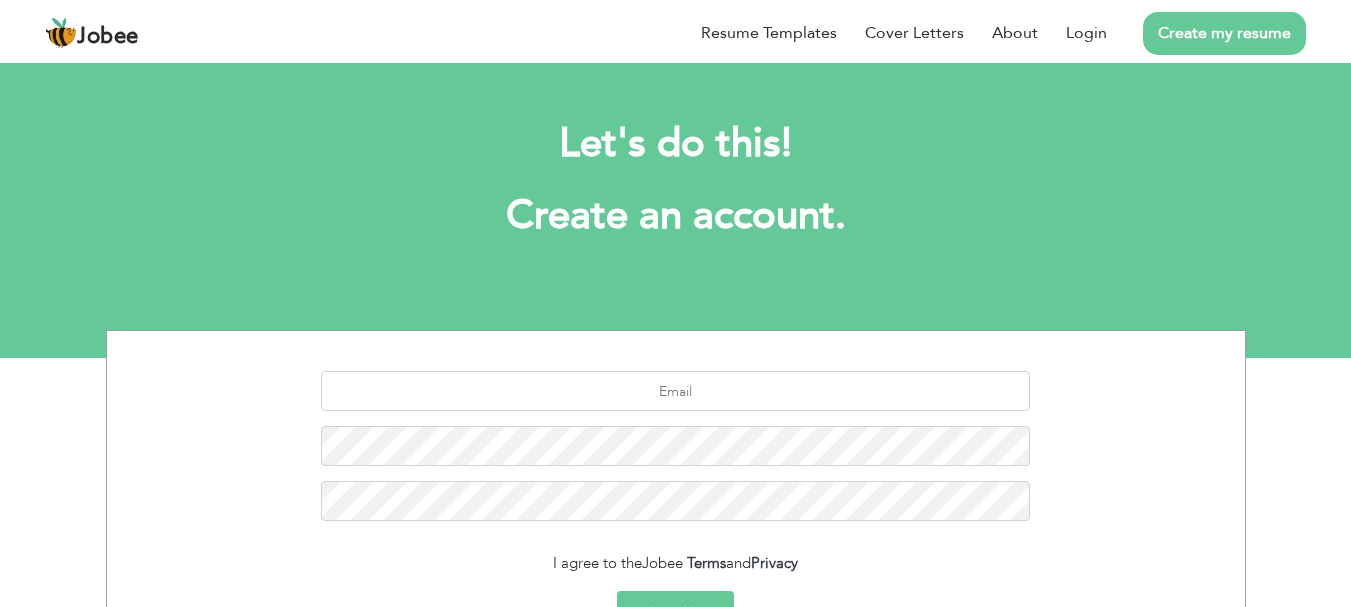 scroll, scrollTop: 0, scrollLeft: 0, axis: both 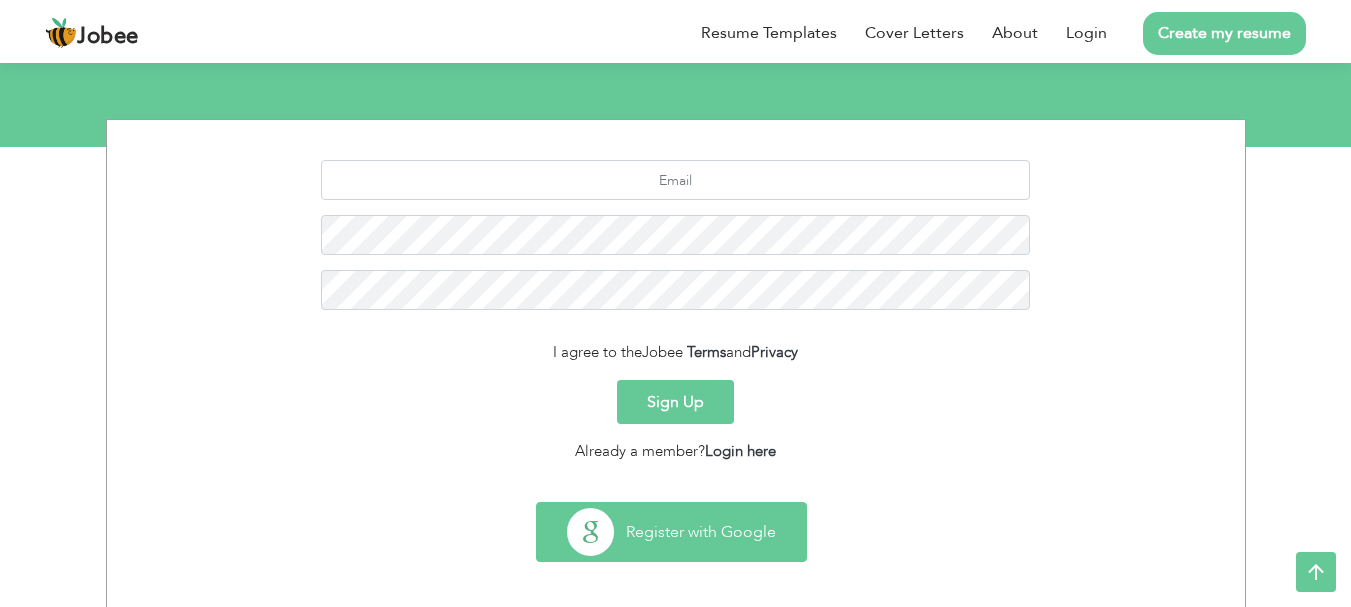 click on "Register with Google" at bounding box center [671, 532] 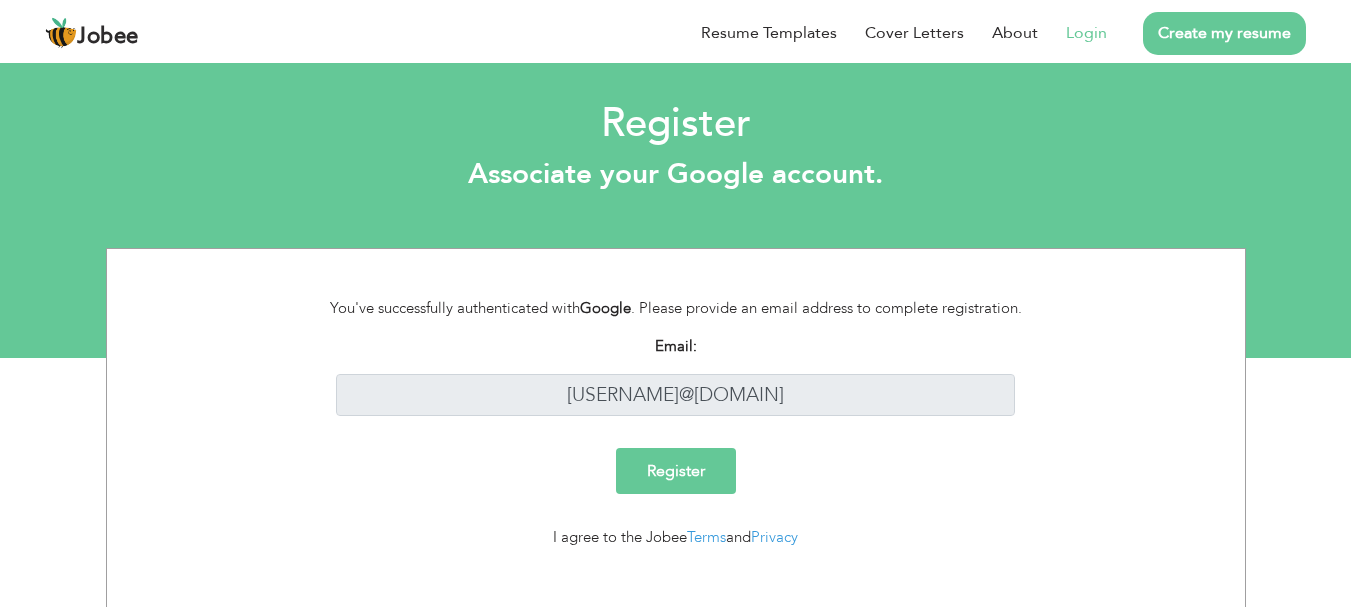 scroll, scrollTop: 0, scrollLeft: 0, axis: both 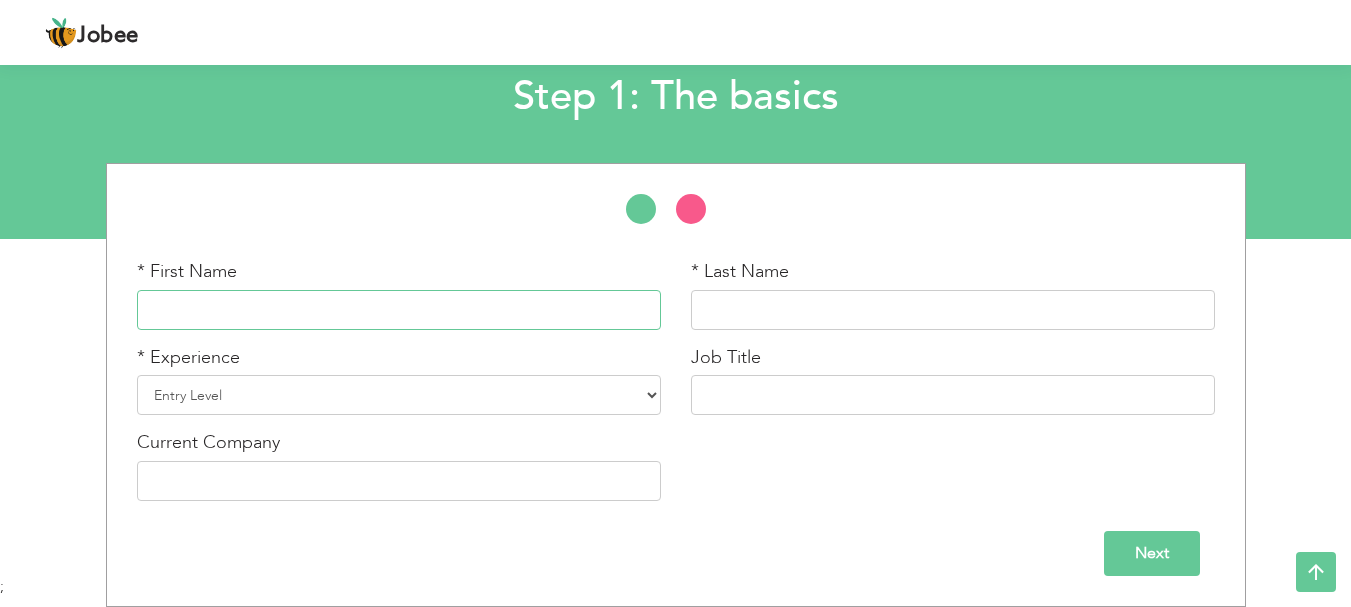 click at bounding box center (399, 310) 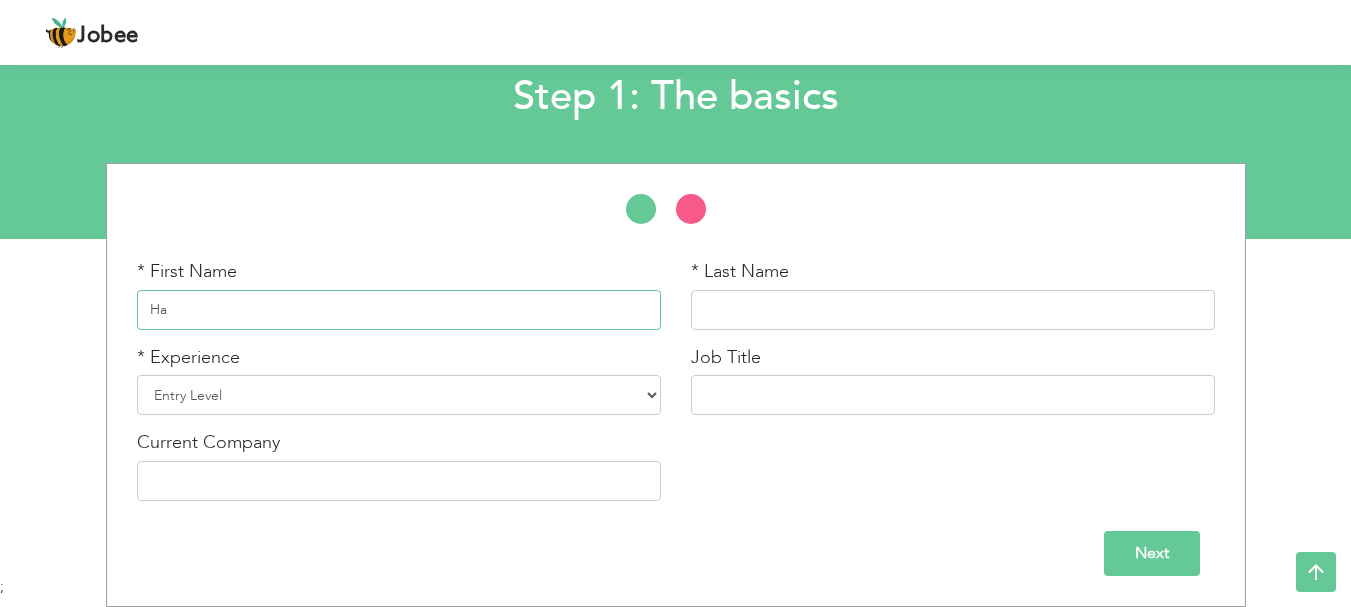type on "H" 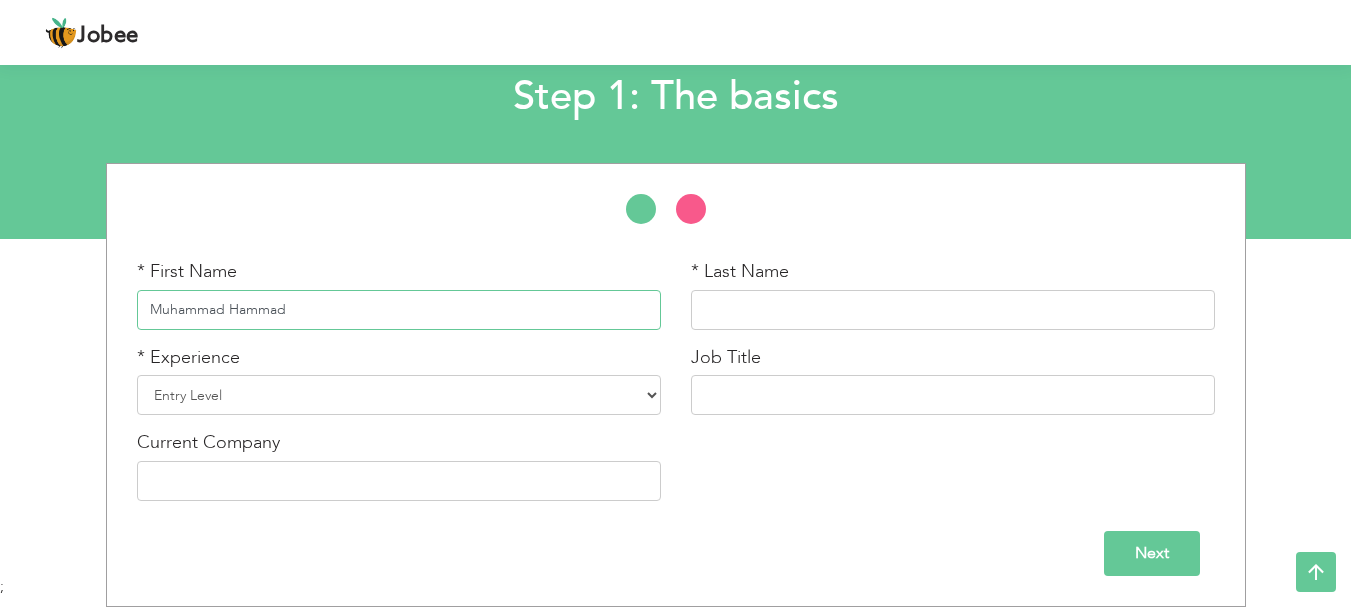 type on "Muhammad Hammad" 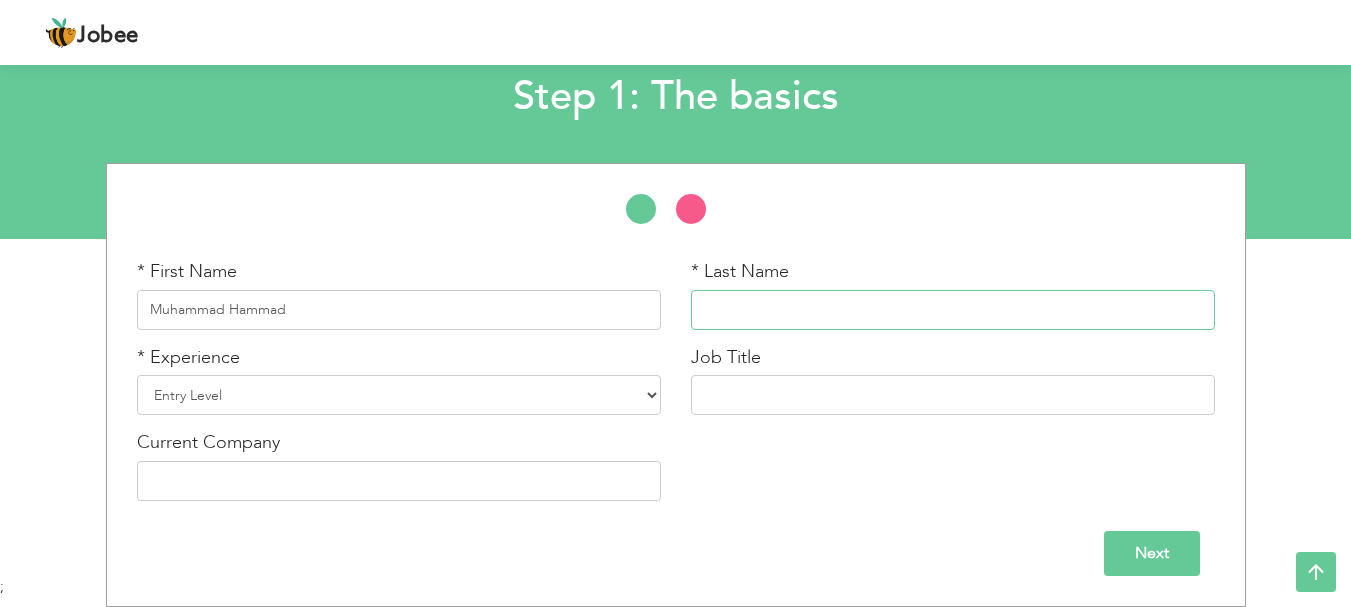 click at bounding box center (953, 310) 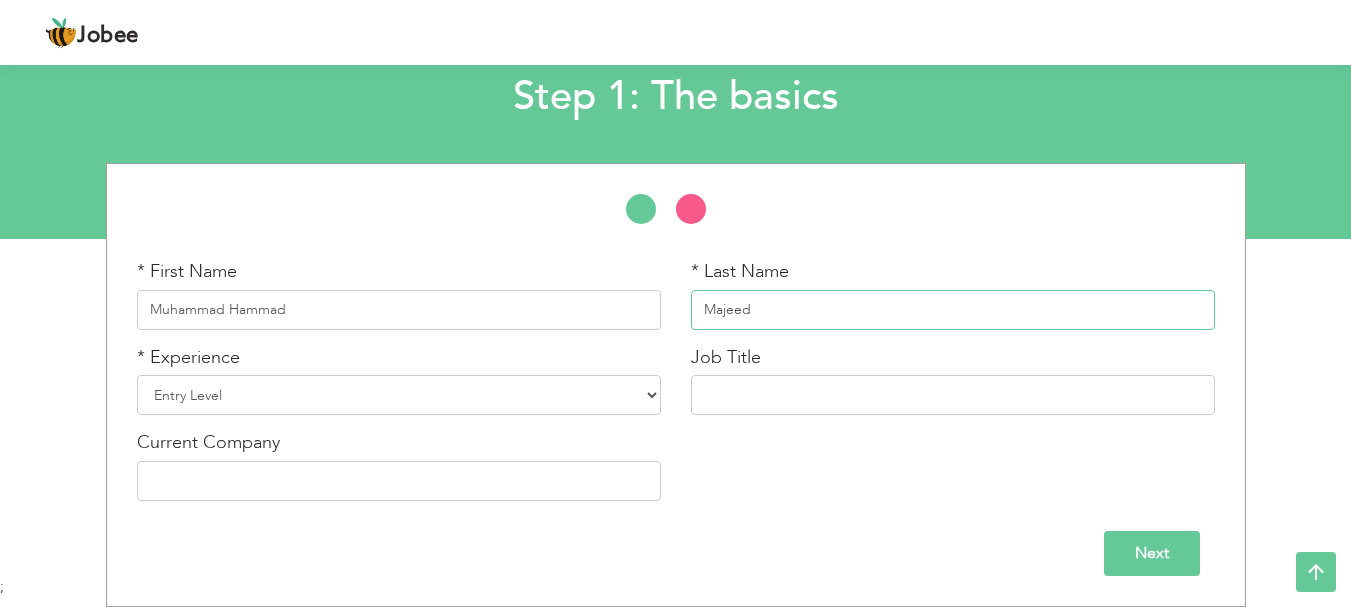 type on "Majeed" 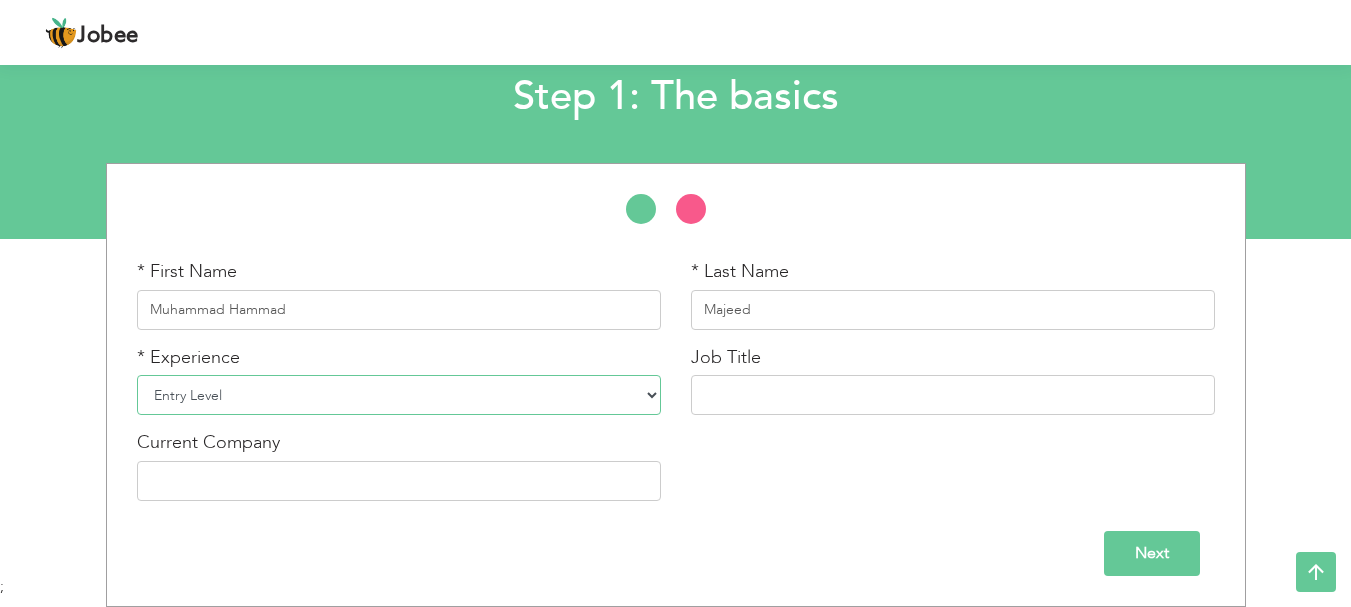 click on "Entry Level
Less than 1 Year
1 Year
2 Years
3 Years
4 Years
5 Years
6 Years
7 Years
8 Years
9 Years
10 Years
11 Years
12 Years
13 Years
14 Years
15 Years
16 Years
17 Years
18 Years
19 Years
20 Years
21 Years
22 Years
23 Years
24 Years
25 Years
26 Years
27 Years
28 Years
29 Years
30 Years
31 Years
32 Years
33 Years
34 Years
35 Years
More than 35 Years" at bounding box center (399, 395) 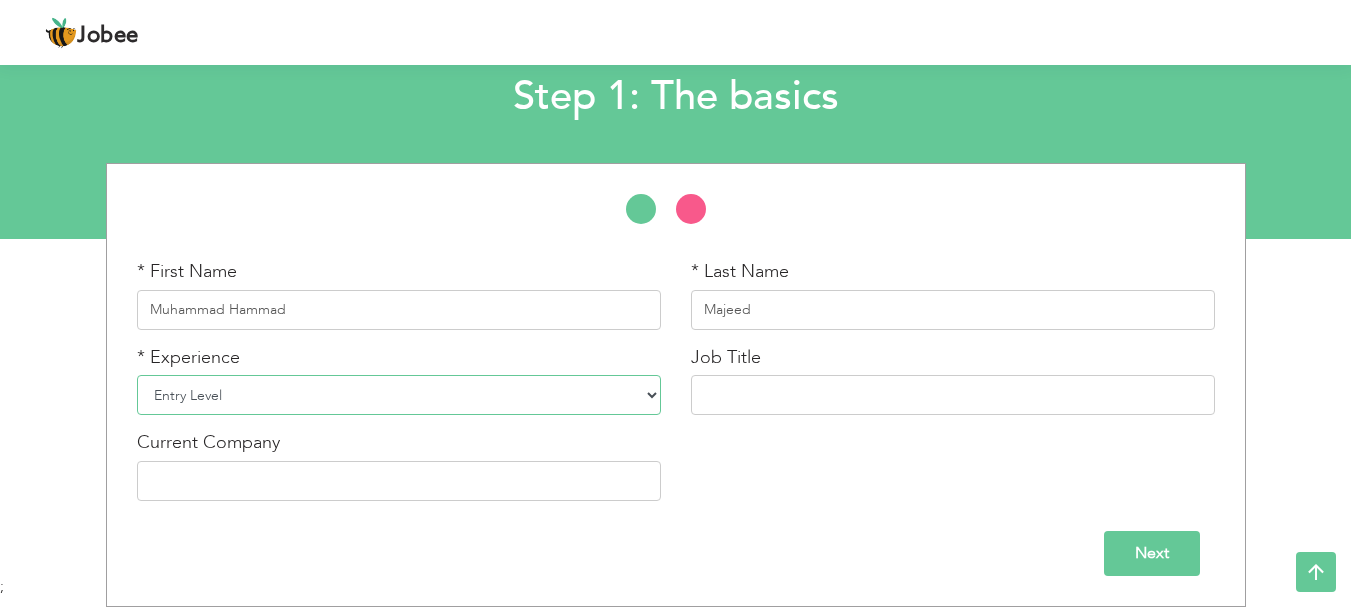 select on "2" 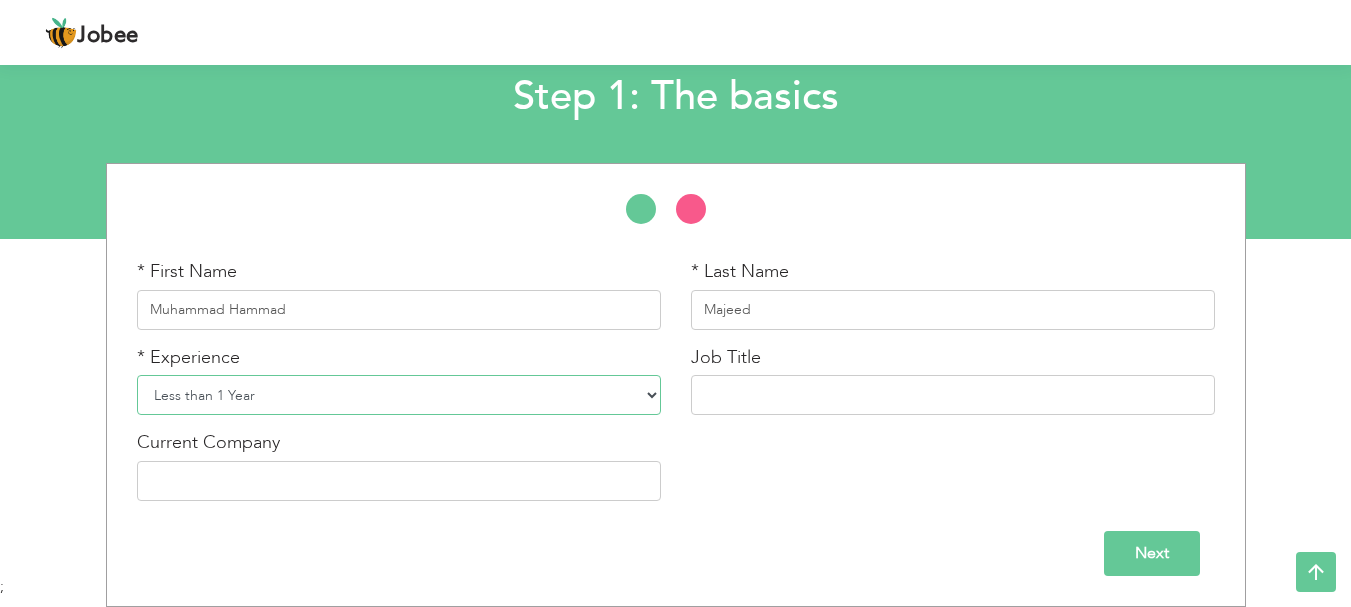 click on "Entry Level
Less than 1 Year
1 Year
2 Years
3 Years
4 Years
5 Years
6 Years
7 Years
8 Years
9 Years
10 Years
11 Years
12 Years
13 Years
14 Years
15 Years
16 Years
17 Years
18 Years
19 Years
20 Years
21 Years
22 Years
23 Years
24 Years
25 Years
26 Years
27 Years
28 Years
29 Years
30 Years
31 Years
32 Years
33 Years
34 Years
35 Years
More than 35 Years" at bounding box center [399, 395] 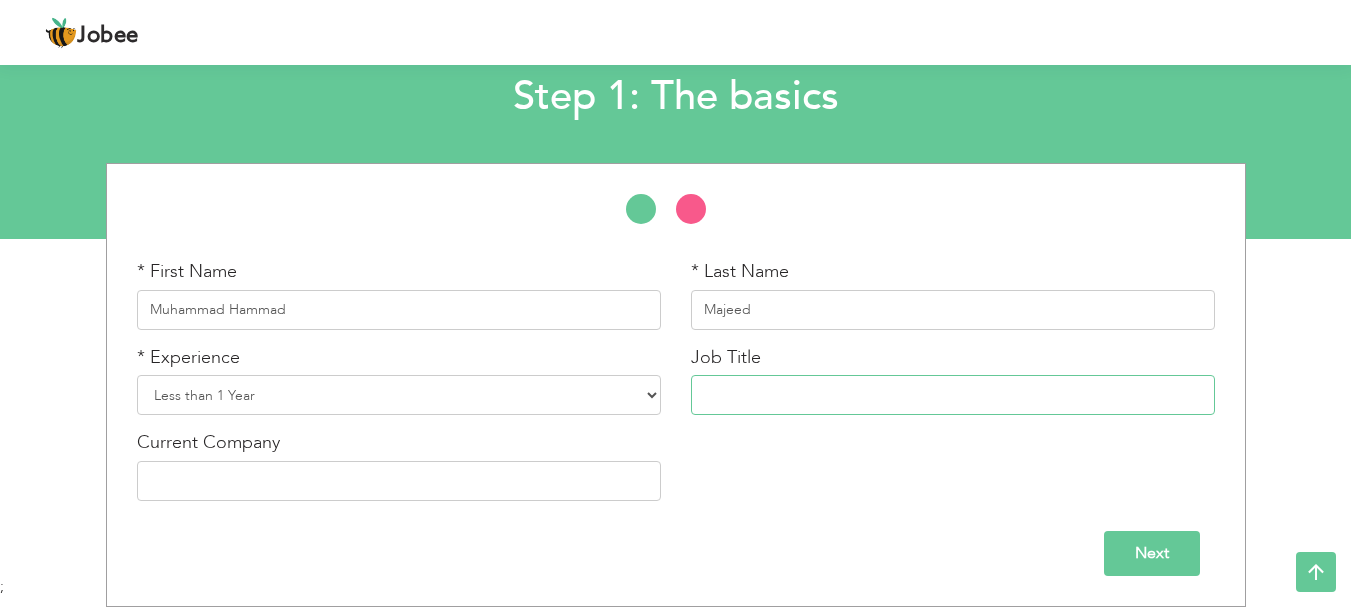 click at bounding box center (953, 395) 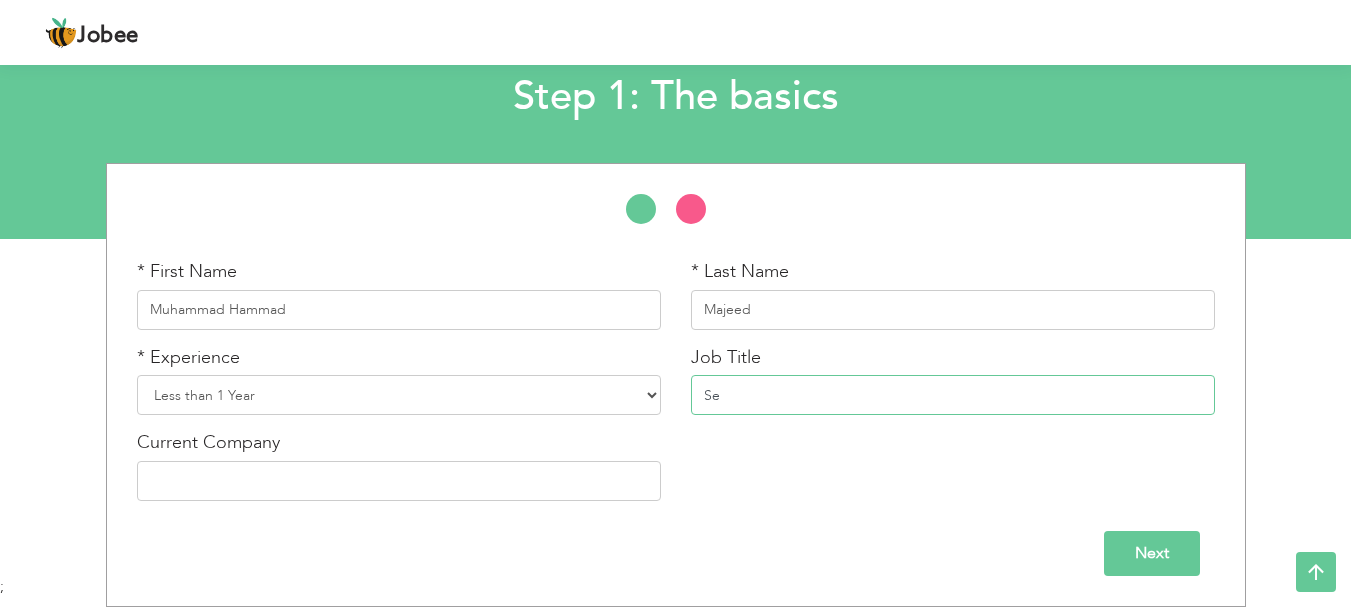 type on "S" 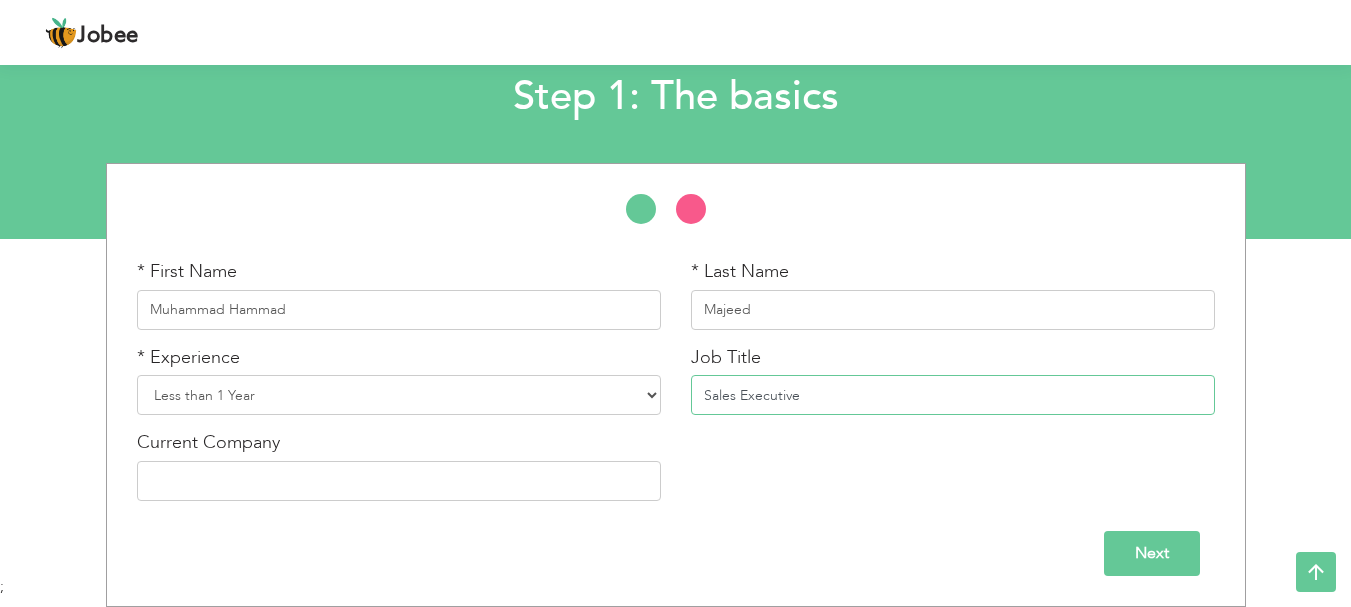 type on "Sales Executive" 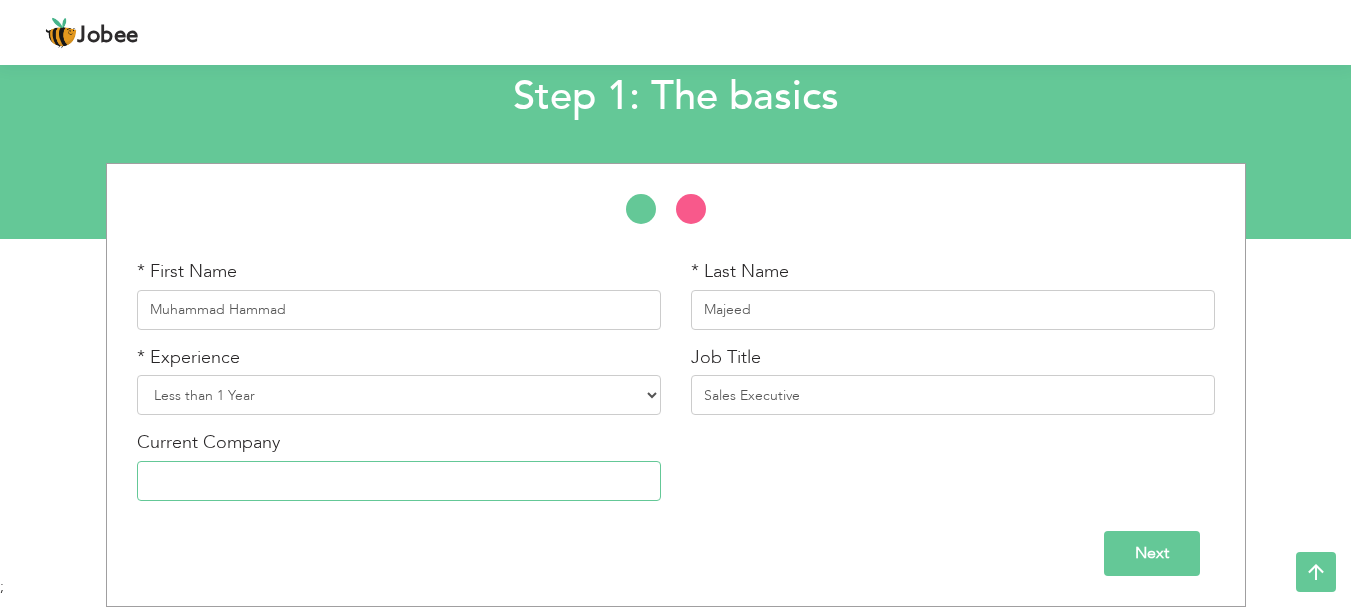 click at bounding box center [399, 481] 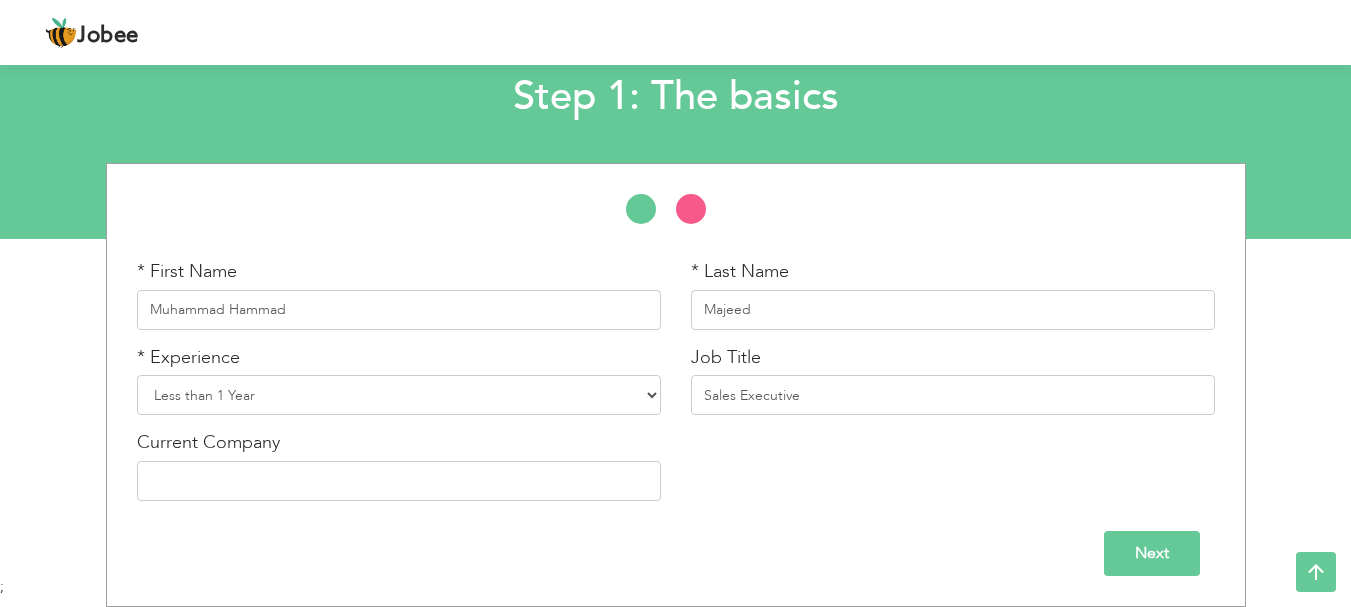 click on "Next" at bounding box center [1152, 553] 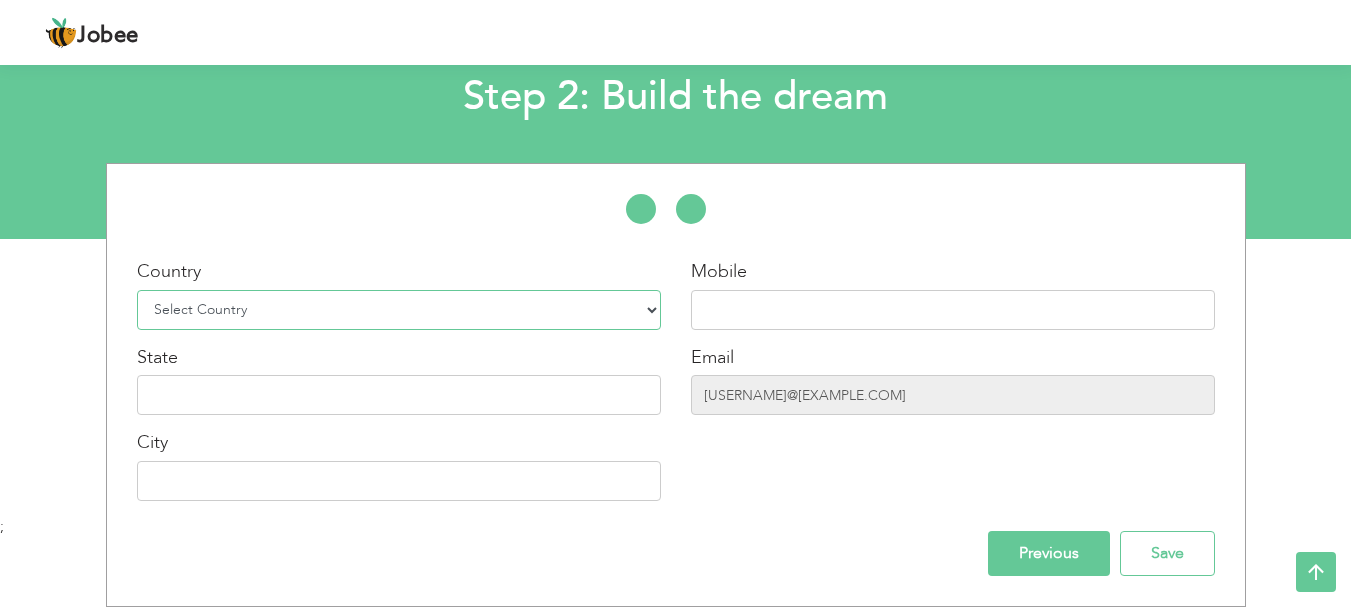 click on "Select Country
Afghanistan
Albania
Algeria
American Samoa
Andorra
Angola
Anguilla
Antarctica
Antigua and Barbuda
Argentina
Armenia
Aruba
Australia
Austria
Azerbaijan
Bahamas
Bahrain
Bangladesh
Barbados
Belarus
Belgium
Belize
Benin
Bermuda
Bhutan
Bolivia
Bosnia-Herzegovina
Botswana
Bouvet Island
Brazil
British Indian Ocean Territory
Brunei Darussalam
Bulgaria
Burkina Faso
Burundi
Cambodia
Cameroon
Canada
Cape Verde
Cayman Islands
Central African Republic
Chad
Chile
China
Christmas Island
Cocos (Keeling) Islands
Colombia
Comoros
Congo
Congo, Dem. Republic
Cook Islands
Costa Rica
Croatia
Cuba
Cyprus
Czech Rep
Denmark
Djibouti
Dominica
Dominican Republic
Ecuador
Egypt
El Salvador
Equatorial Guinea
Eritrea
Estonia
Ethiopia
European Union
Falkland Islands (Malvinas)
Faroe Islands
Fiji
Finland
France
French Guiana
French Southern Territories
Gabon
Gambia
Georgia" at bounding box center (399, 310) 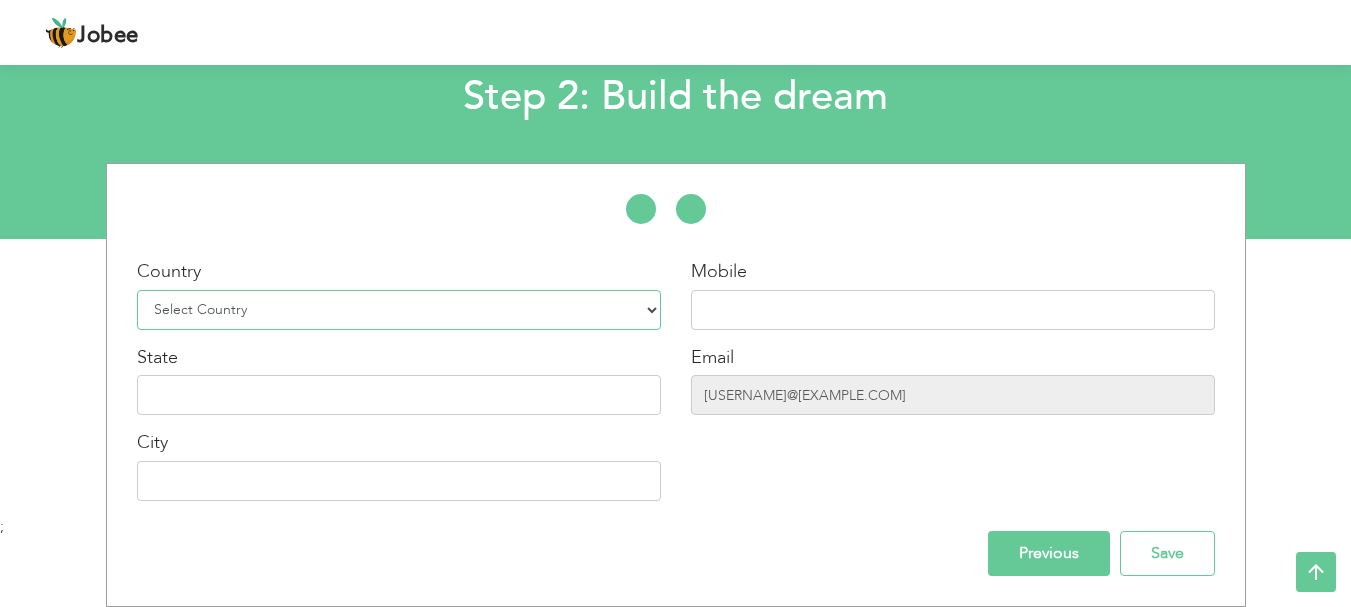 select on "166" 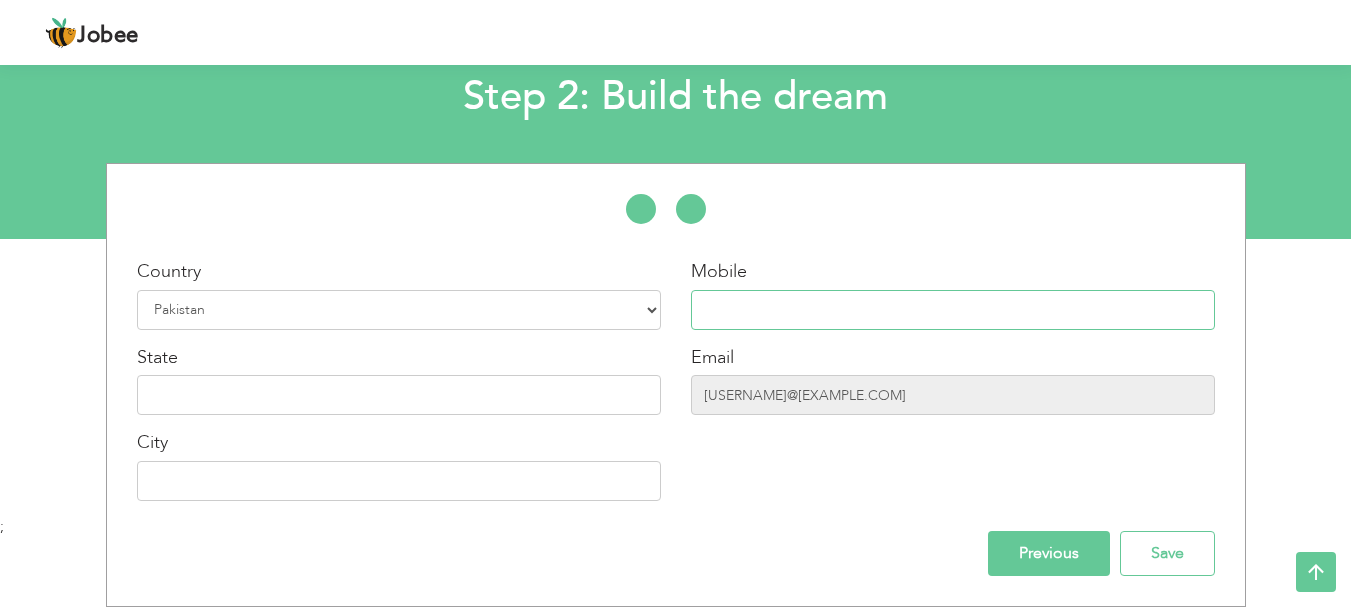 click at bounding box center [953, 310] 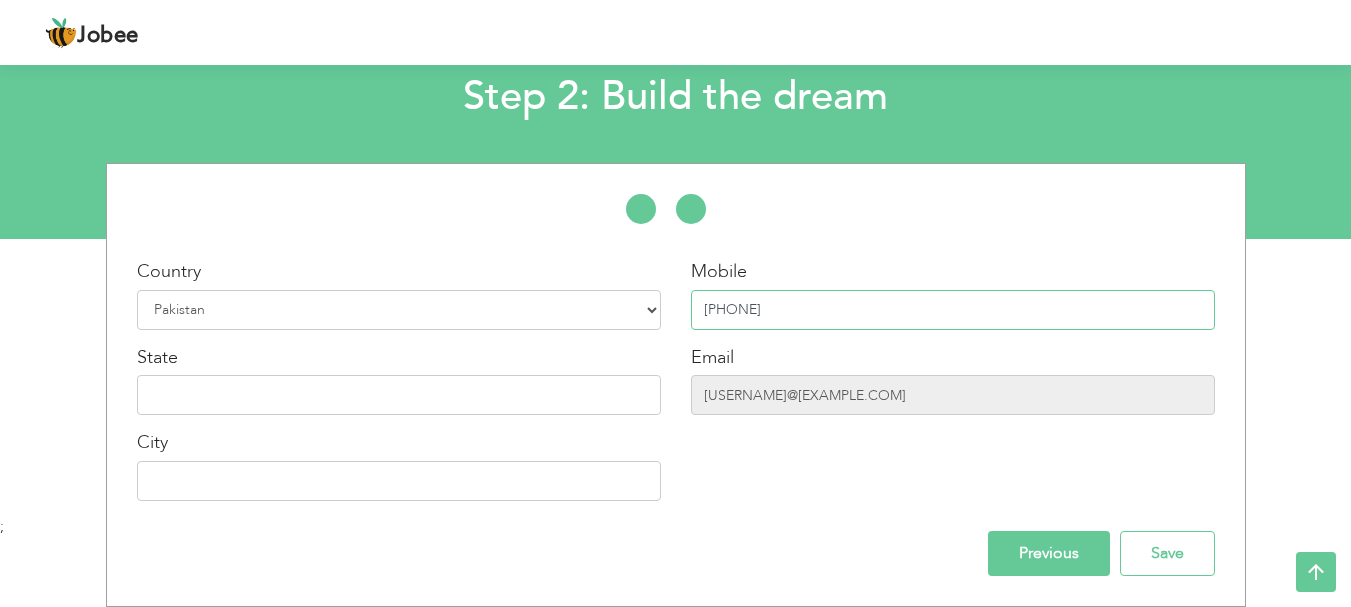 type on "[PHONE]" 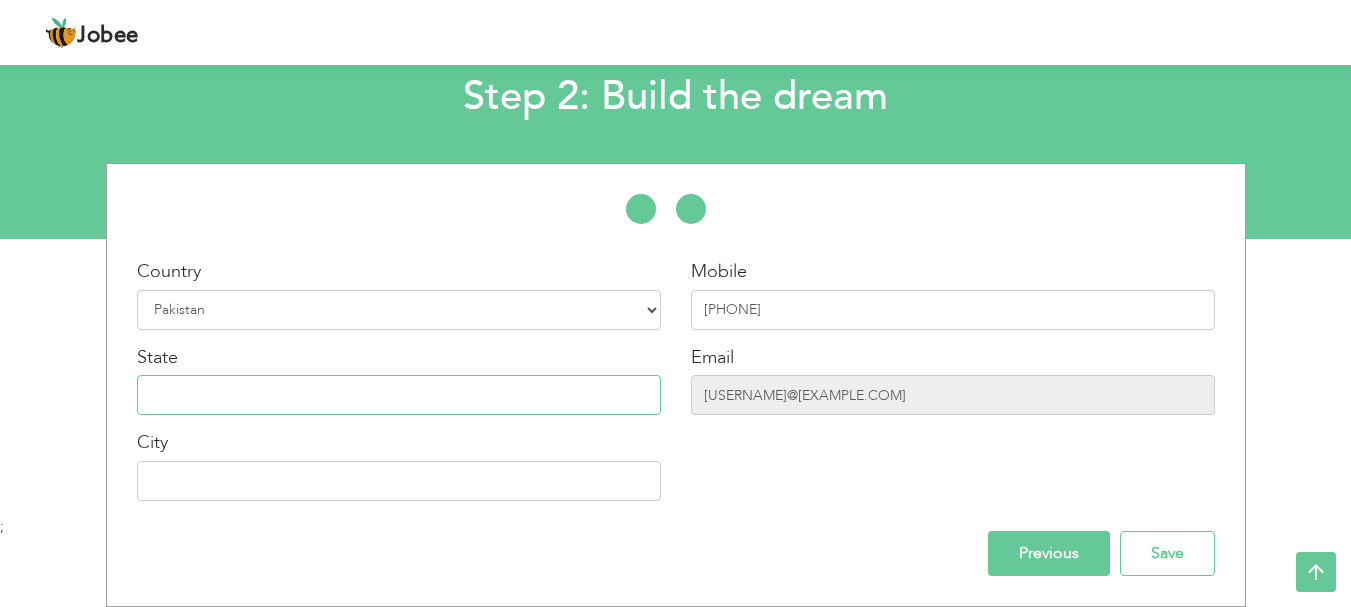 click at bounding box center [399, 395] 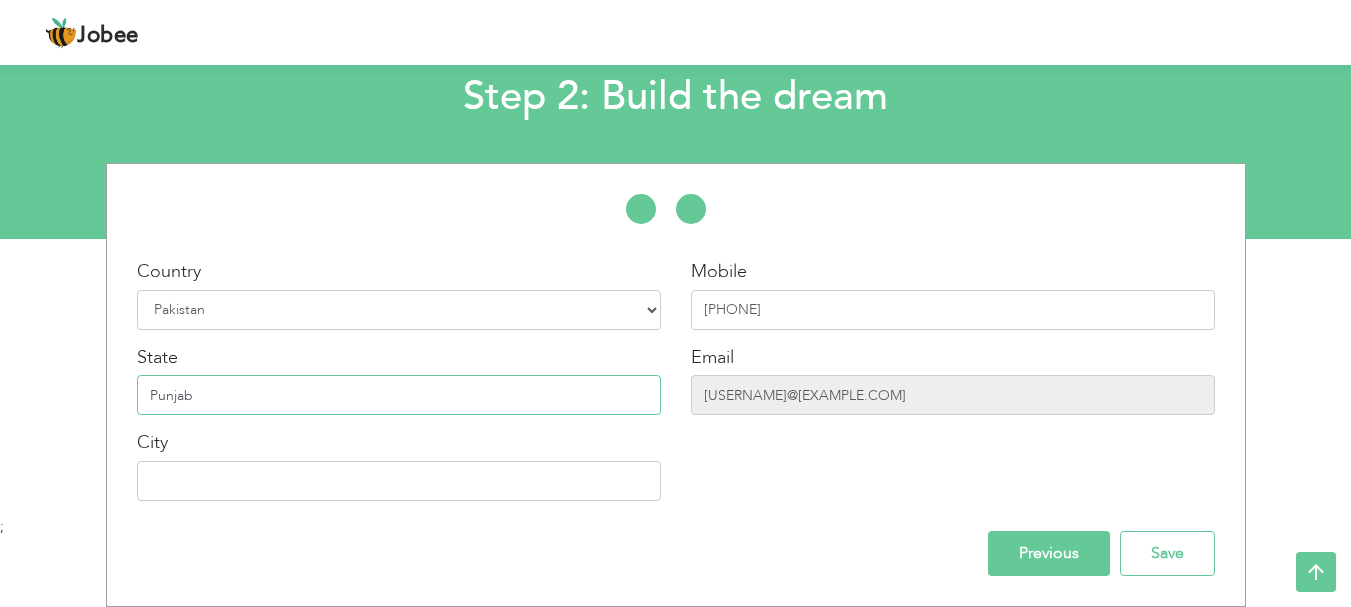 type on "Punjab" 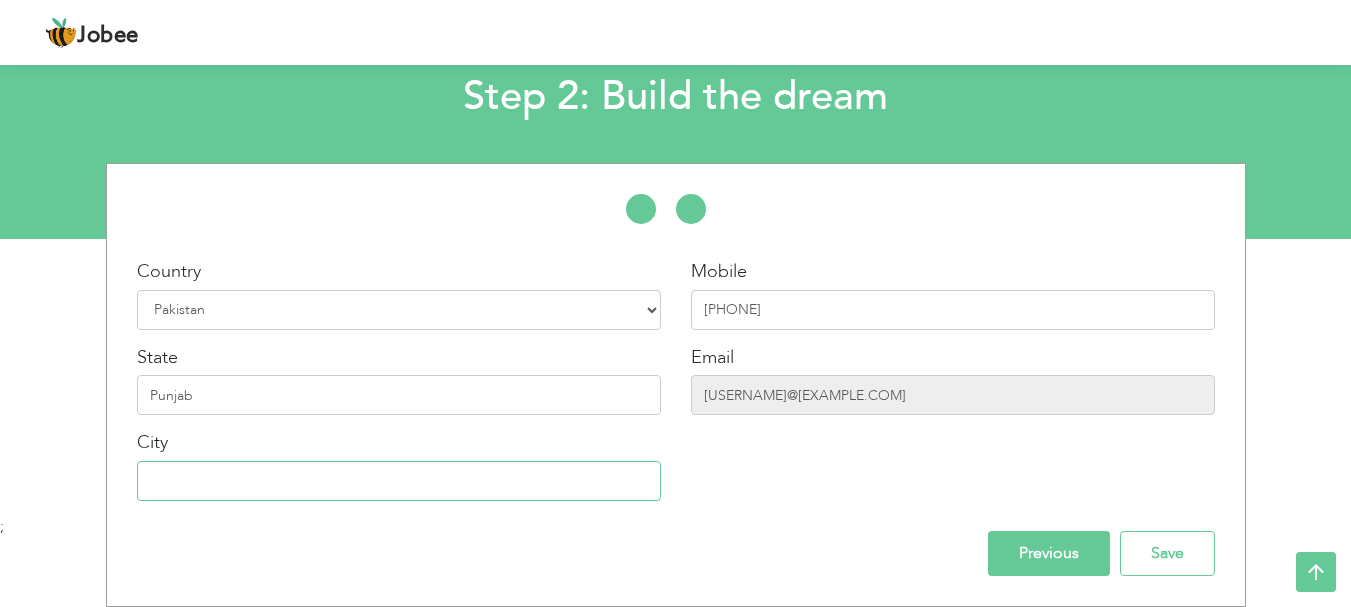click at bounding box center (399, 481) 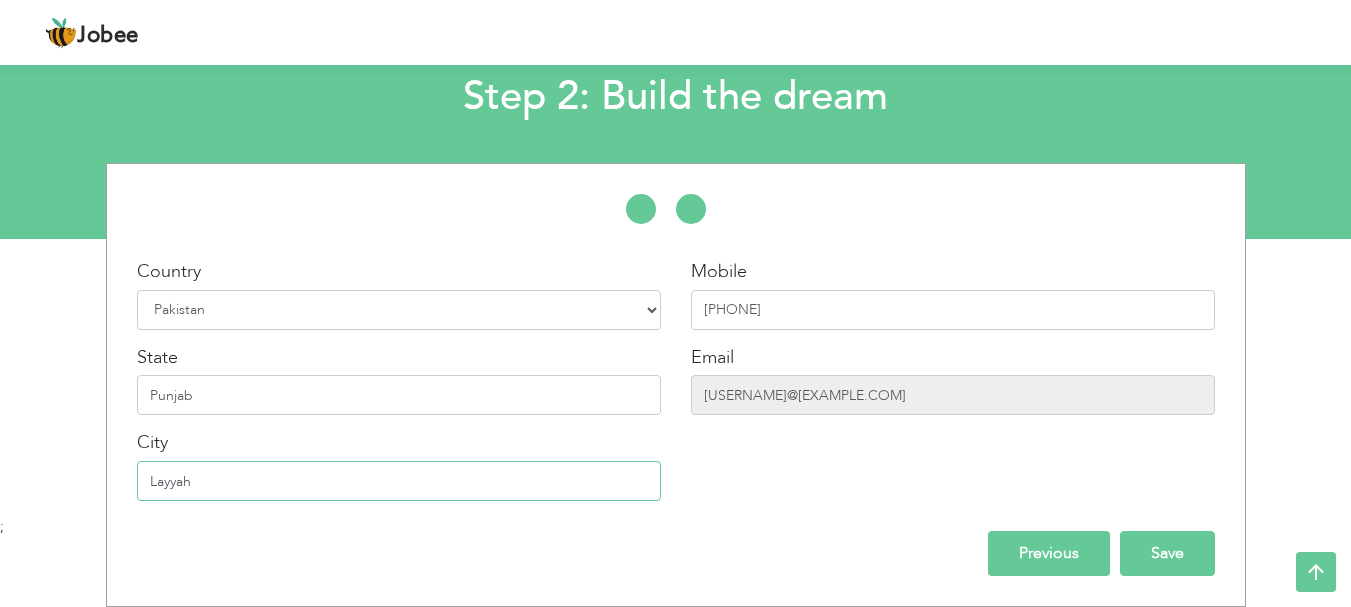type on "Layyah" 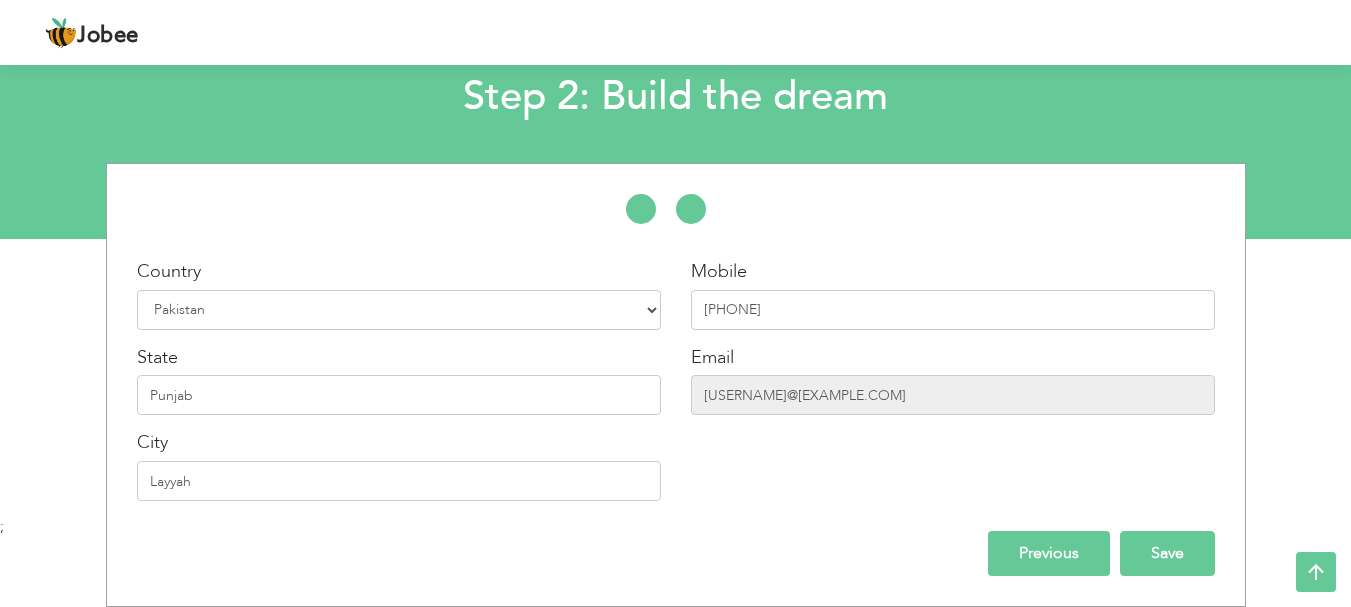 click on "Save" at bounding box center (1167, 553) 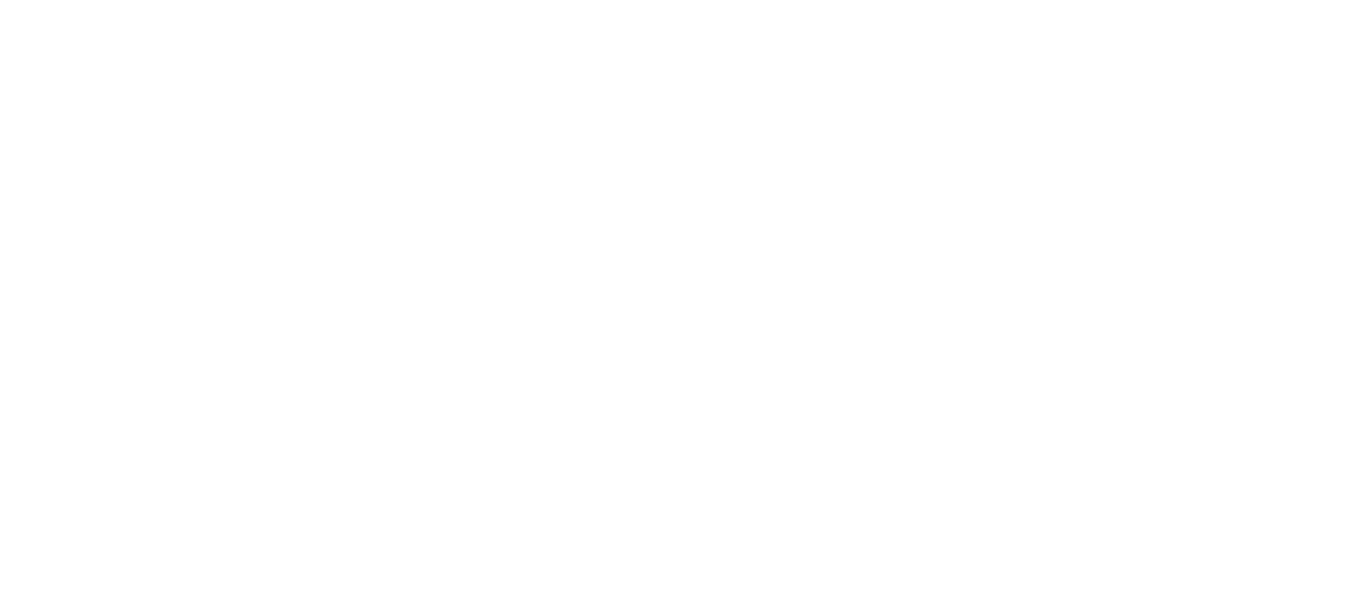 scroll, scrollTop: 0, scrollLeft: 0, axis: both 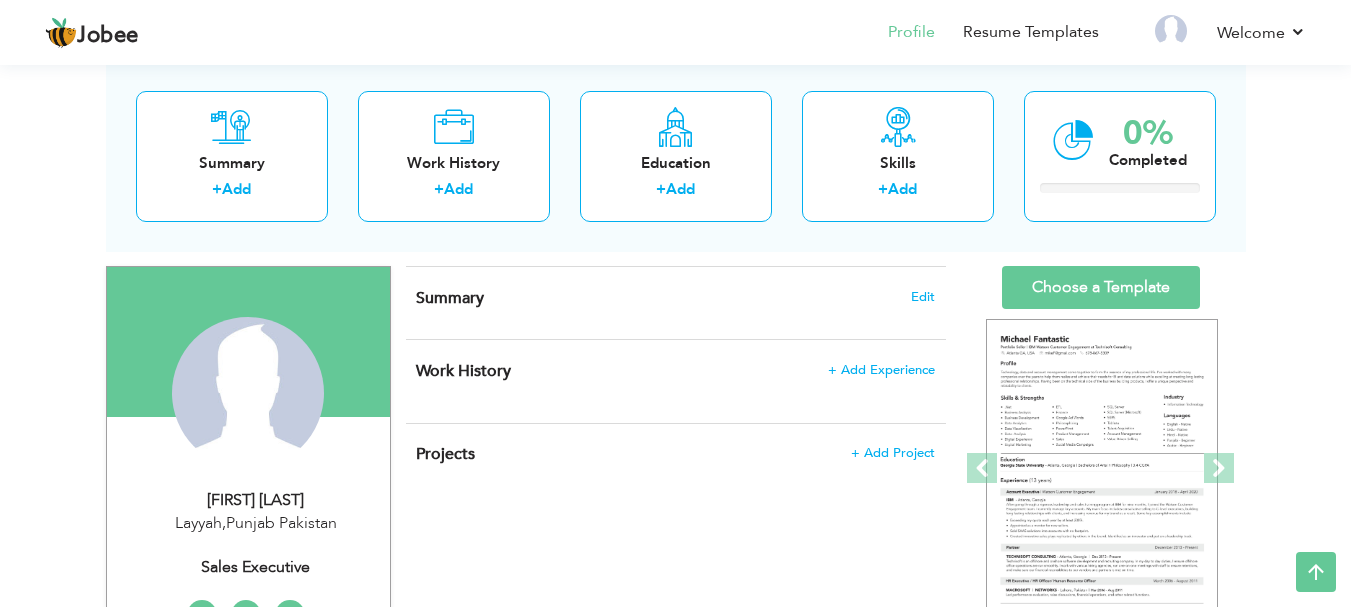 click on "Summary
Edit" at bounding box center (676, 303) 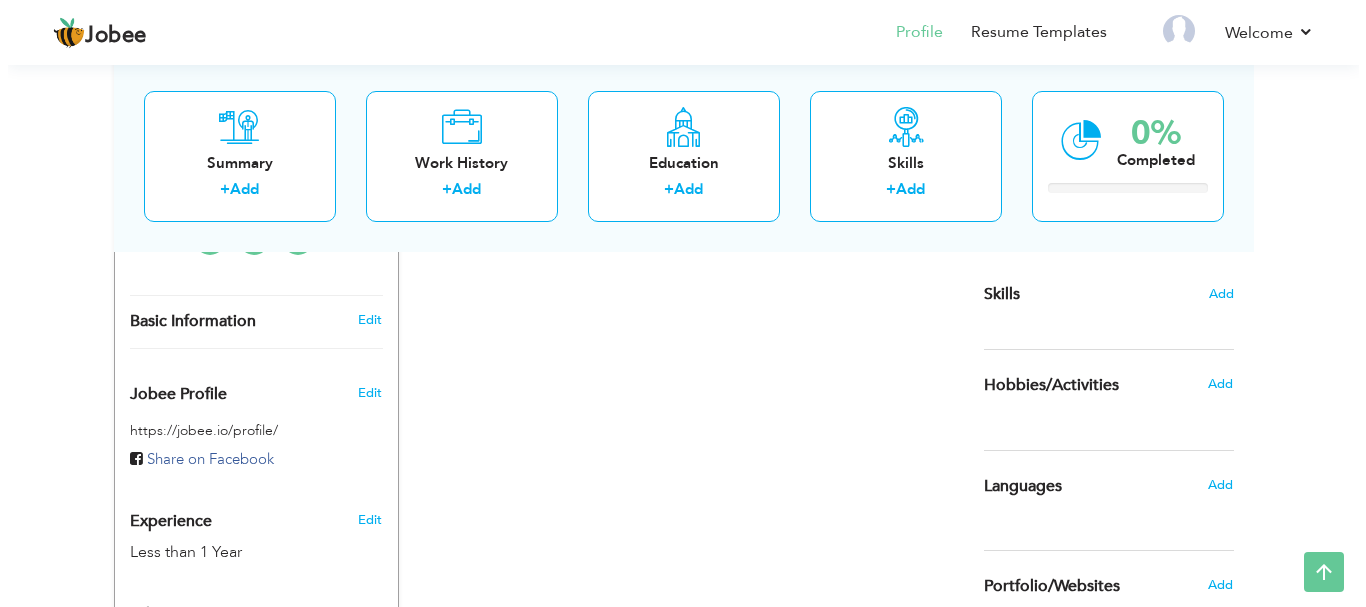 scroll, scrollTop: 490, scrollLeft: 0, axis: vertical 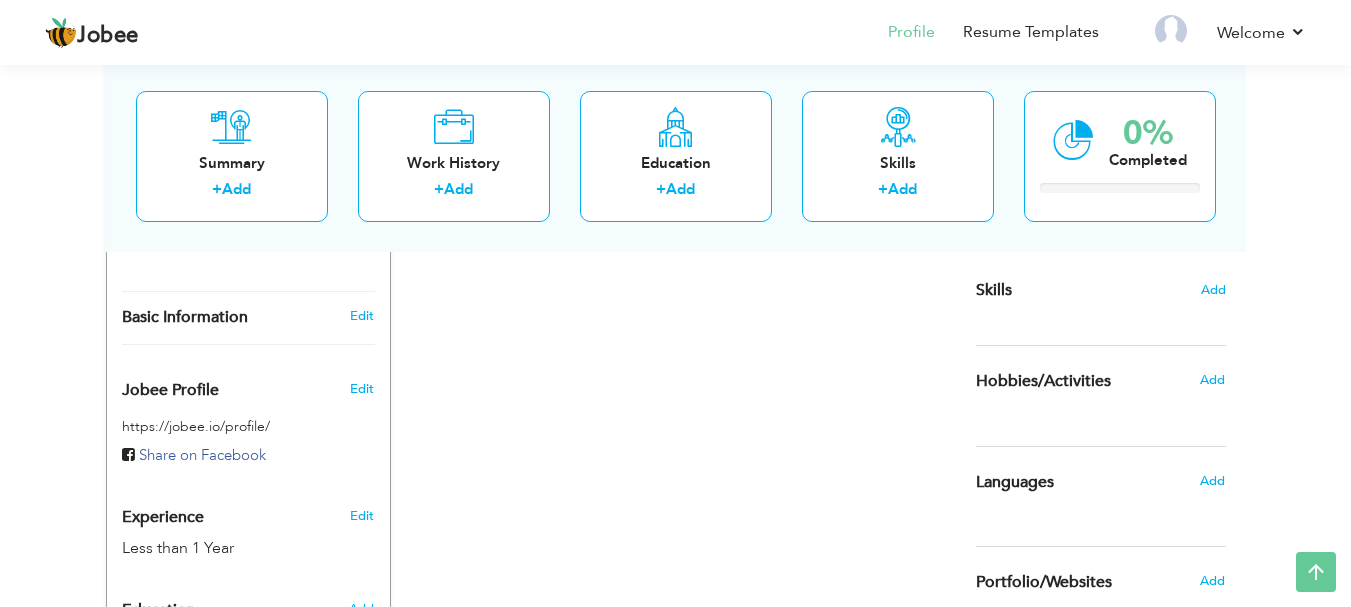 click on "Edit" at bounding box center (365, 316) 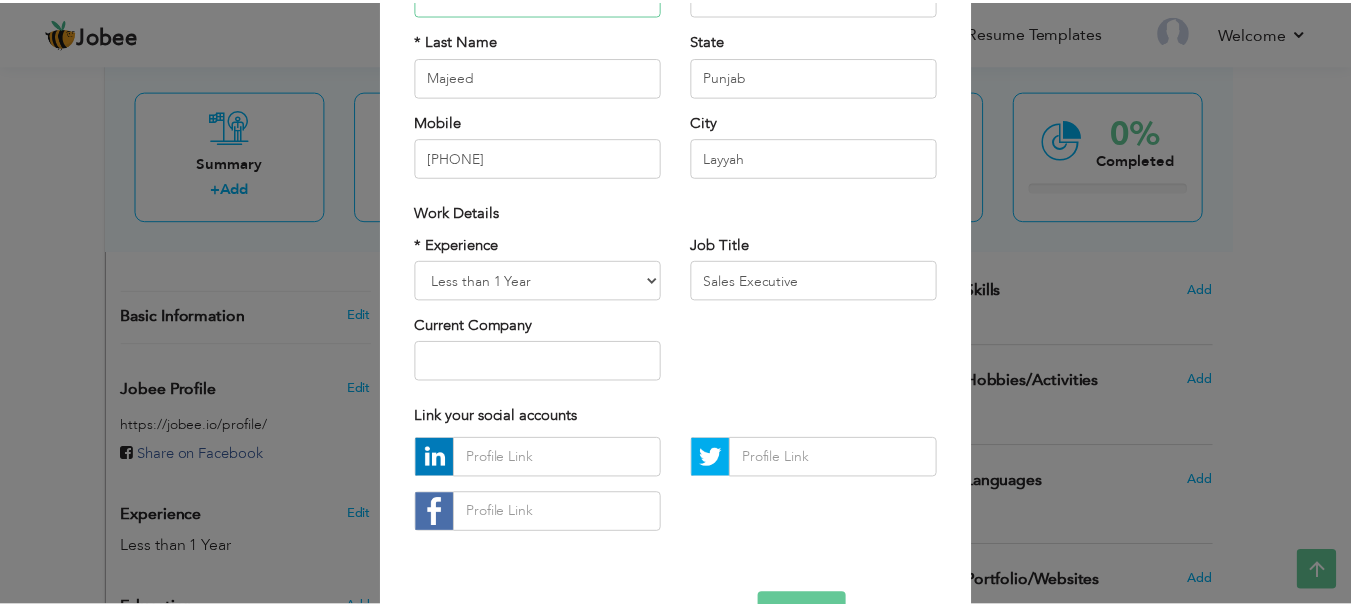 scroll, scrollTop: 287, scrollLeft: 0, axis: vertical 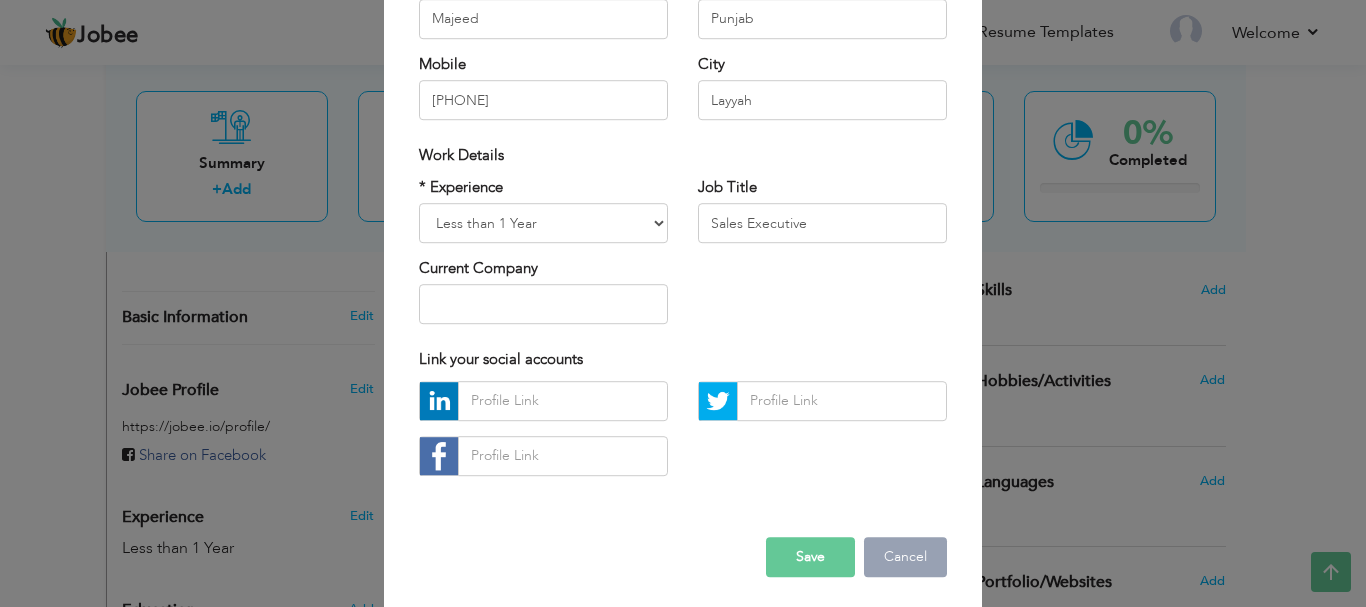 click on "Cancel" at bounding box center (905, 557) 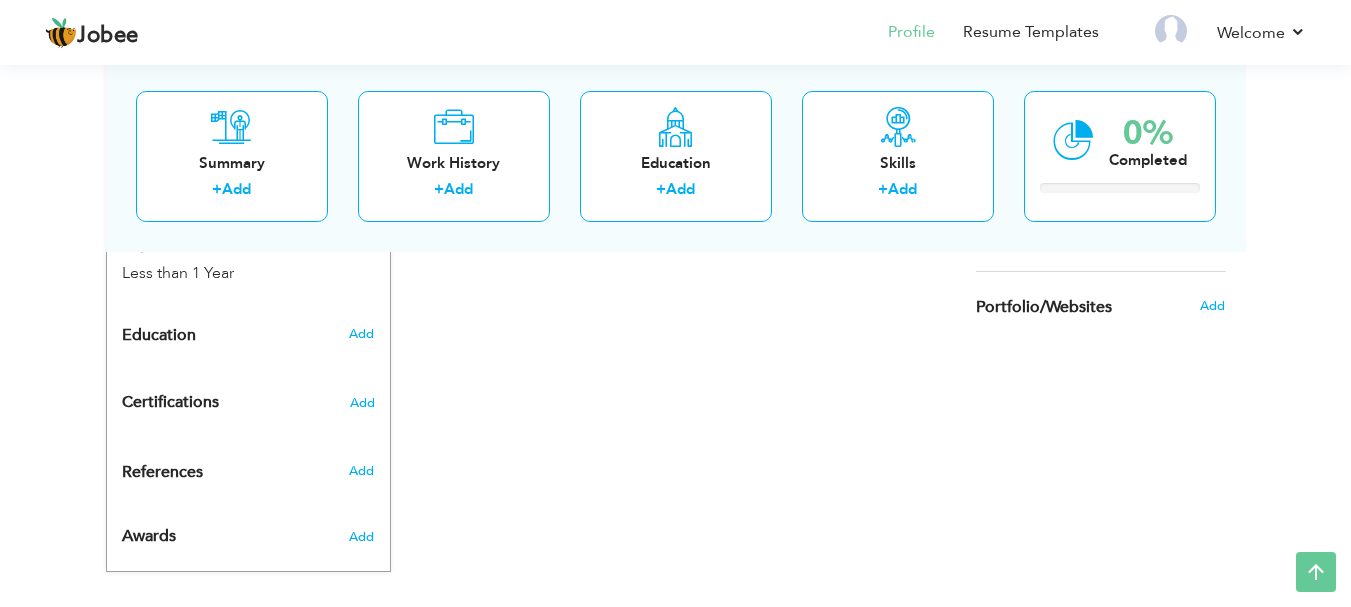 scroll, scrollTop: 767, scrollLeft: 0, axis: vertical 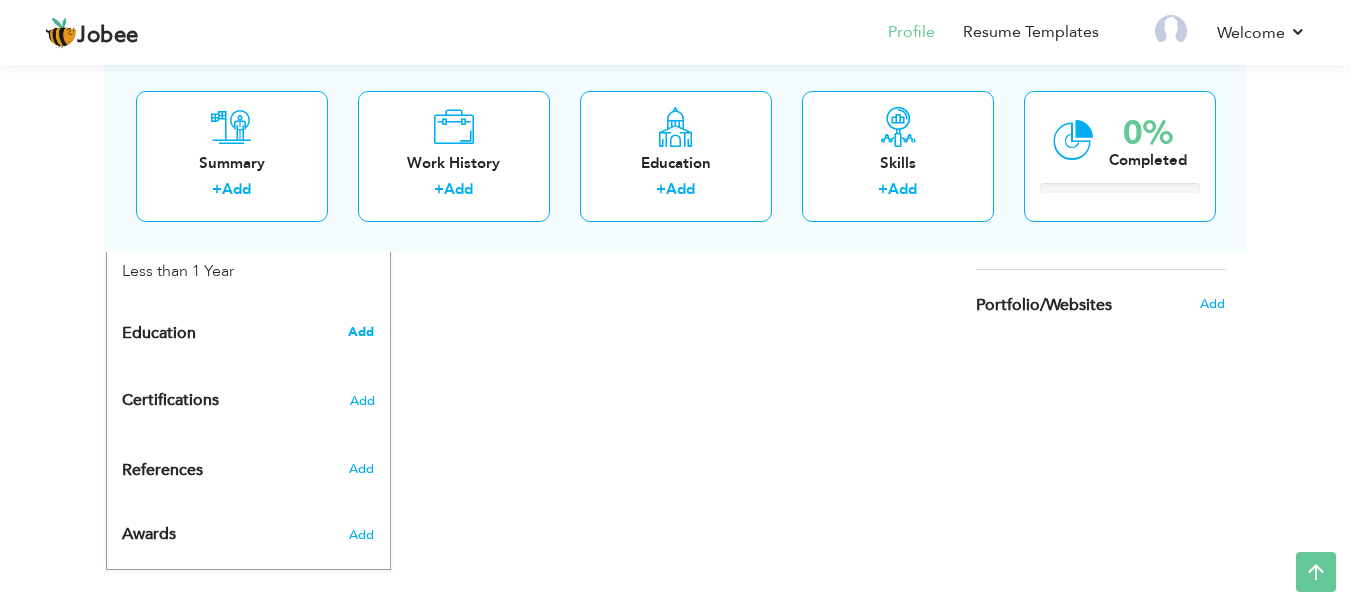 click on "Add" at bounding box center (361, 332) 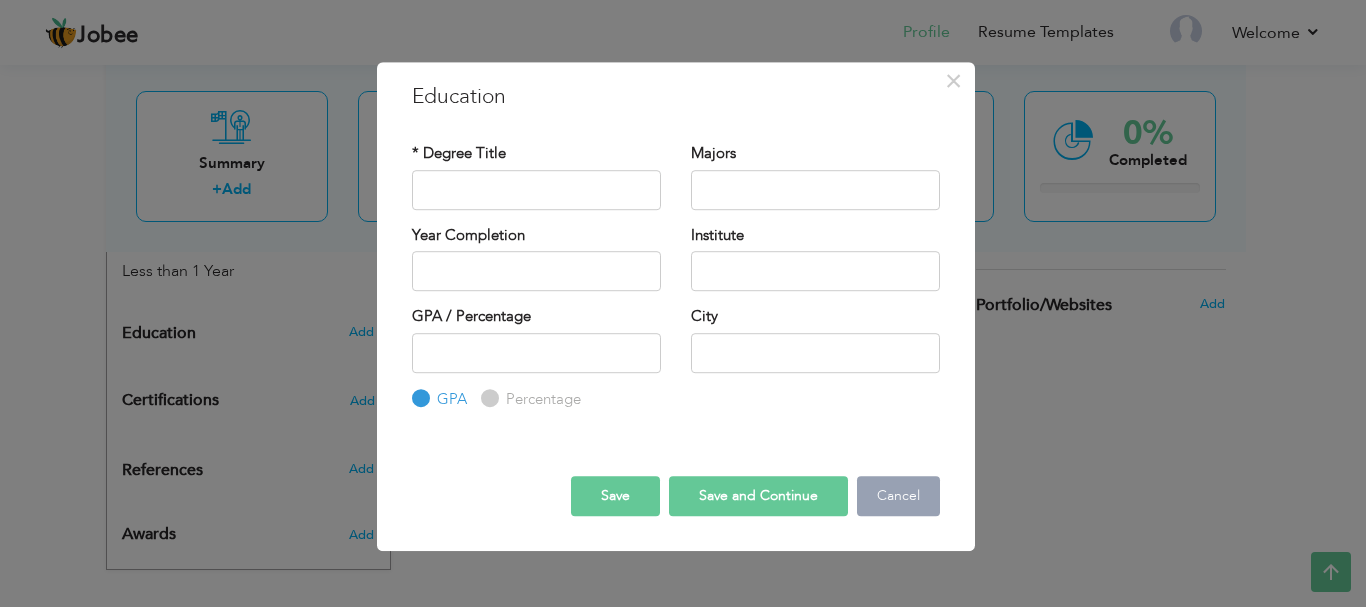 click on "Cancel" at bounding box center [898, 496] 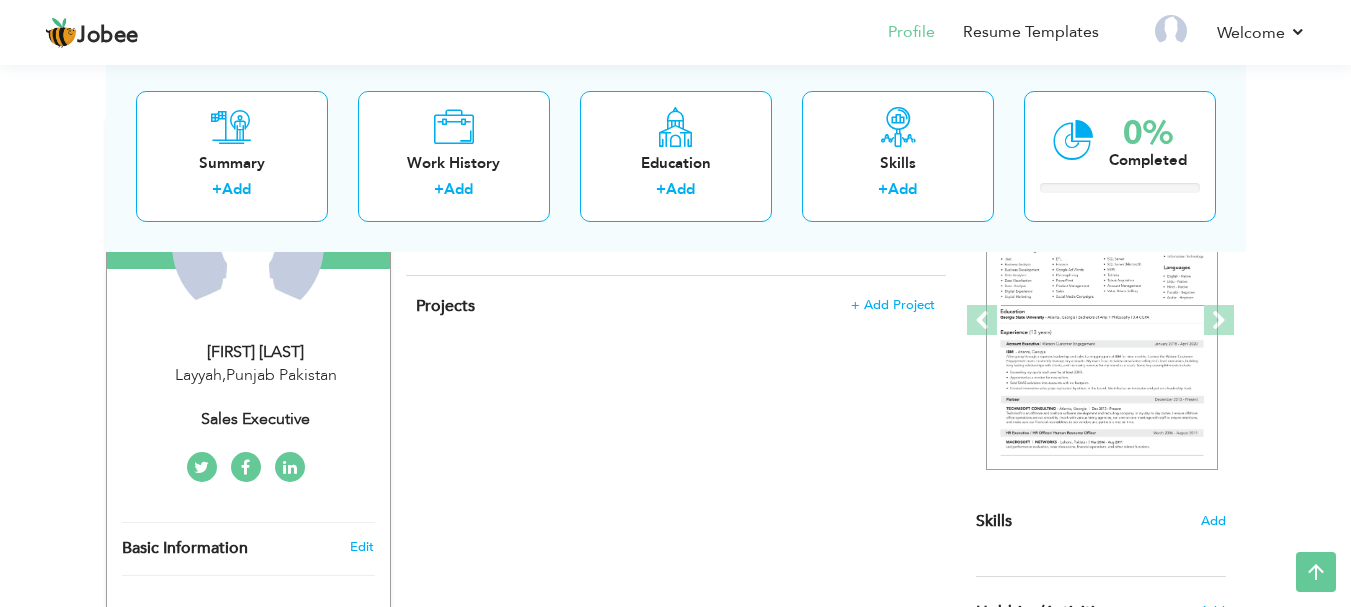 scroll, scrollTop: 434, scrollLeft: 0, axis: vertical 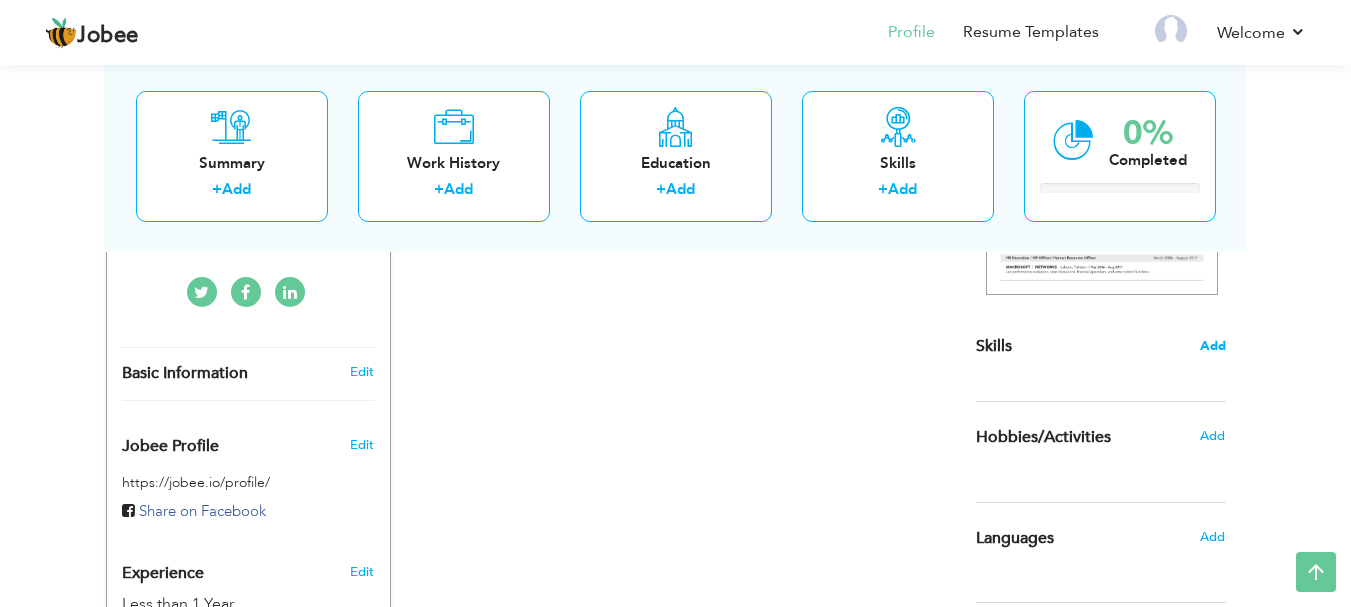 click on "Add" at bounding box center [1213, 346] 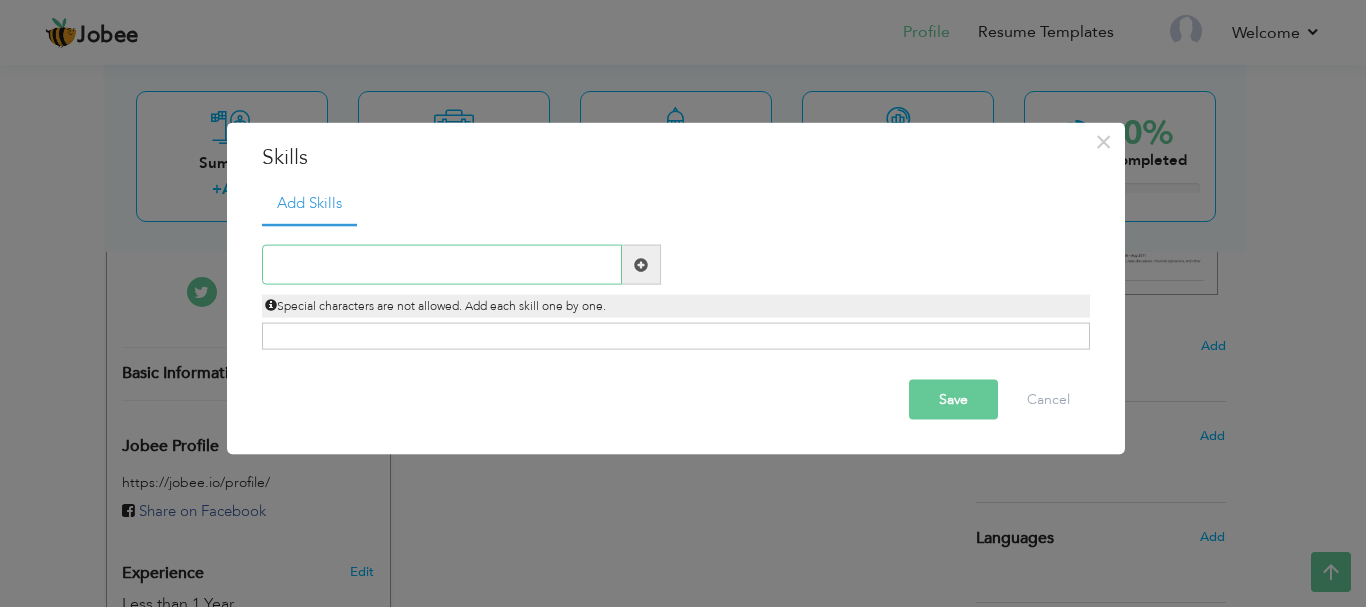 click at bounding box center (442, 265) 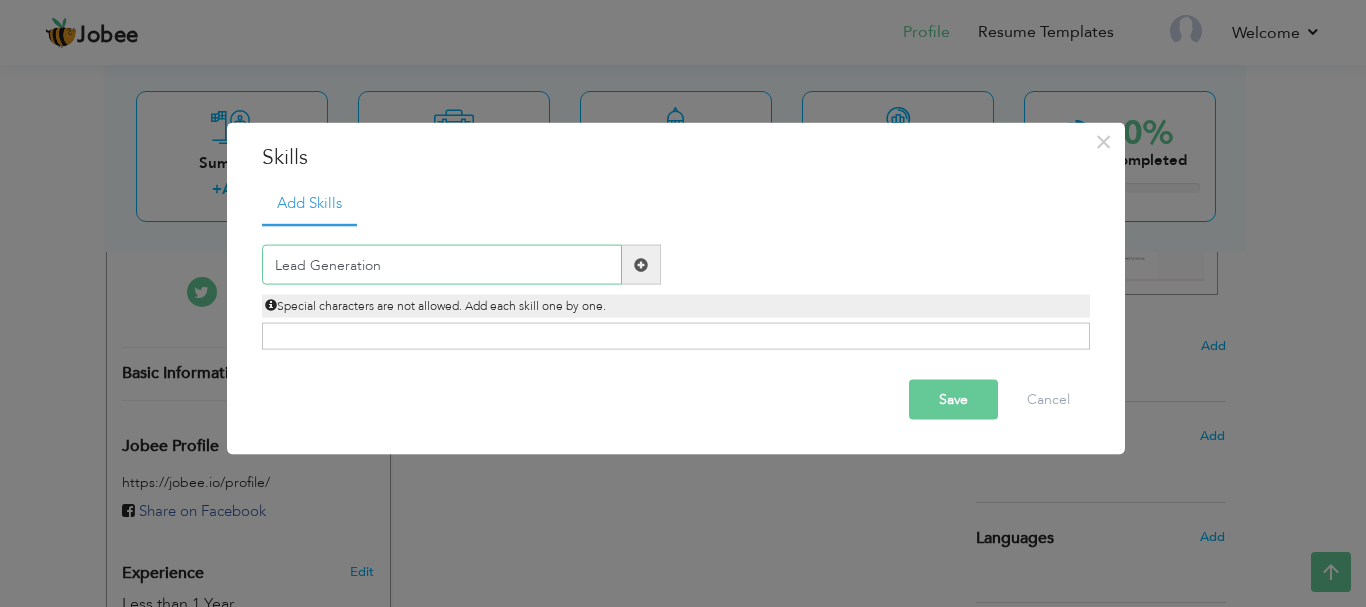 type on "Lead Generation" 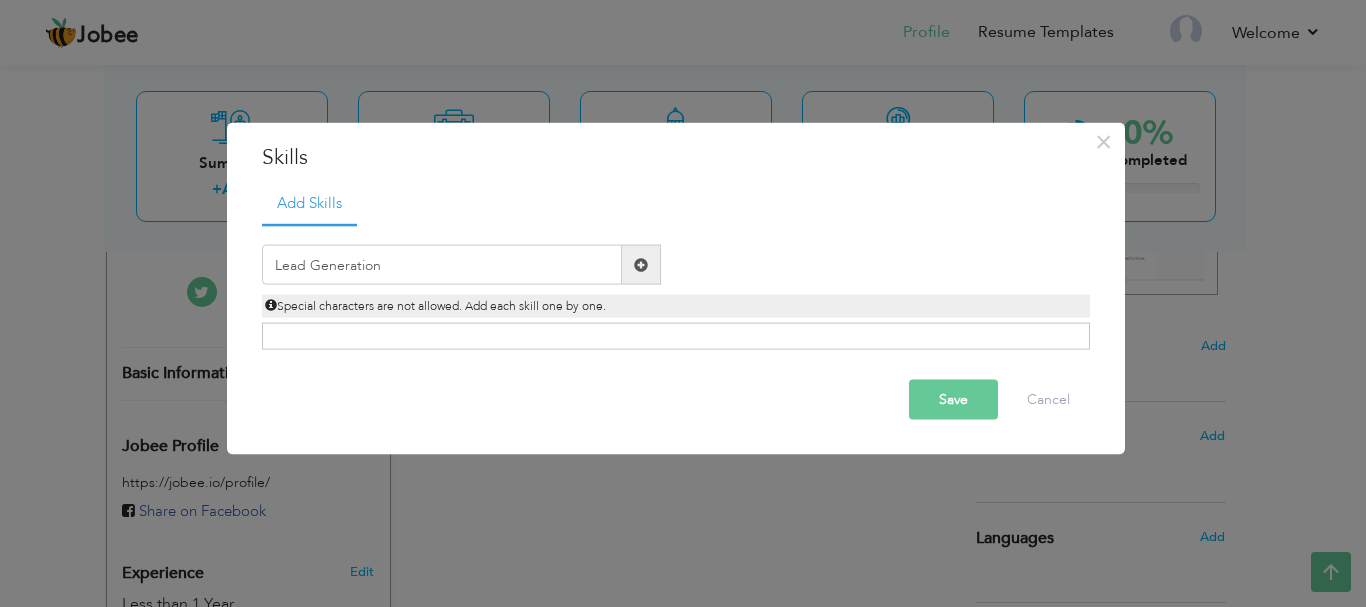 click on "Click on  , to mark skill as primary." at bounding box center [676, 336] 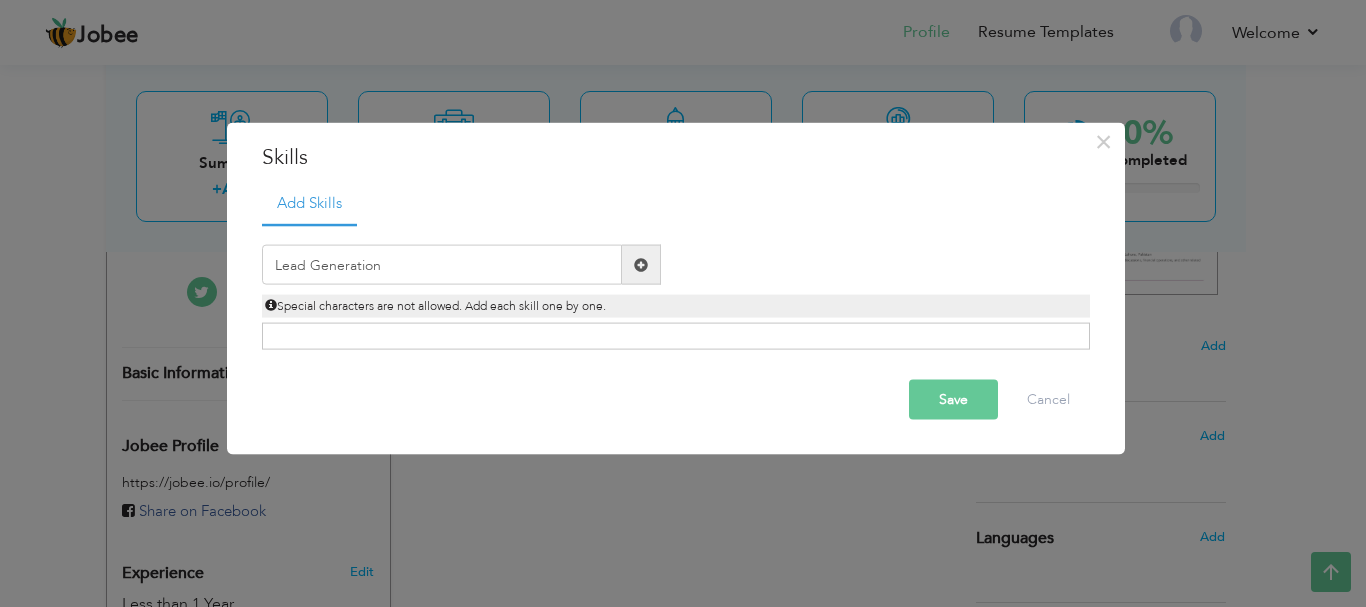 click at bounding box center [641, 264] 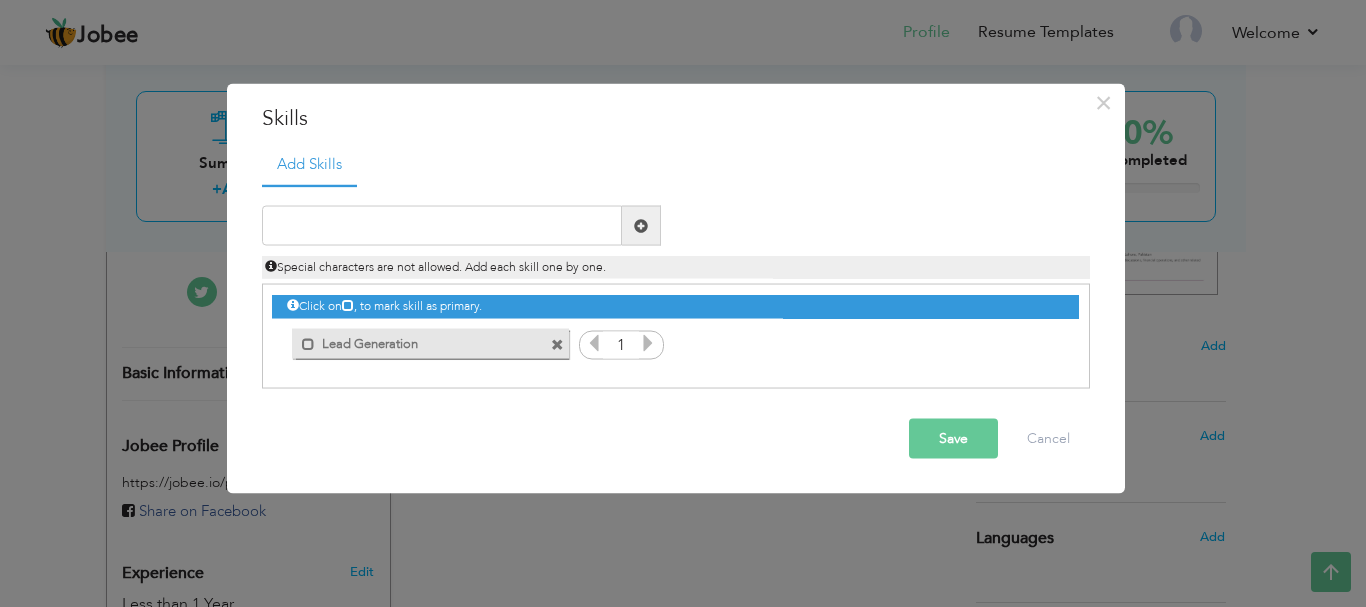 click at bounding box center [648, 343] 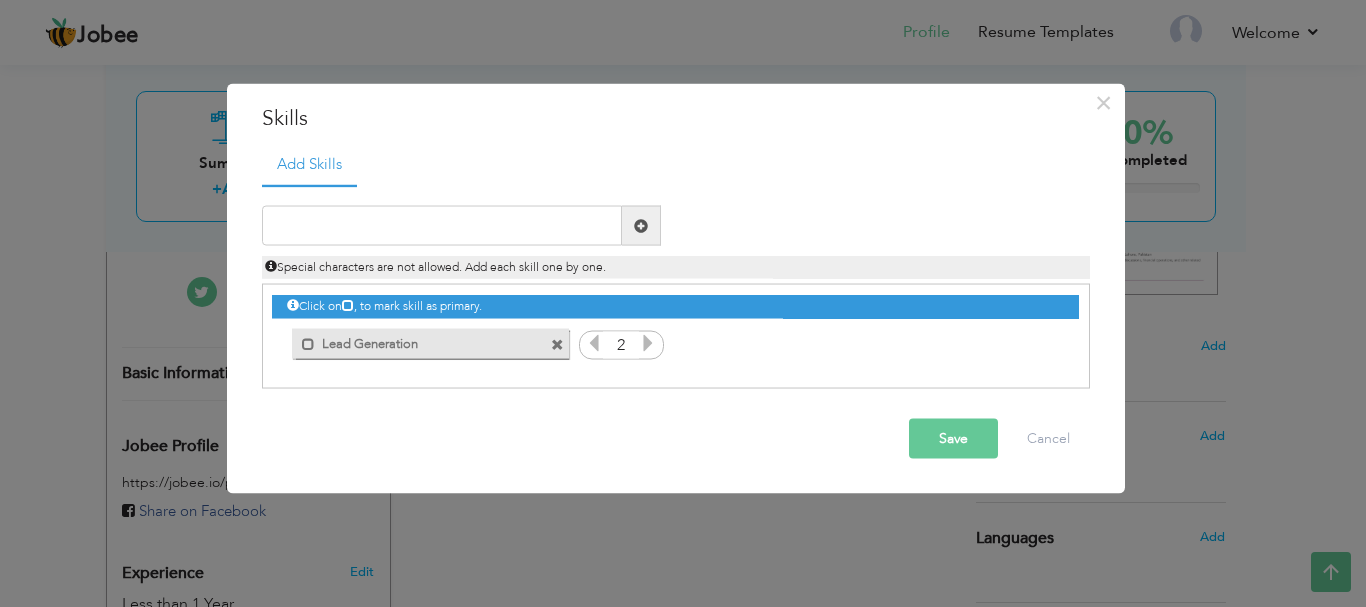 click at bounding box center [648, 343] 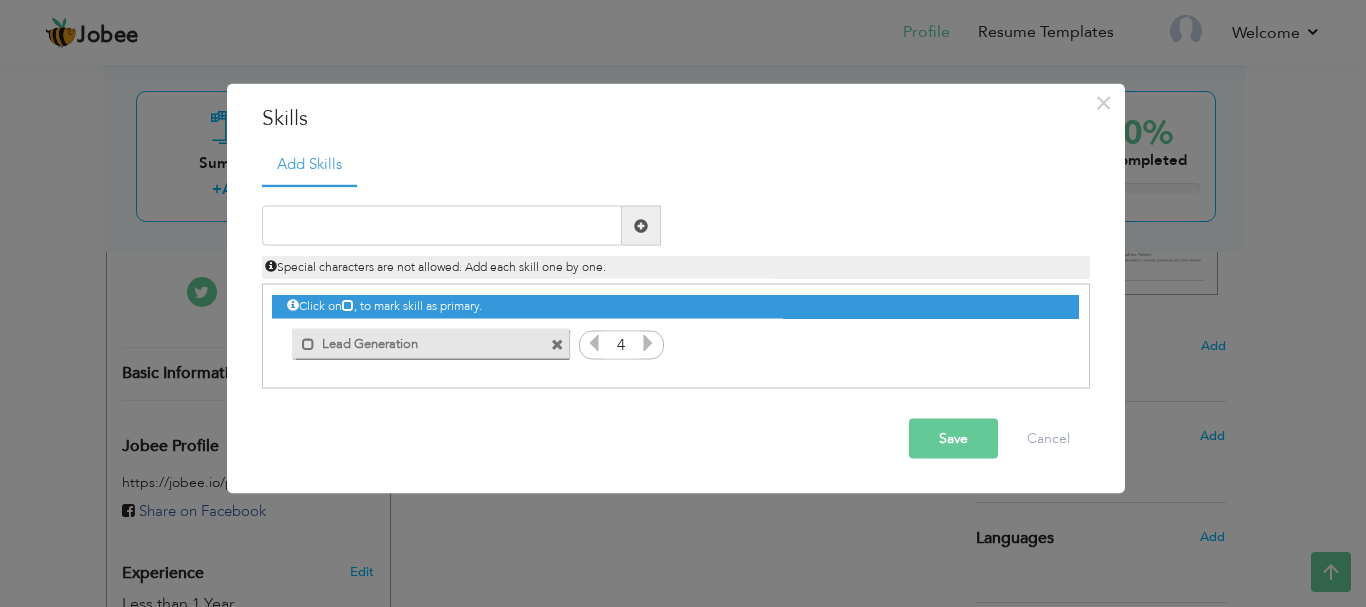 click at bounding box center (648, 343) 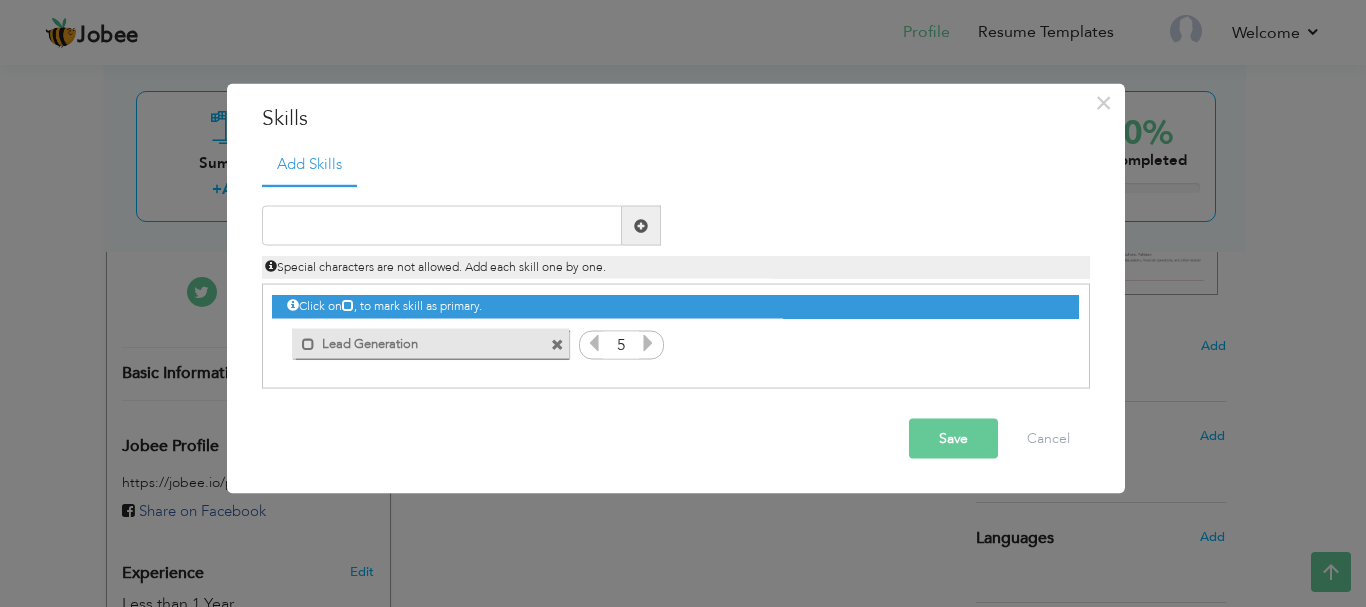 click at bounding box center [648, 343] 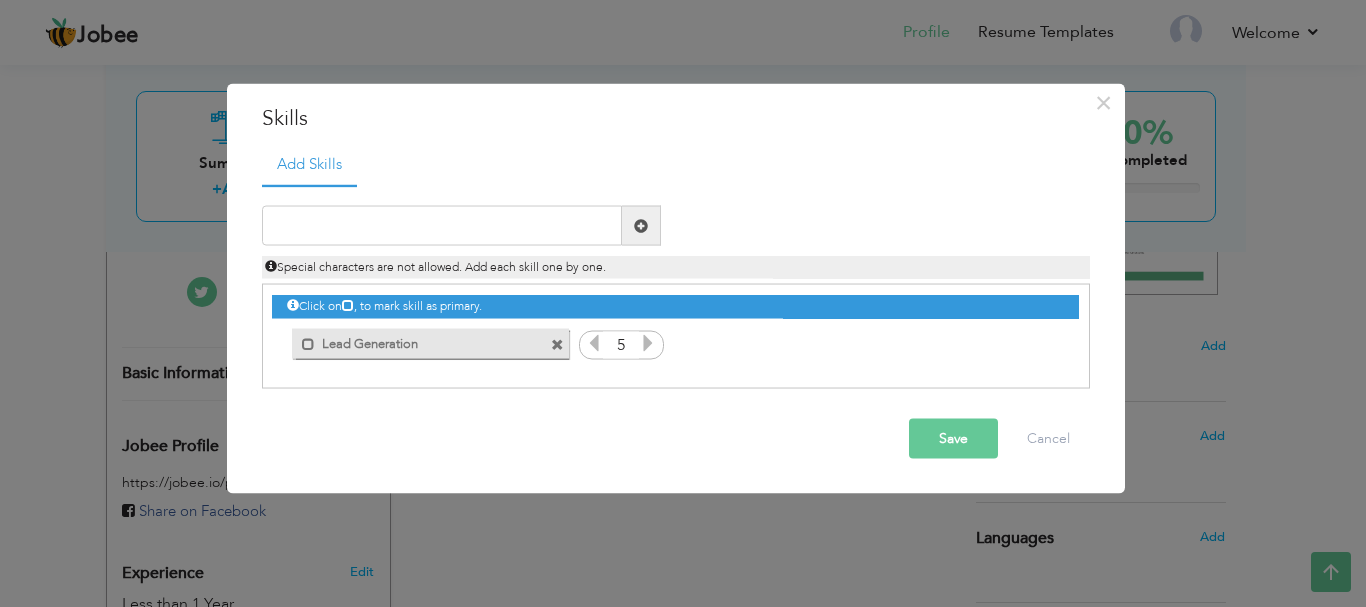 click on "Save" at bounding box center (953, 439) 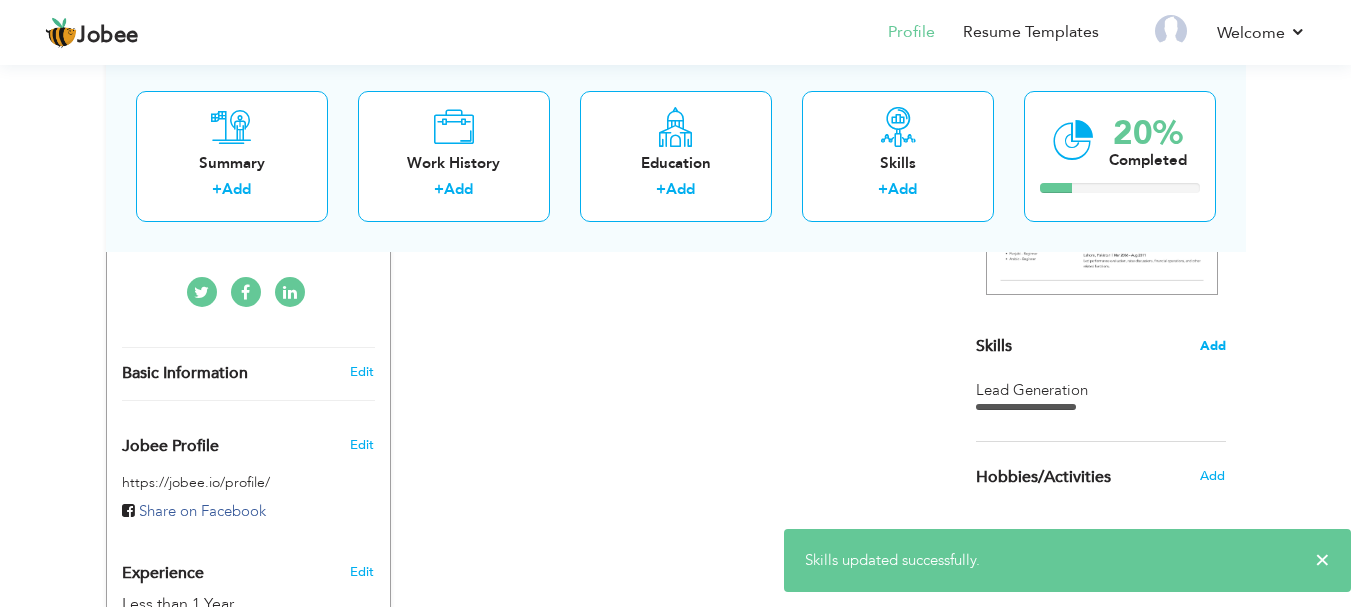 click on "Add" at bounding box center (1213, 346) 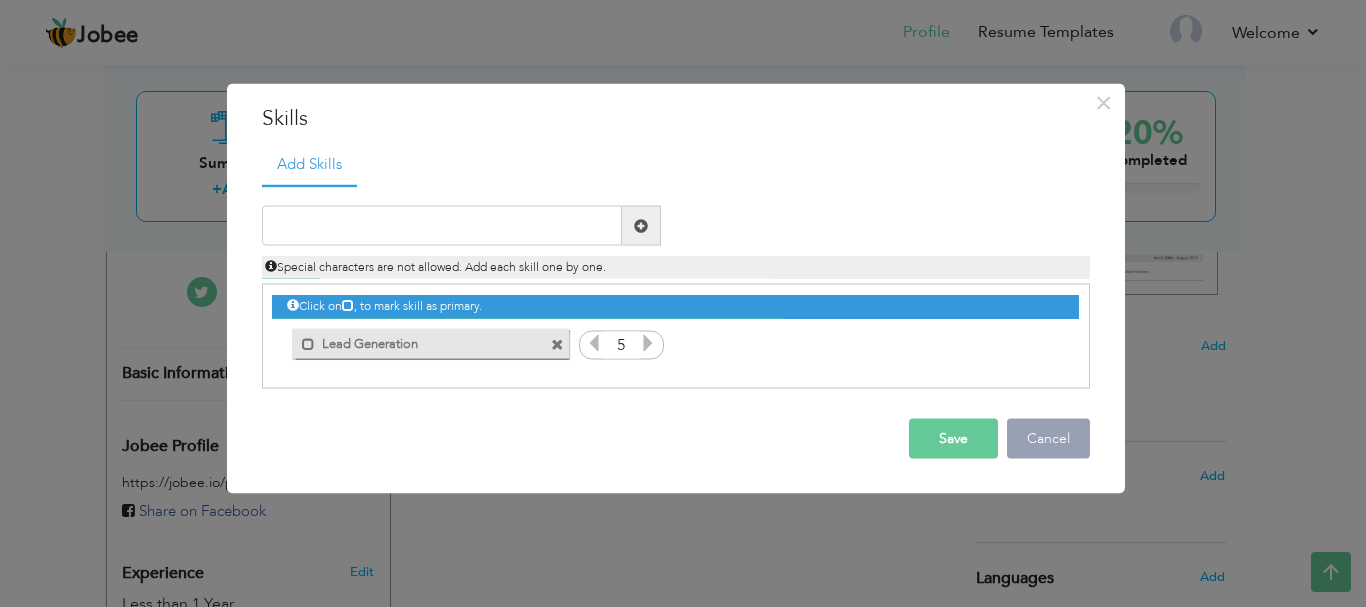 click on "Cancel" at bounding box center (1048, 439) 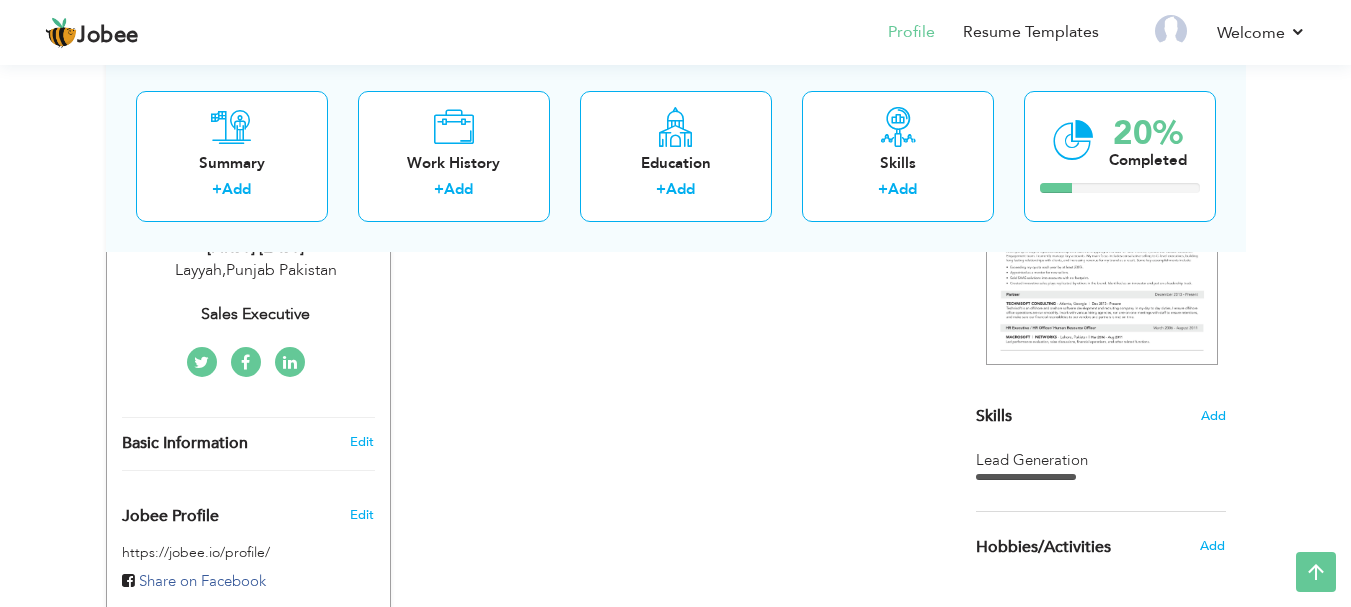 scroll, scrollTop: 365, scrollLeft: 0, axis: vertical 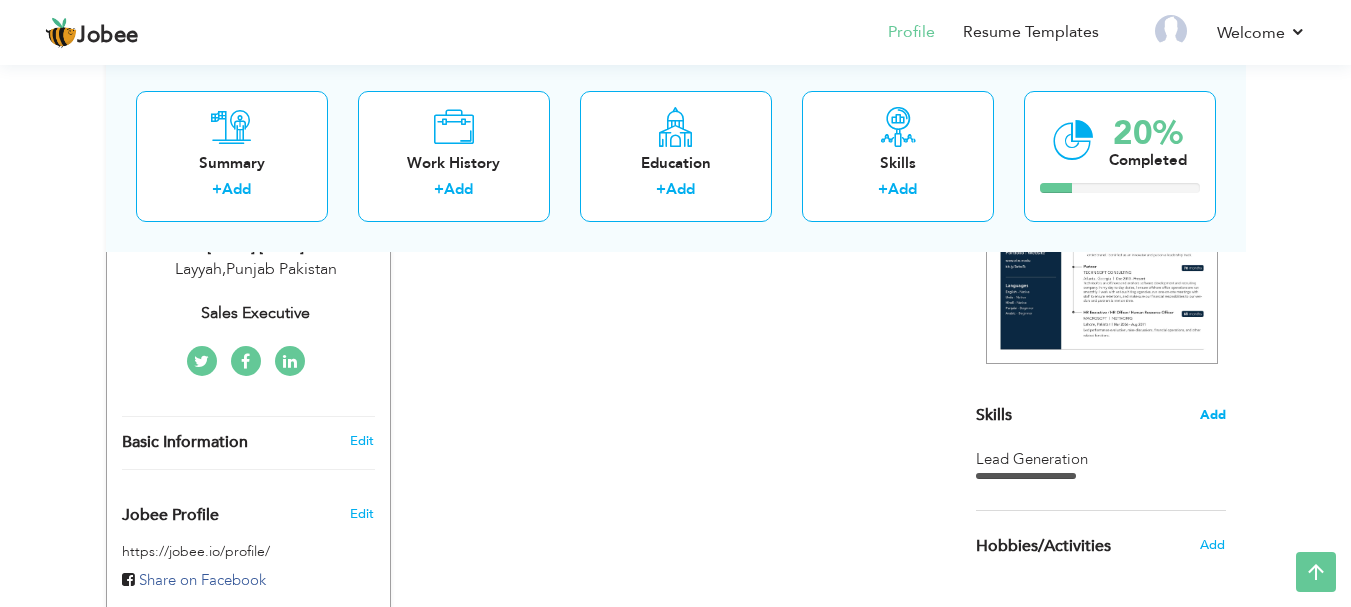 click on "Add" at bounding box center [1213, 415] 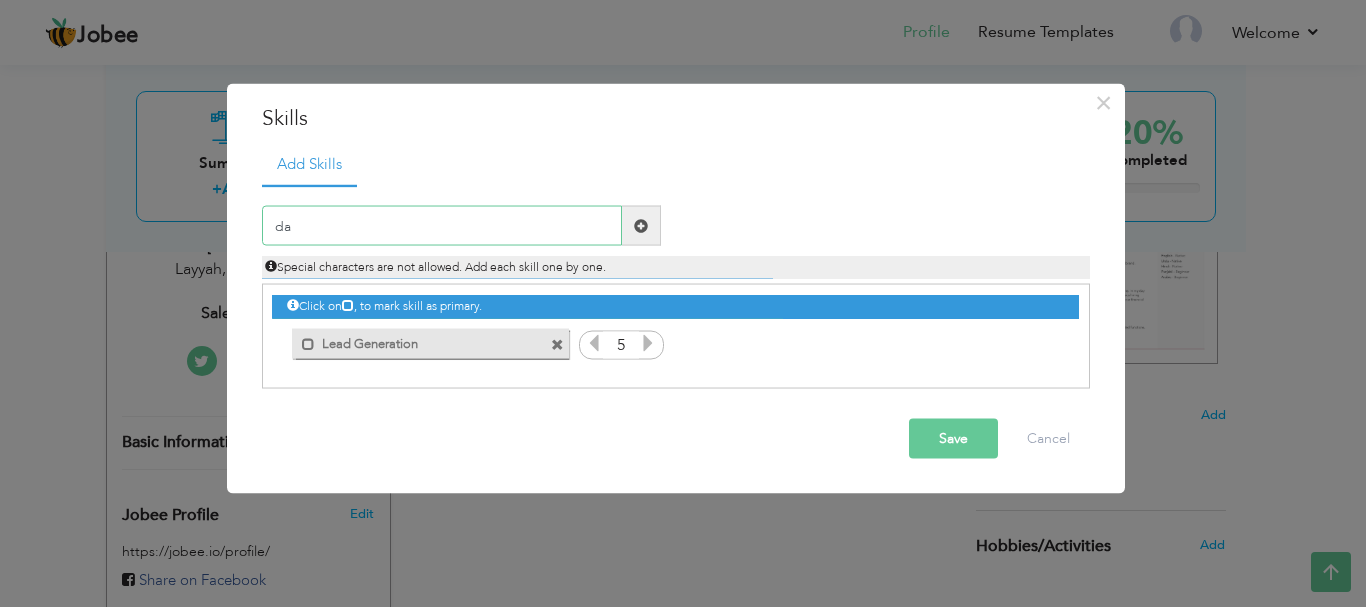 type on "d" 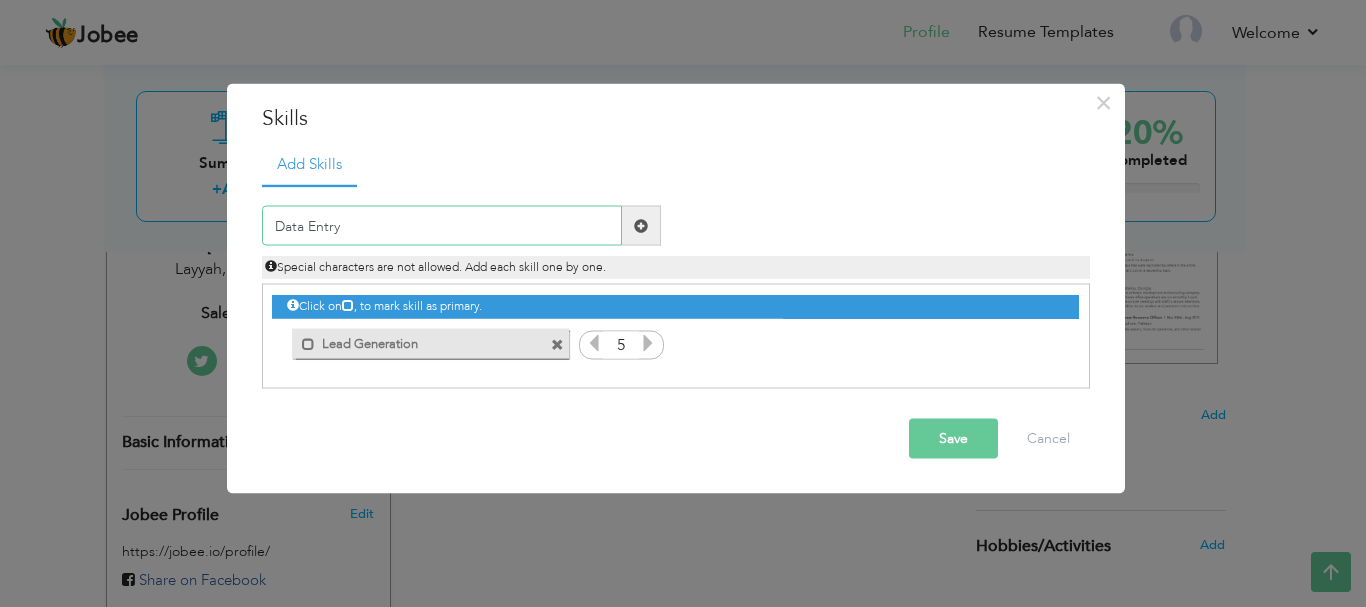 type on "Data Entry" 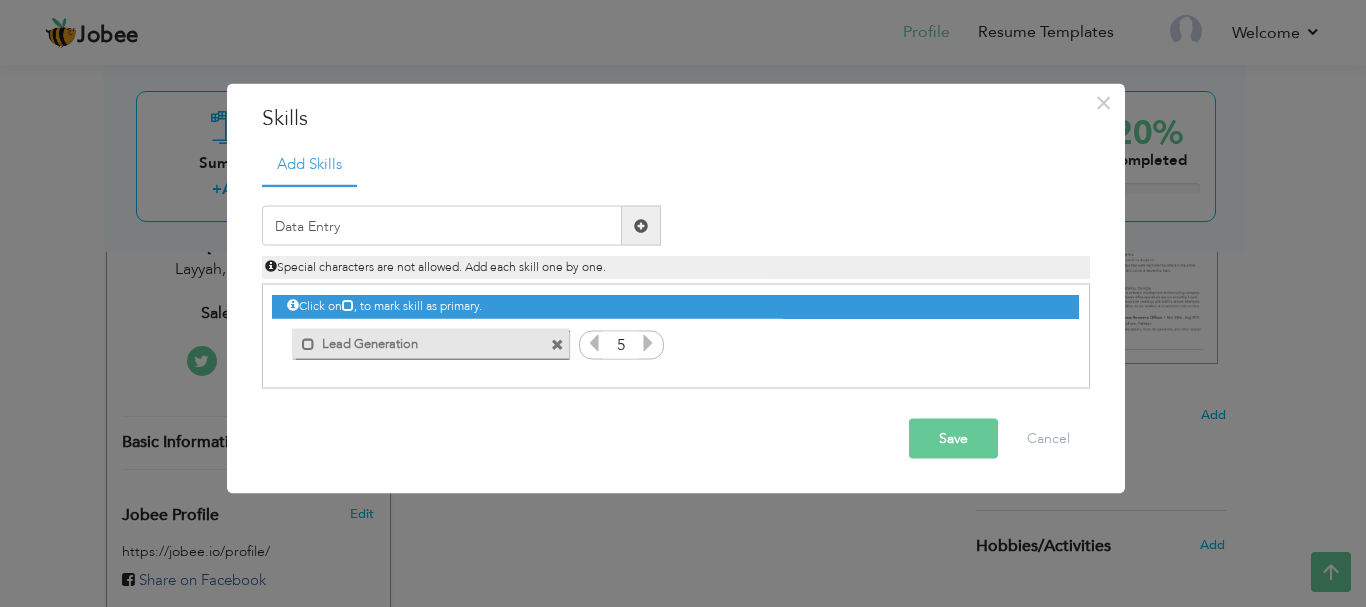 click at bounding box center (641, 225) 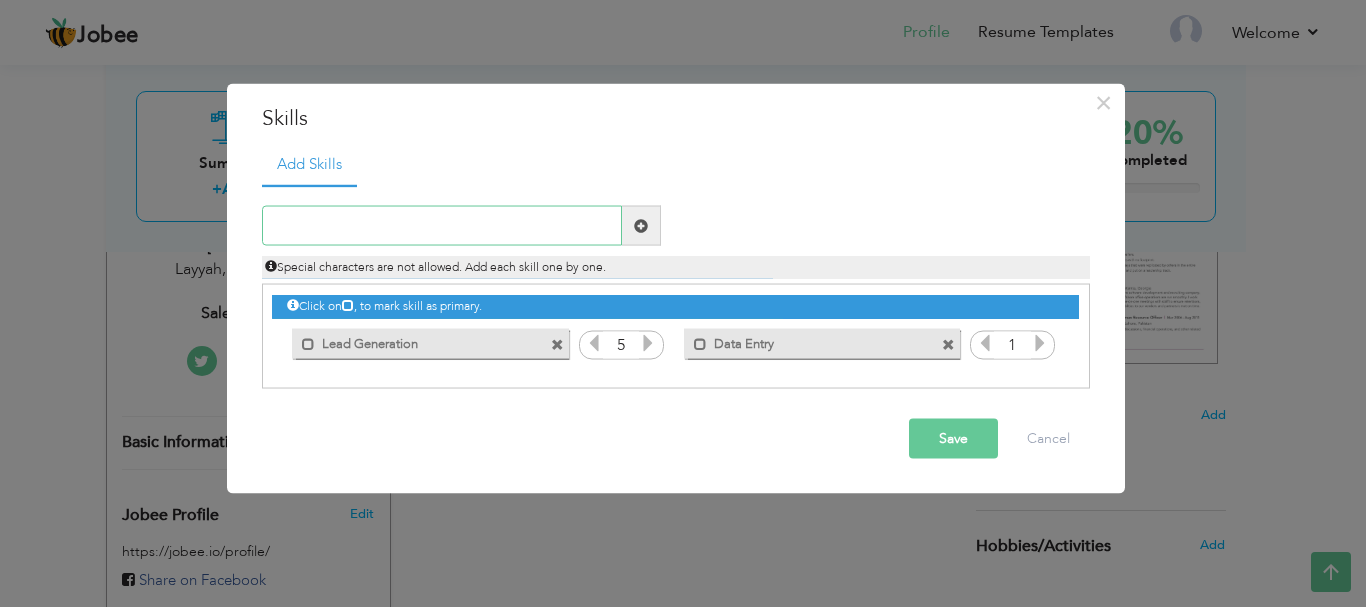 click at bounding box center [442, 226] 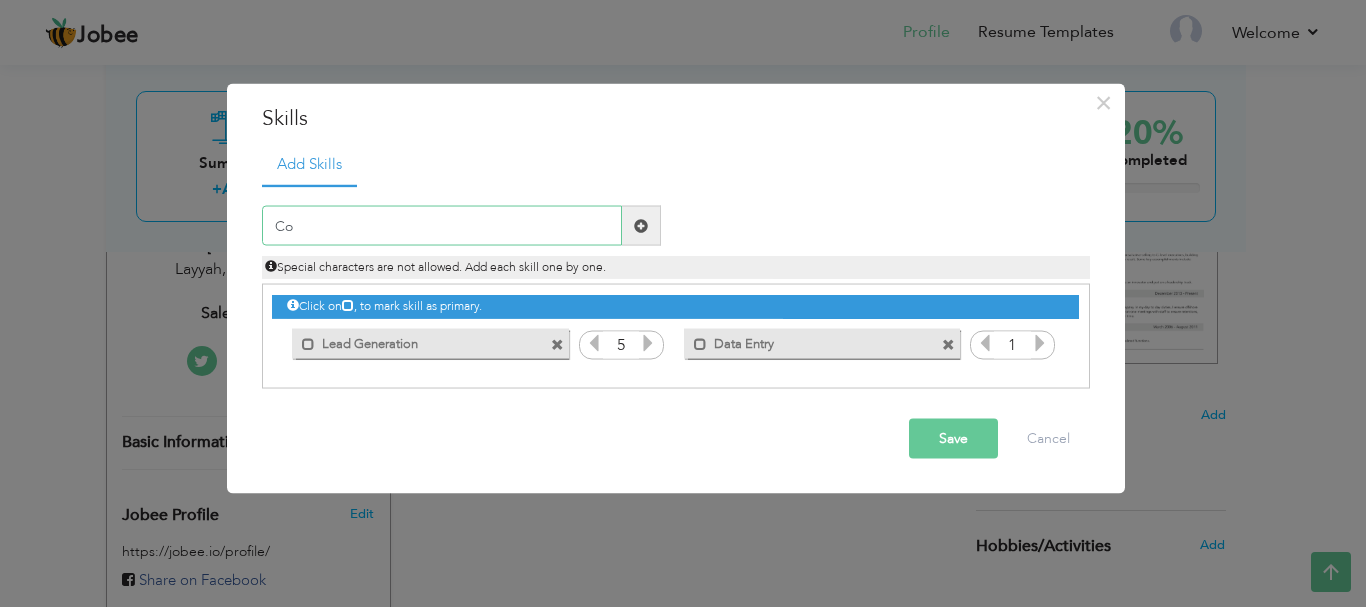 type on "C" 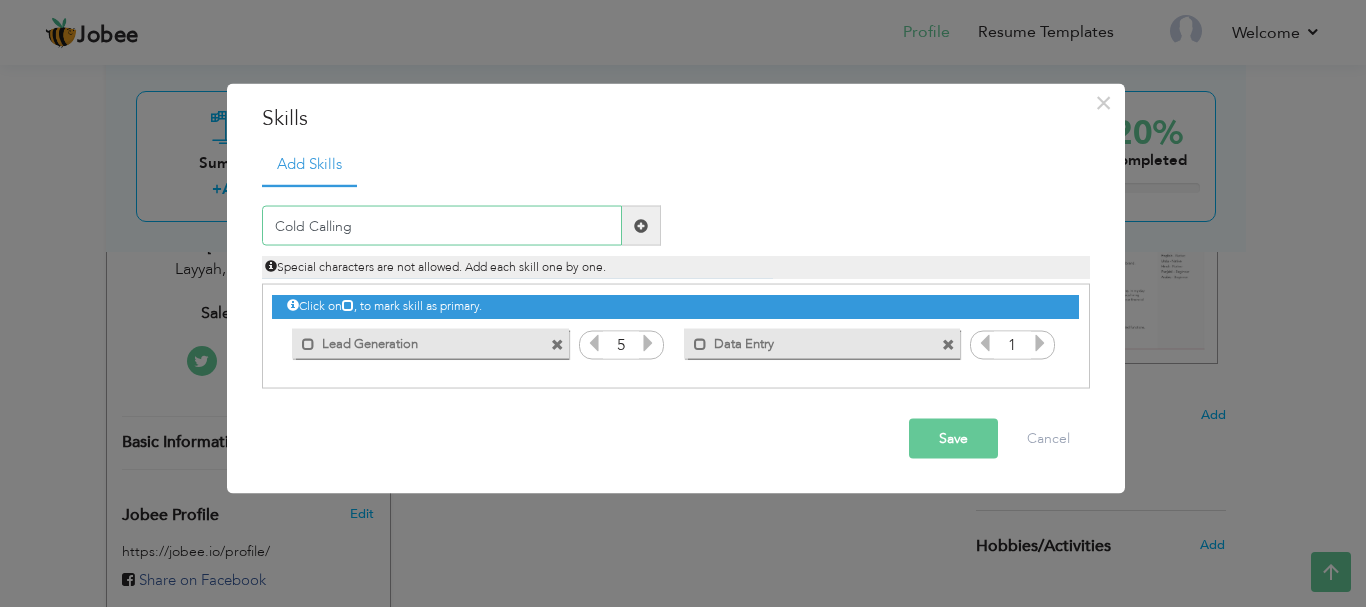 type on "Cold Calling" 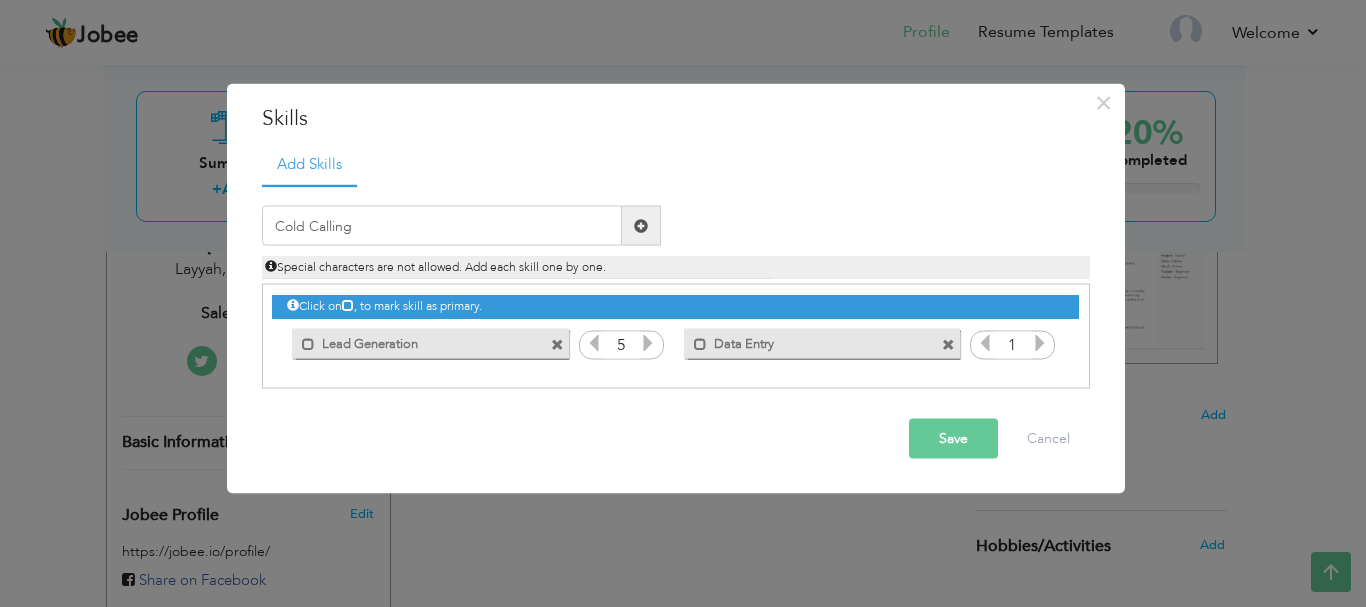 click at bounding box center (641, 225) 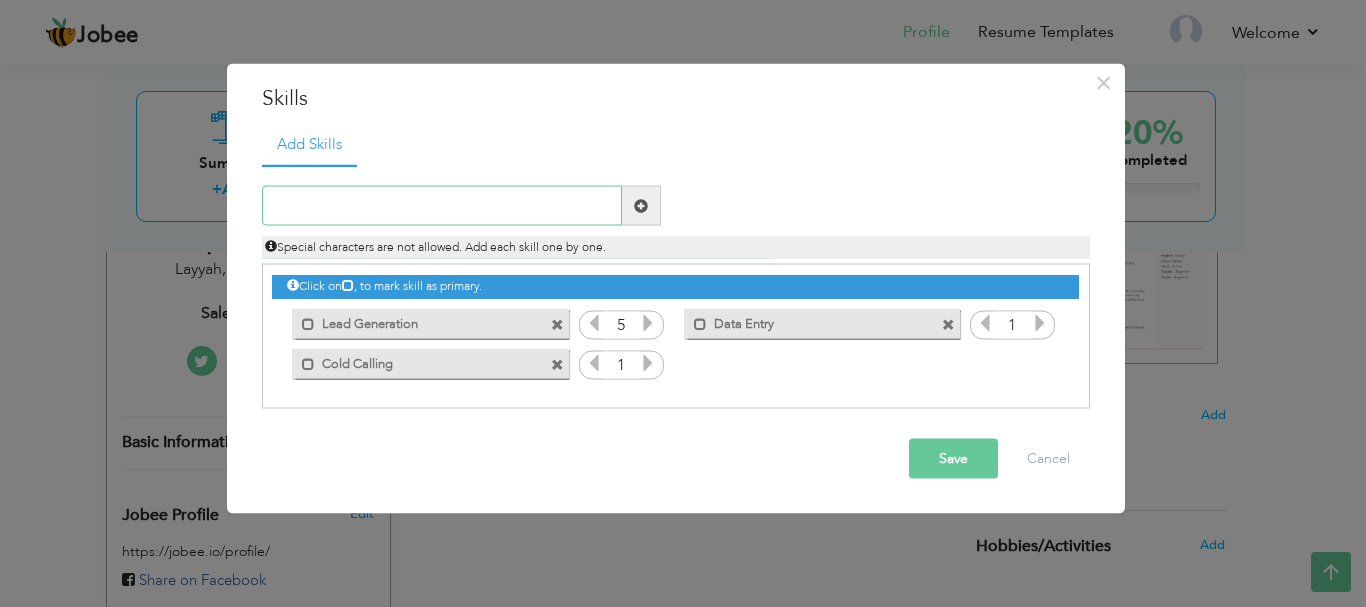 click at bounding box center (442, 206) 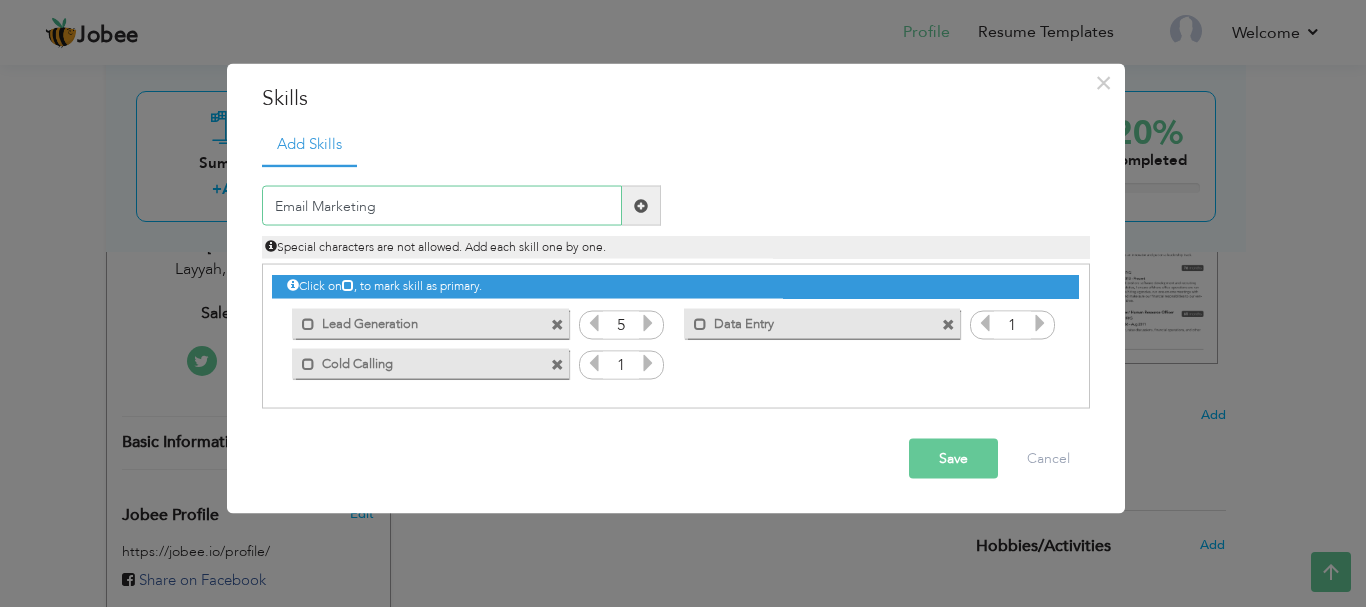 type on "Email Marketing" 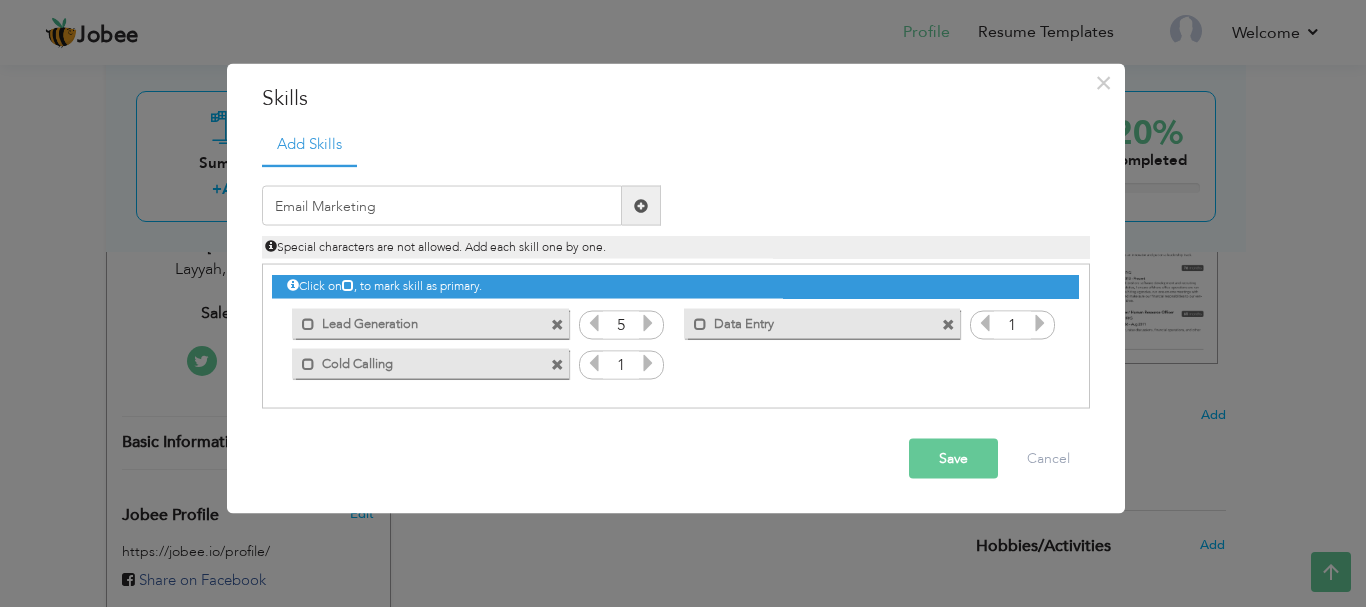 click at bounding box center [641, 206] 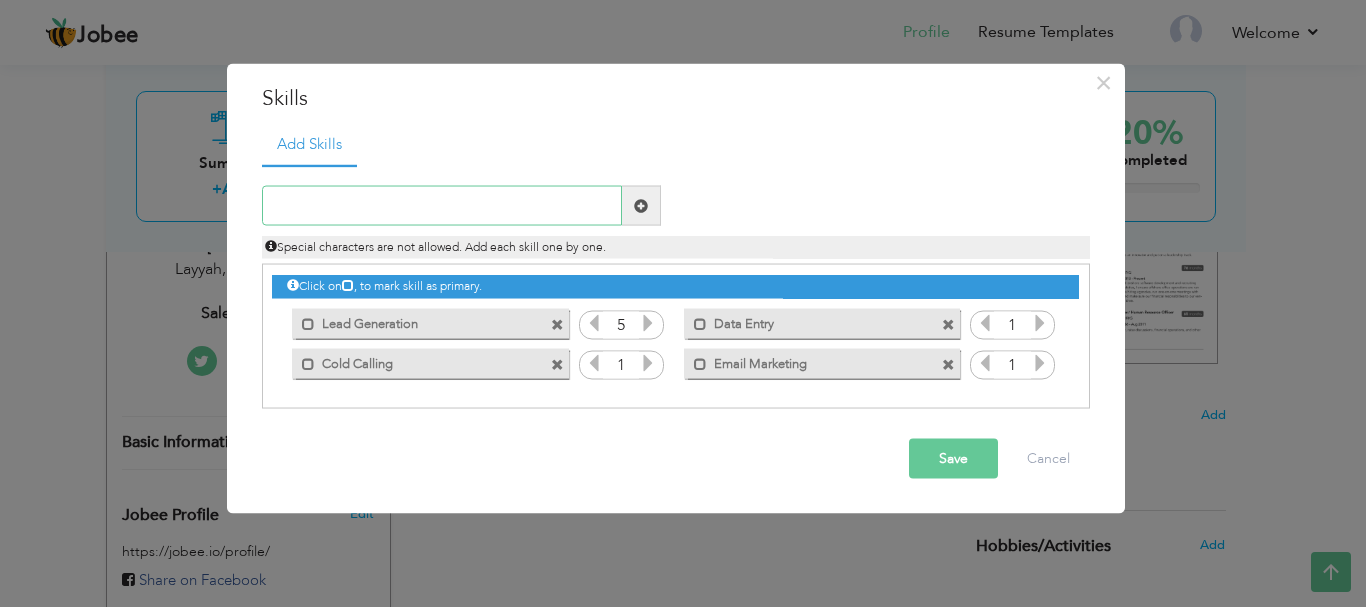 click at bounding box center (442, 206) 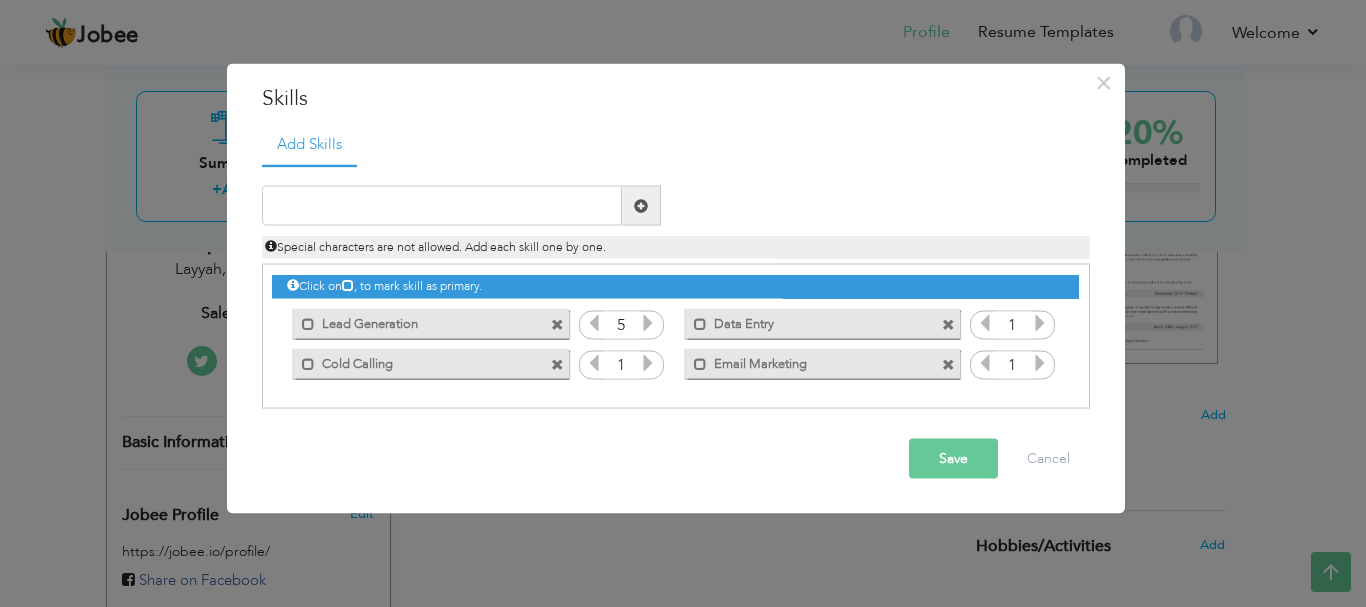 click at bounding box center (648, 363) 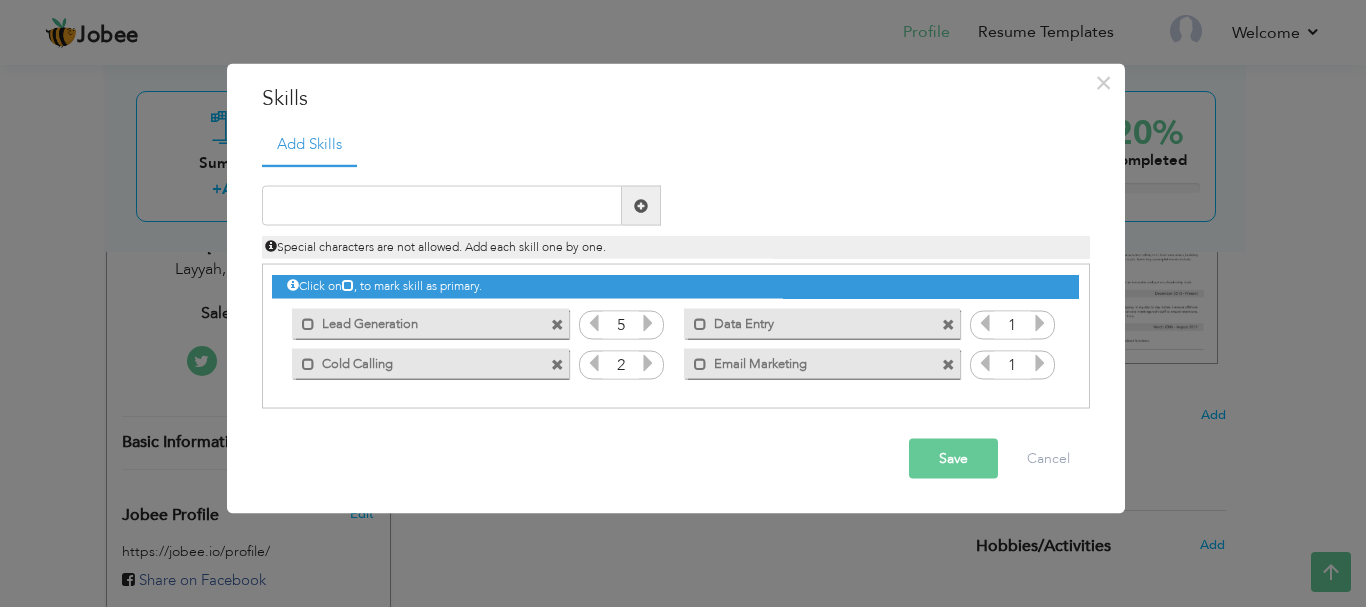 click at bounding box center [648, 363] 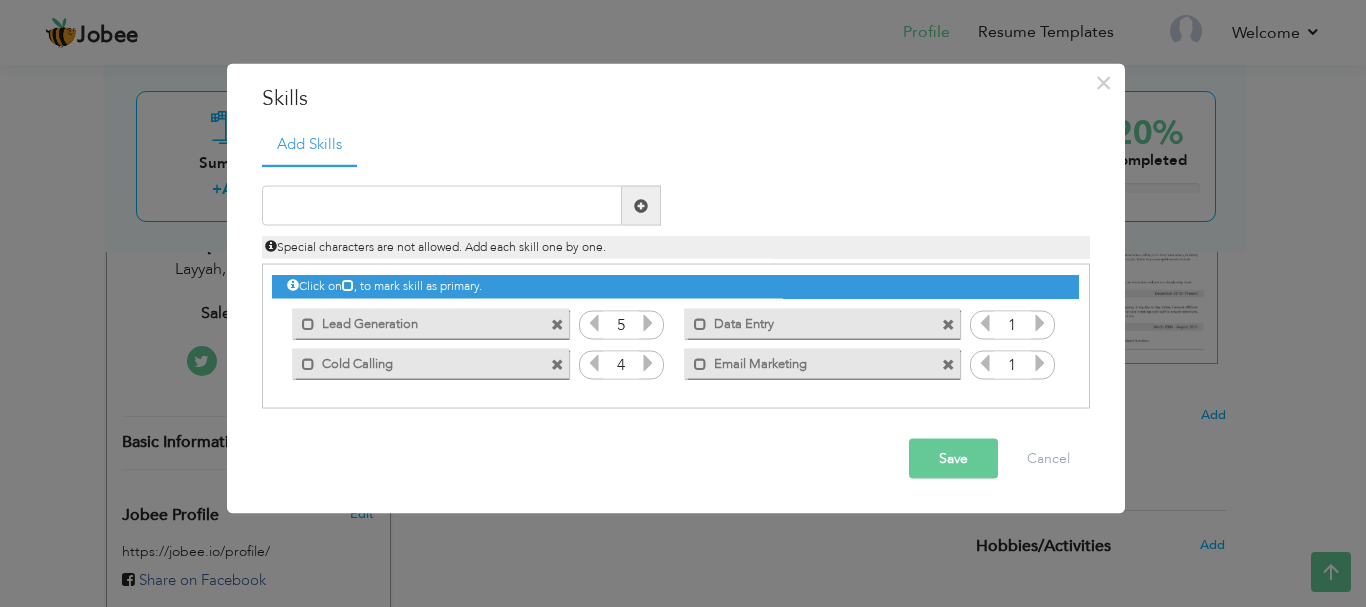 click at bounding box center [1040, 323] 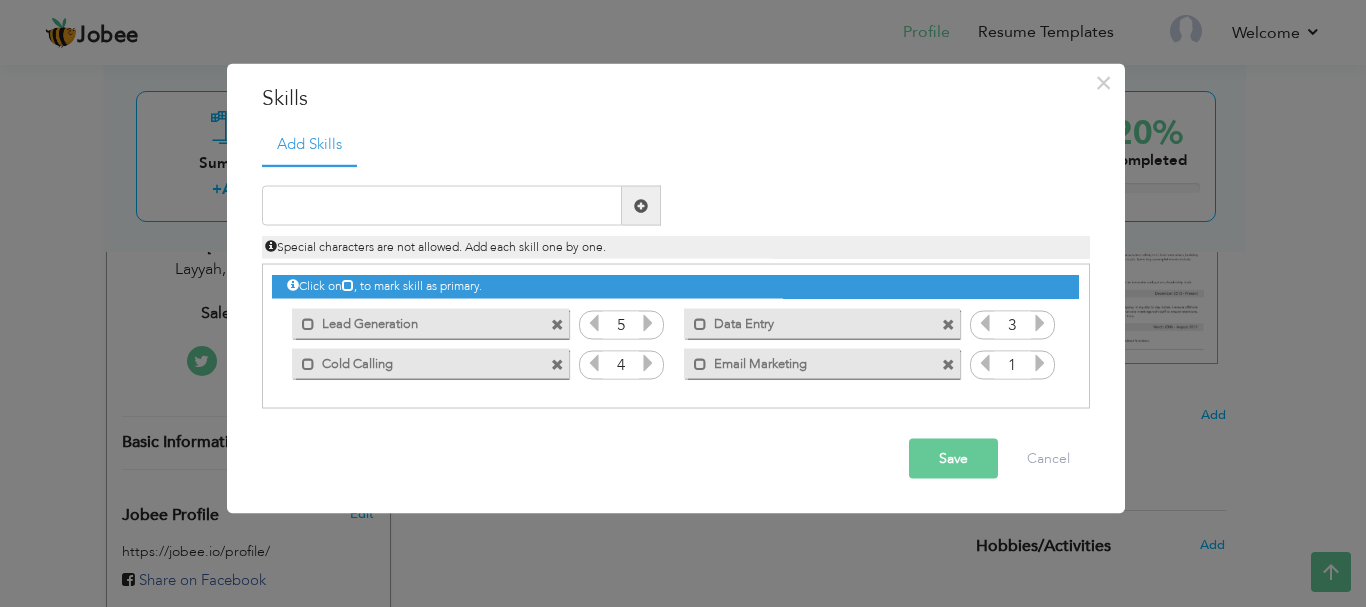 click at bounding box center (1040, 323) 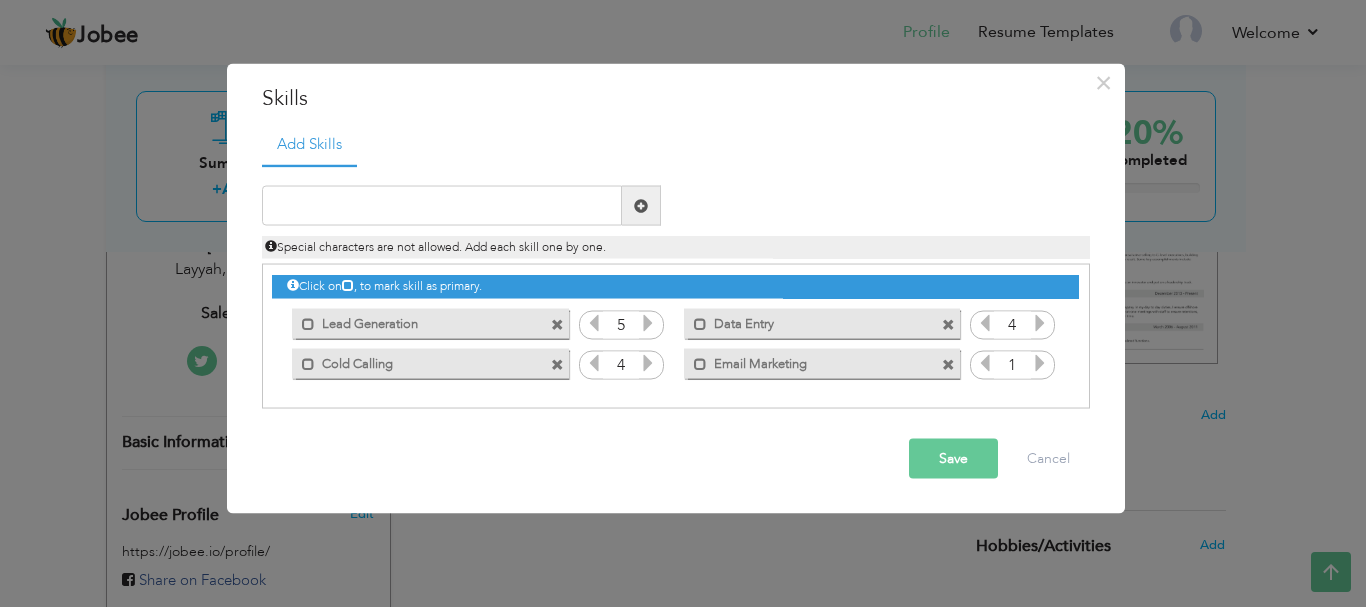 click at bounding box center [1040, 323] 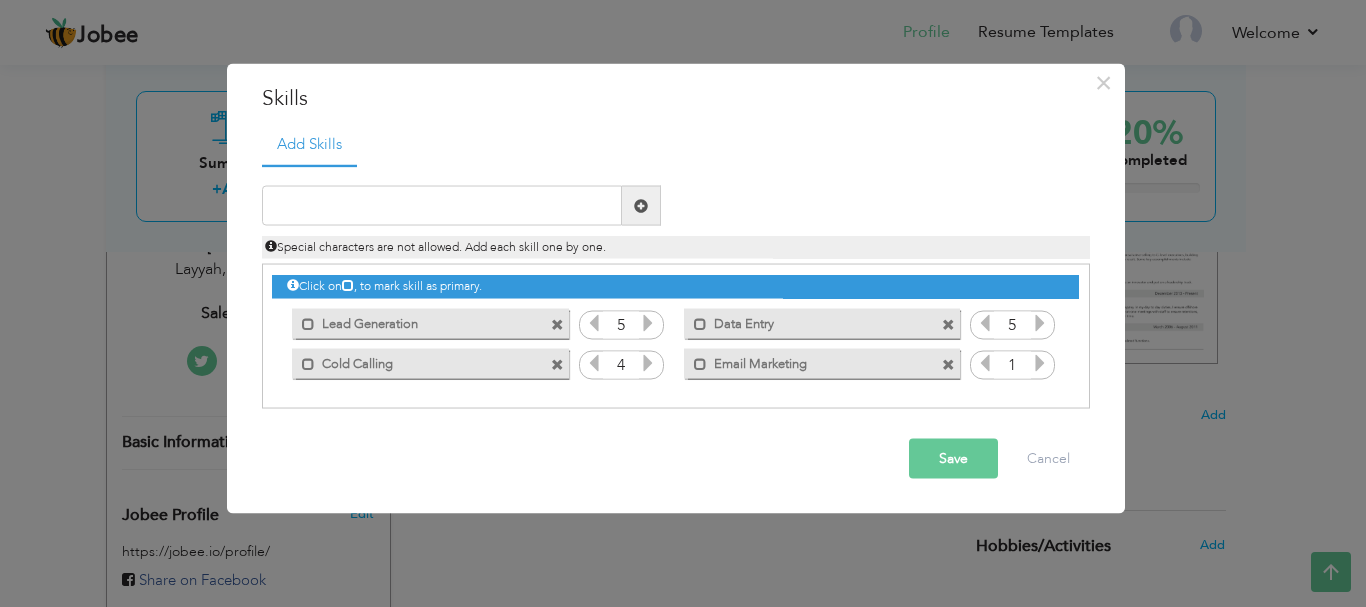 click at bounding box center (1040, 363) 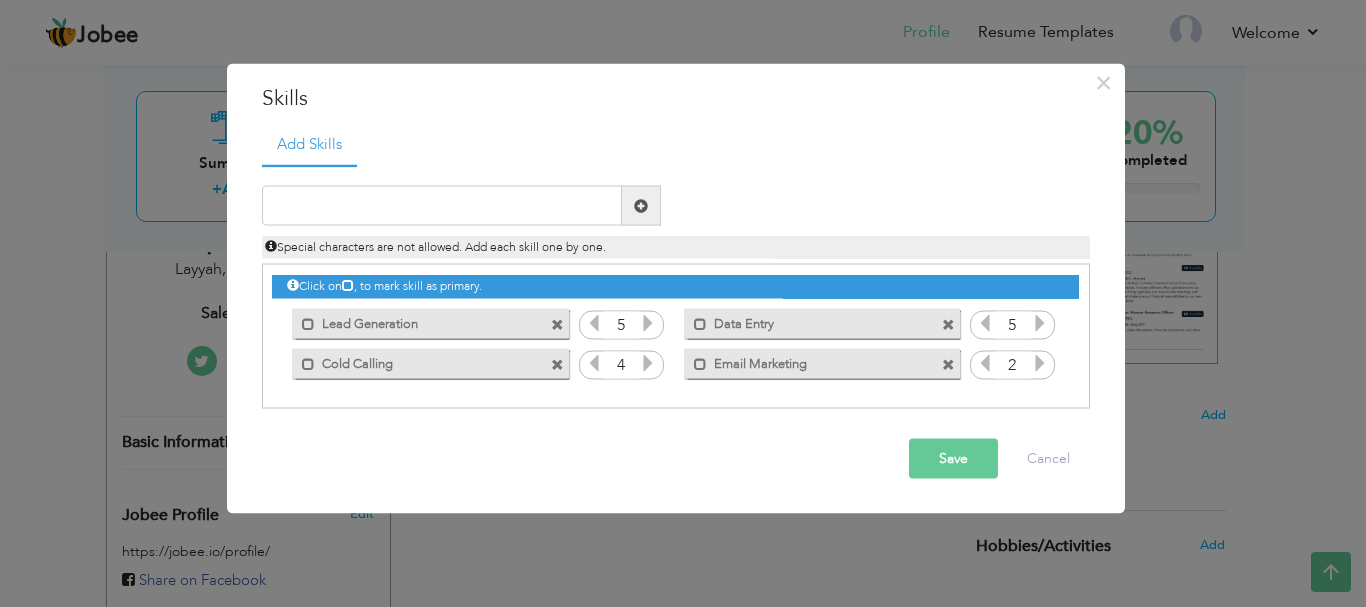click at bounding box center [1040, 363] 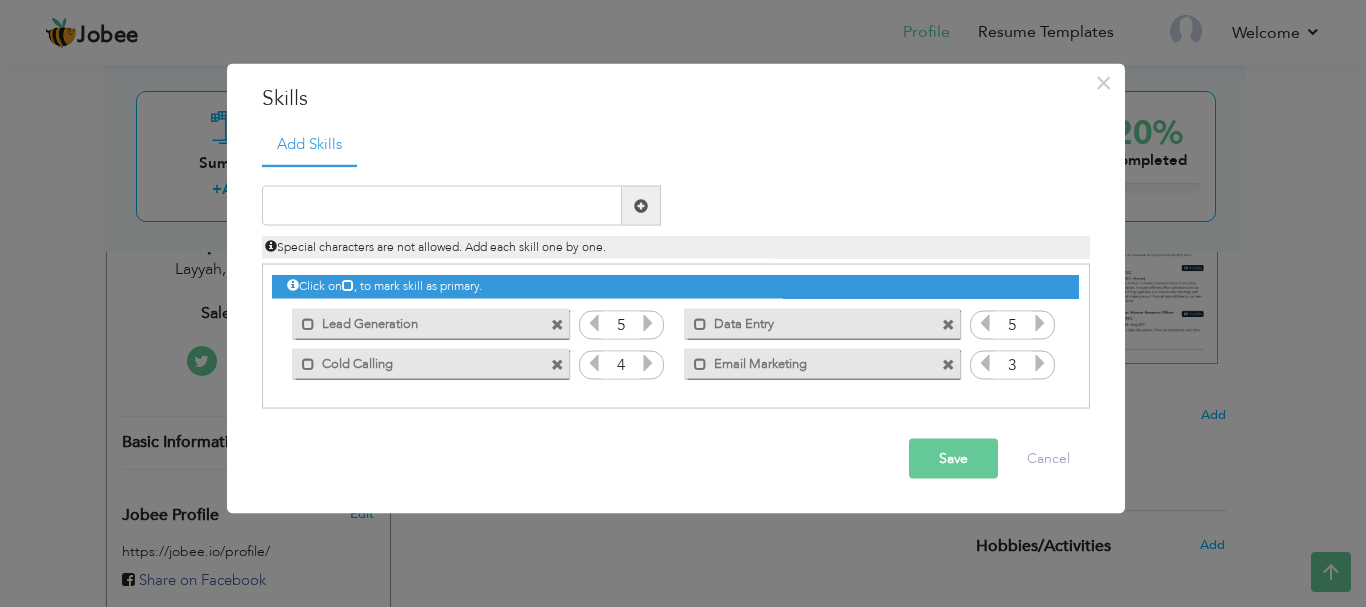 click at bounding box center [1040, 363] 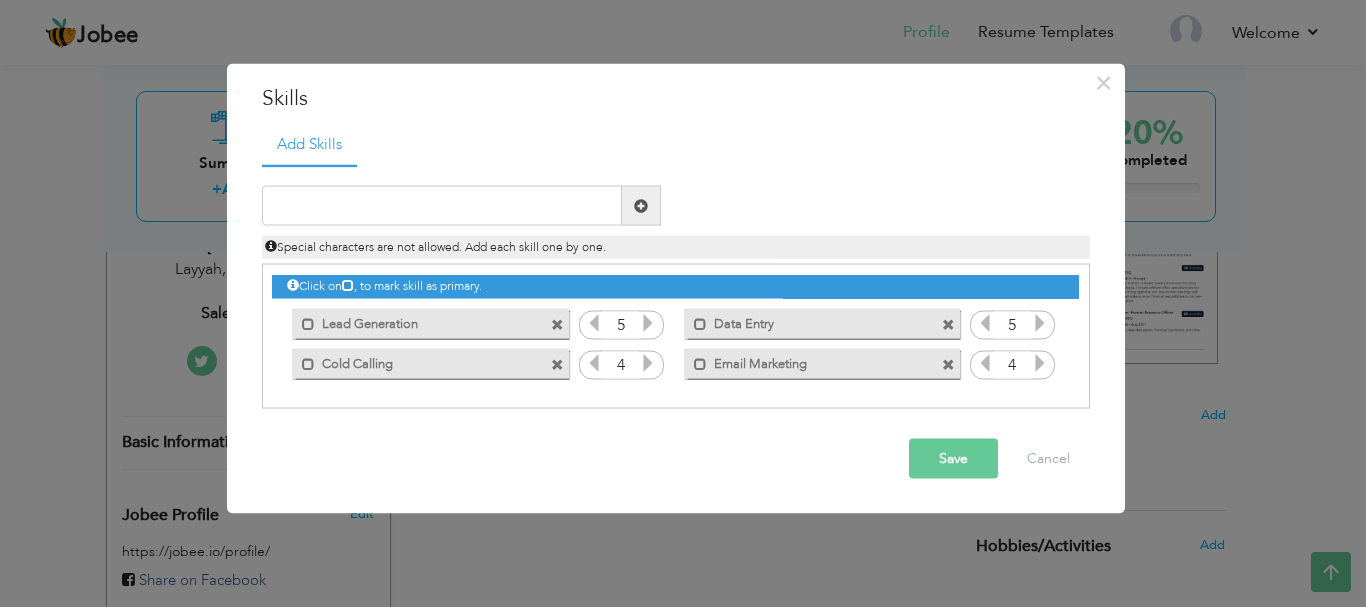 click at bounding box center [1040, 363] 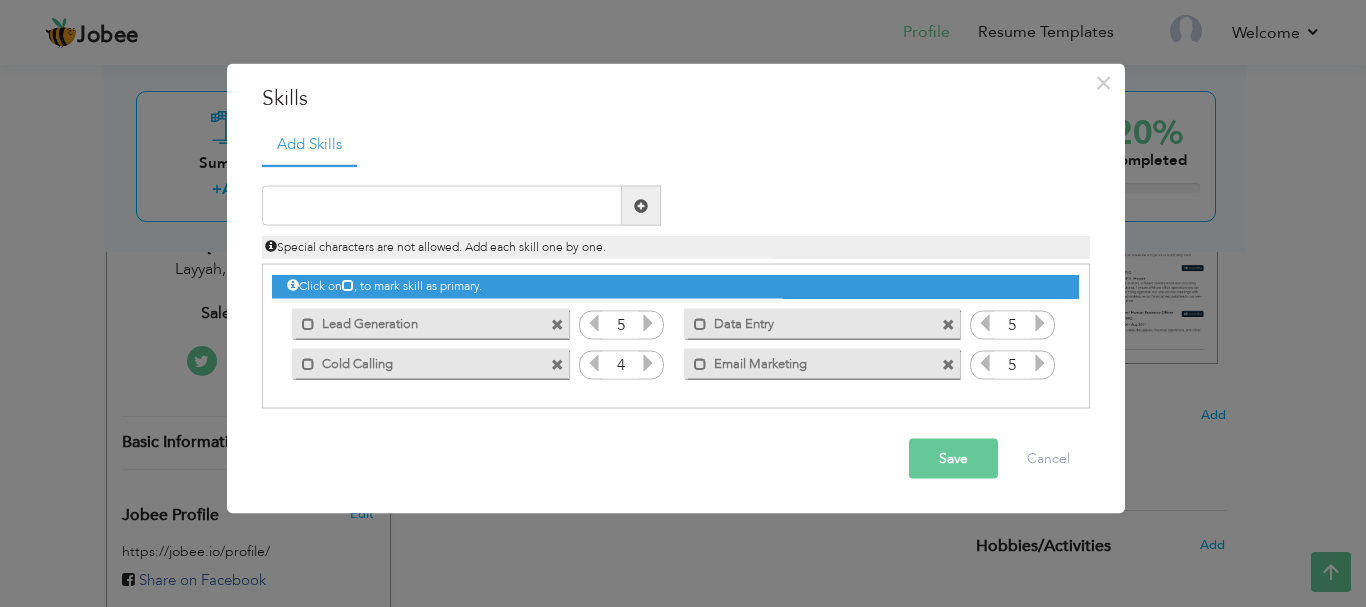 click at bounding box center [1040, 363] 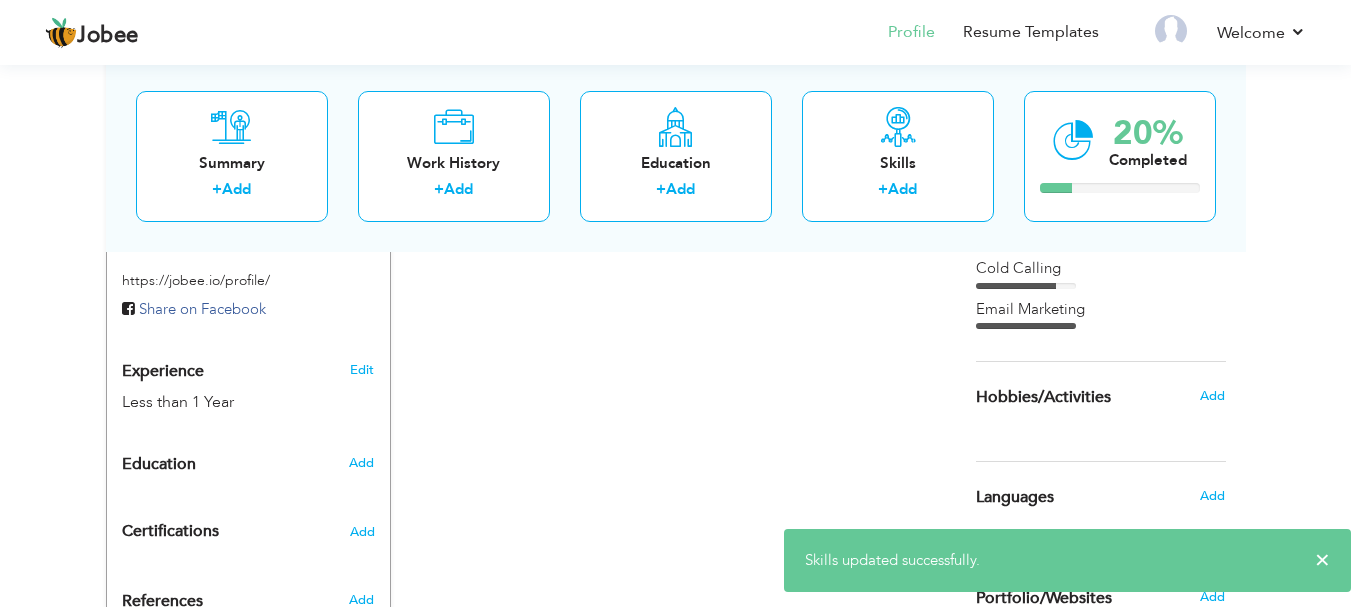 scroll, scrollTop: 679, scrollLeft: 0, axis: vertical 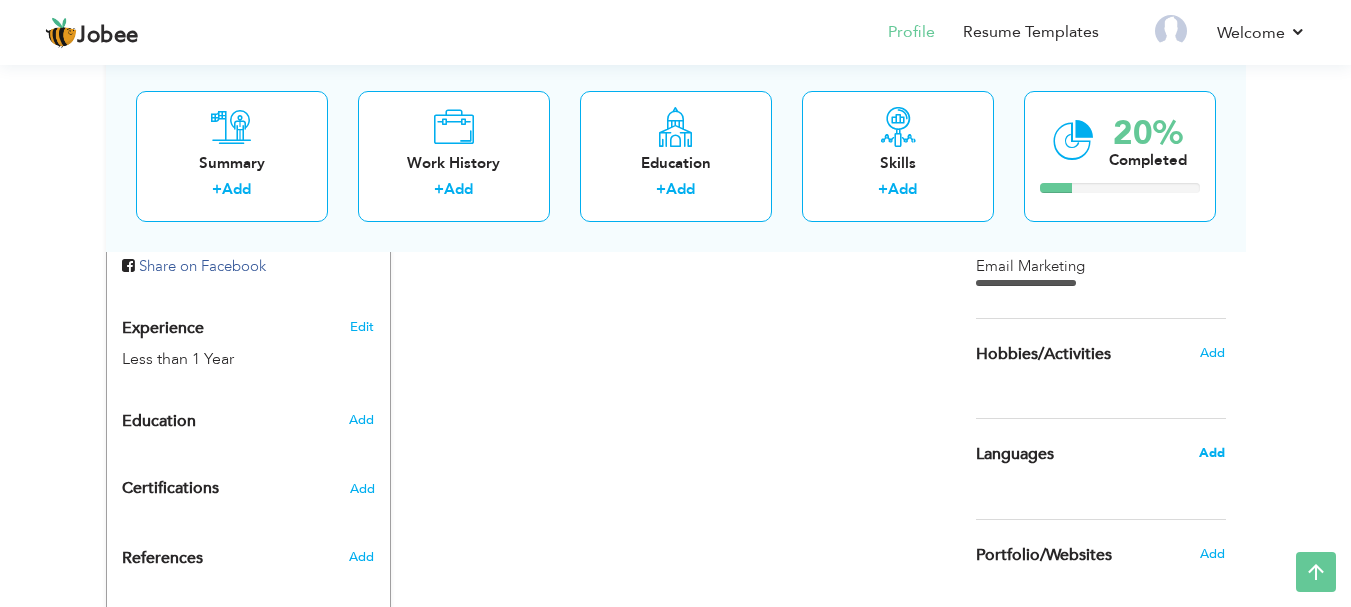 click on "Add" at bounding box center (1212, 453) 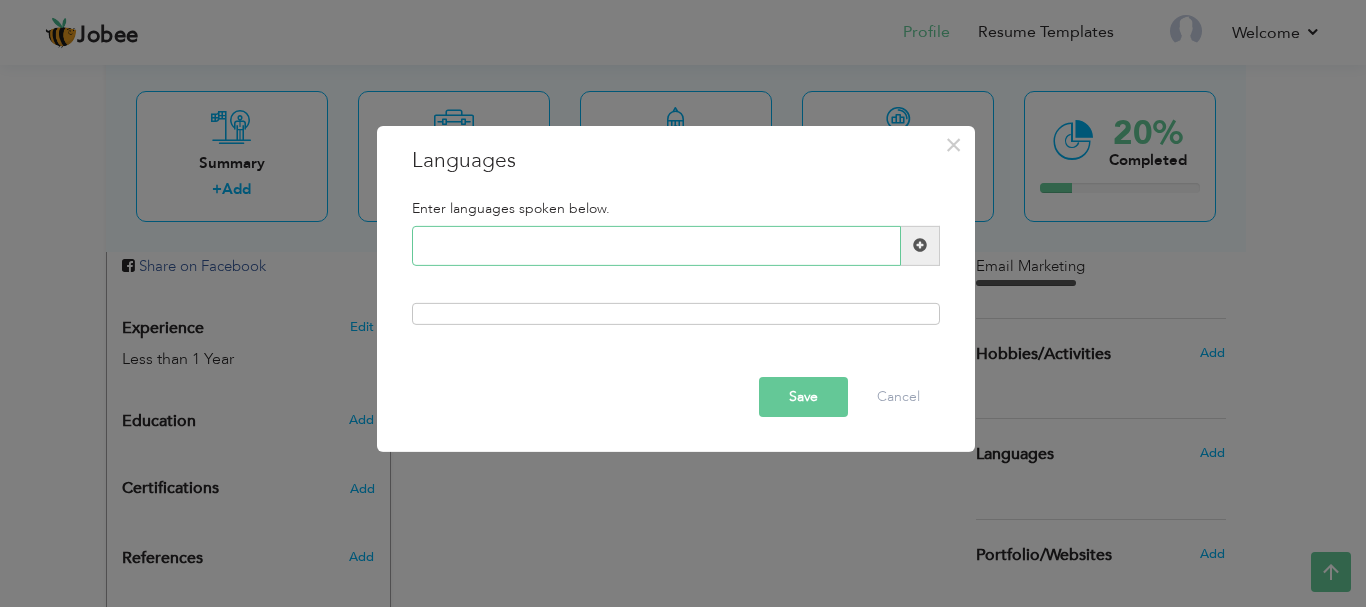 click at bounding box center [656, 246] 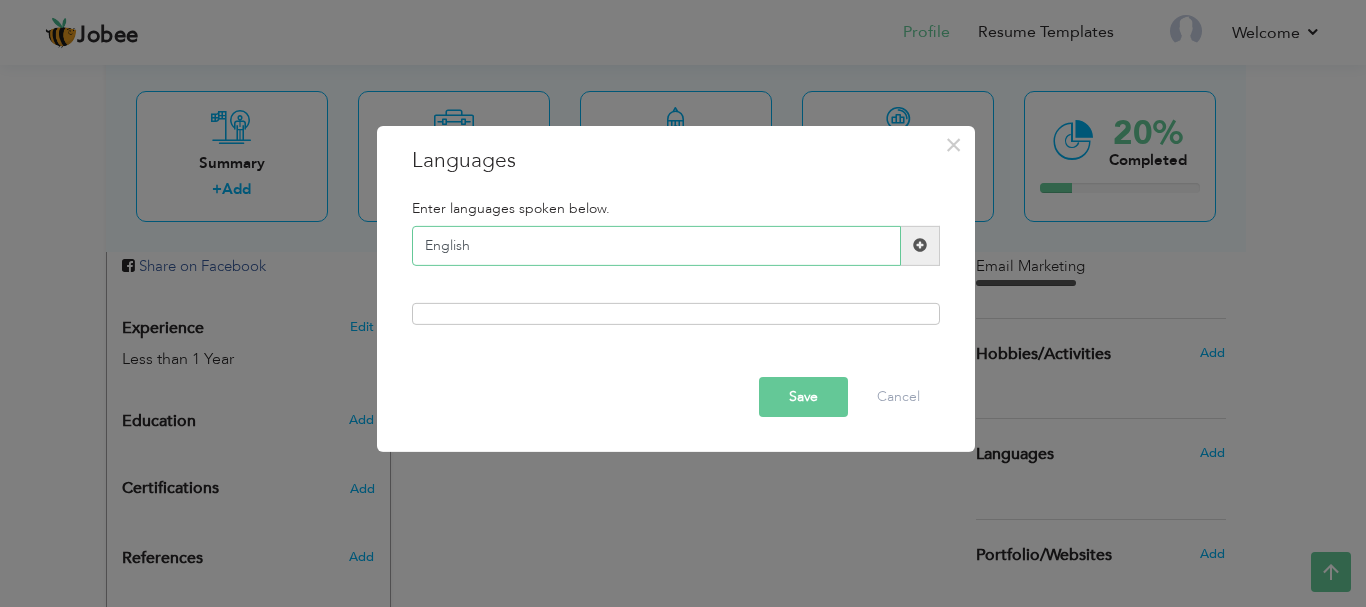 type on "English" 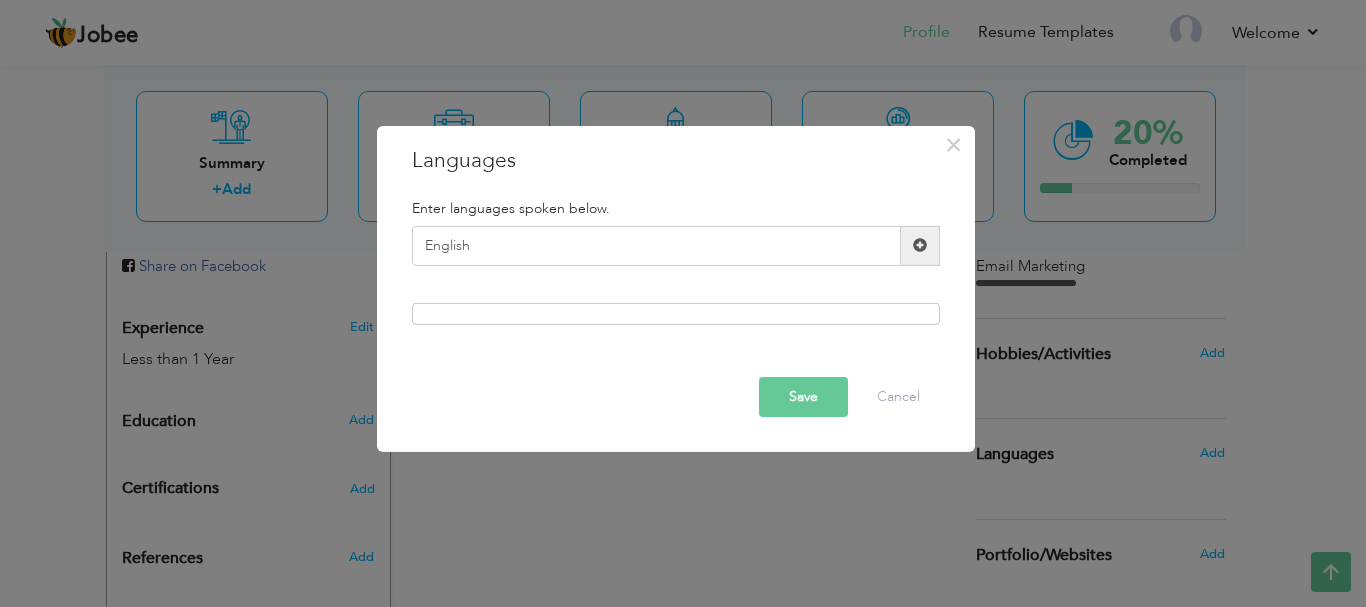 click at bounding box center [920, 245] 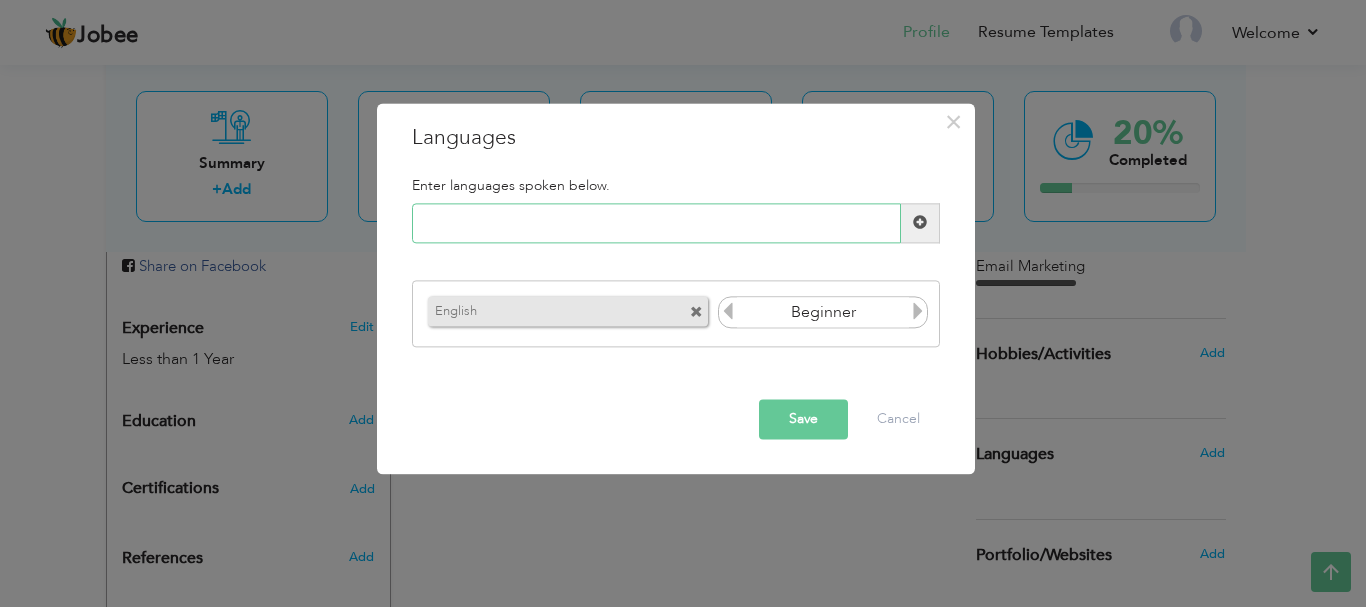 click at bounding box center [656, 223] 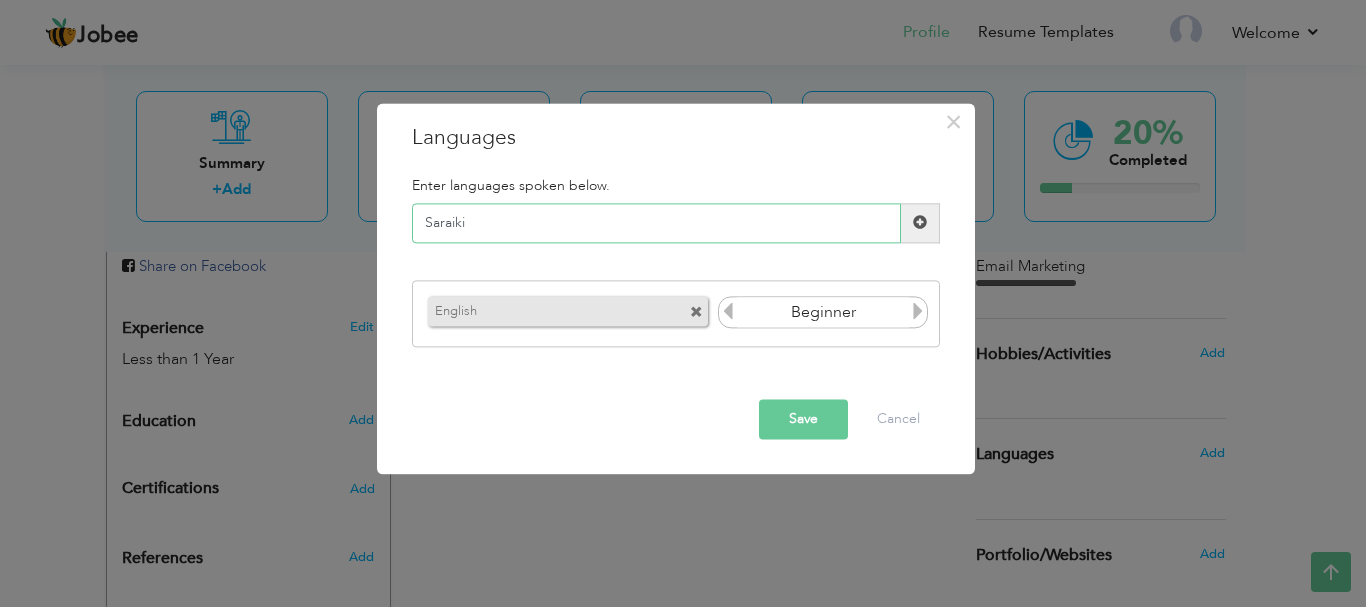 type on "Saraiki" 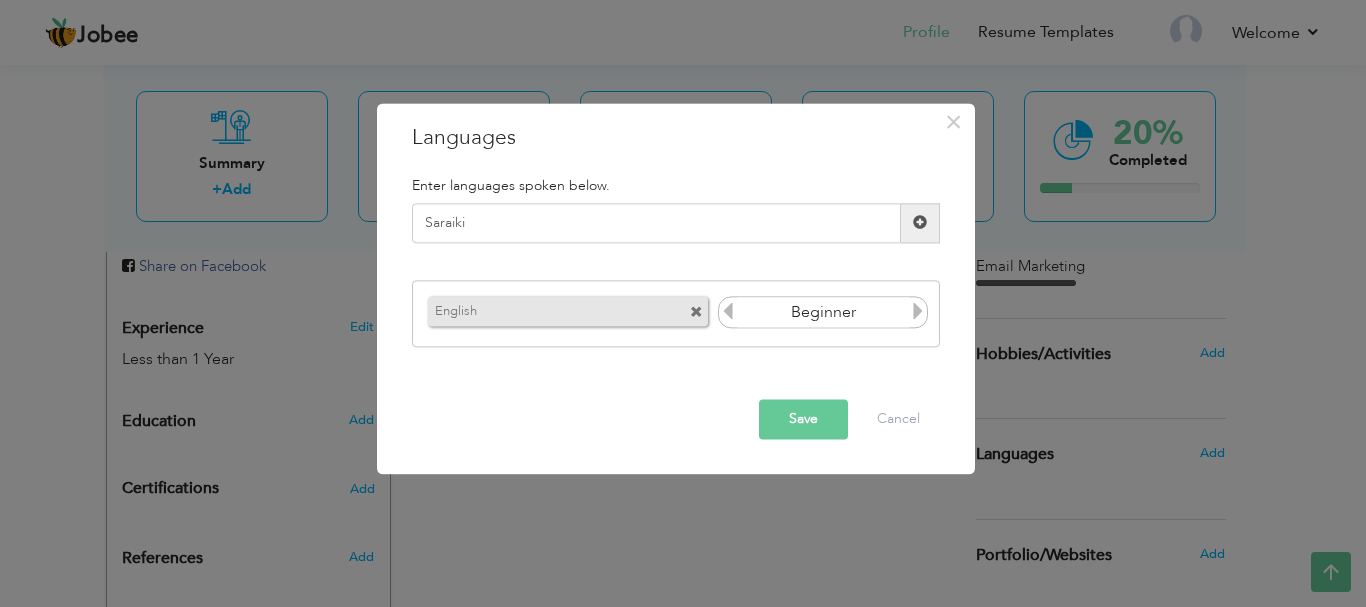 click at bounding box center [920, 223] 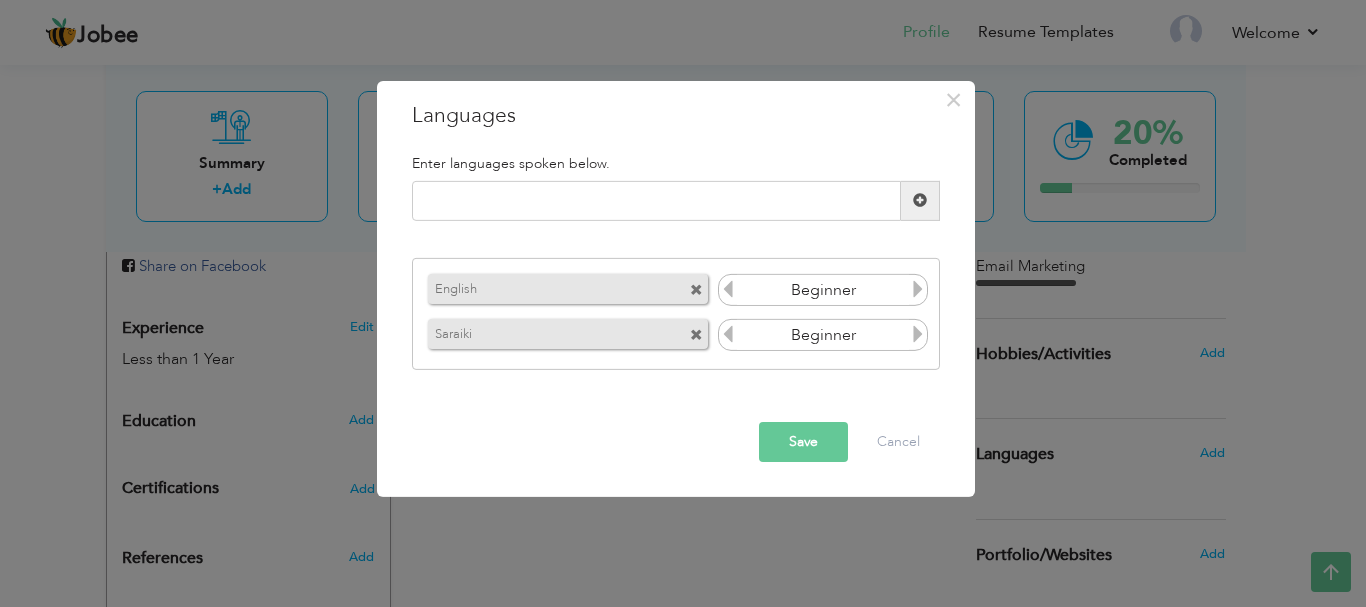 click on "Enter languages spoken below." at bounding box center (676, 162) 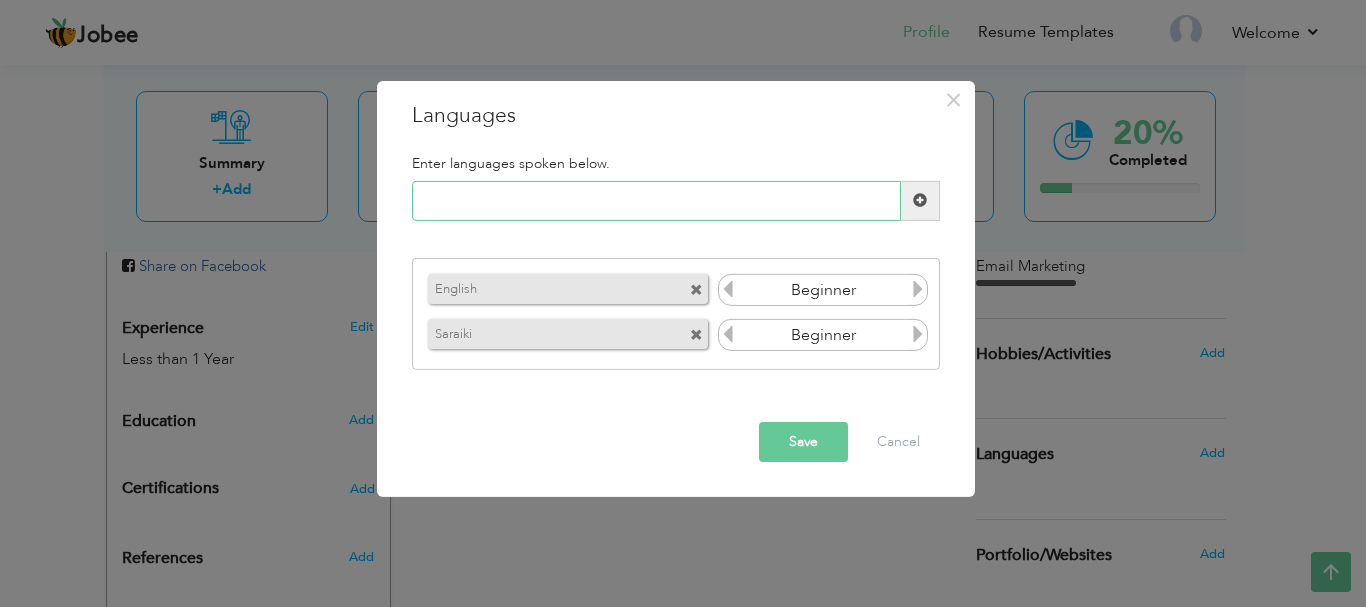 click at bounding box center (656, 201) 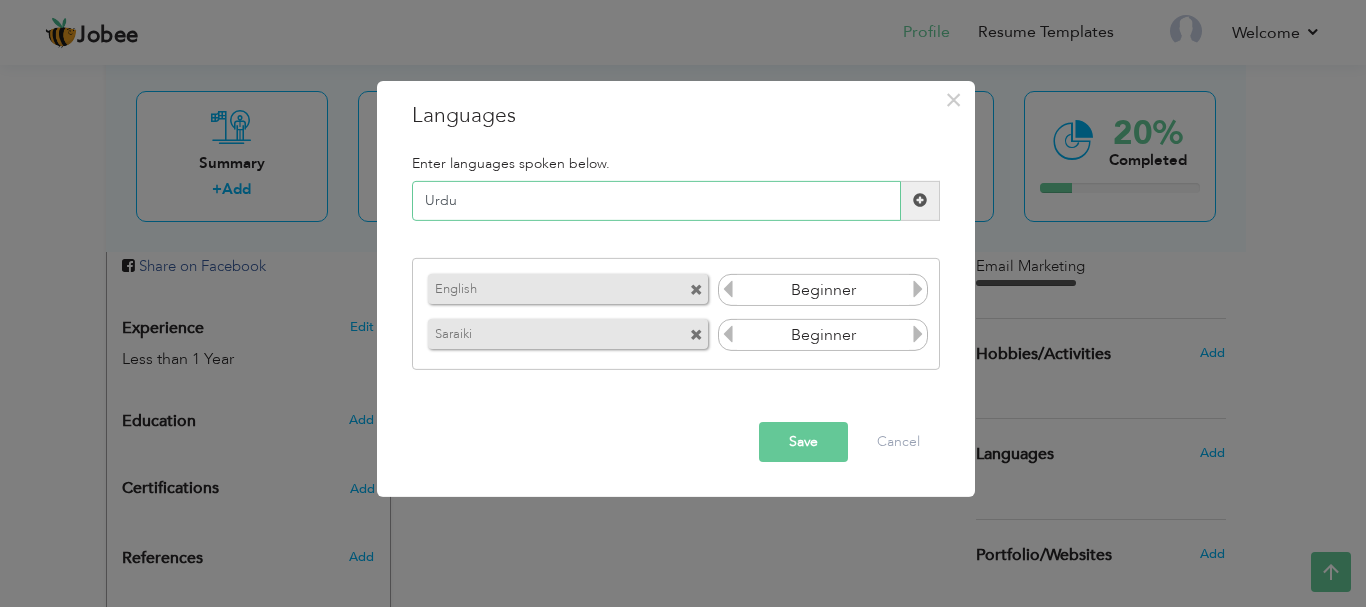 type on "Urdu" 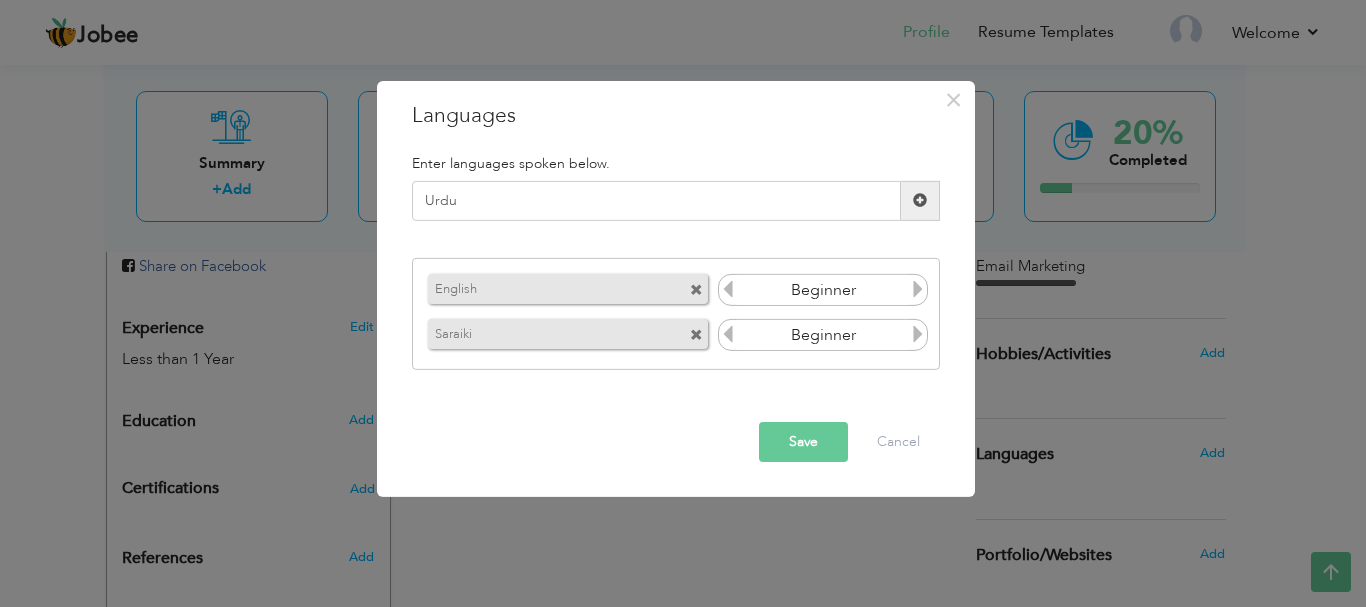 click at bounding box center (920, 200) 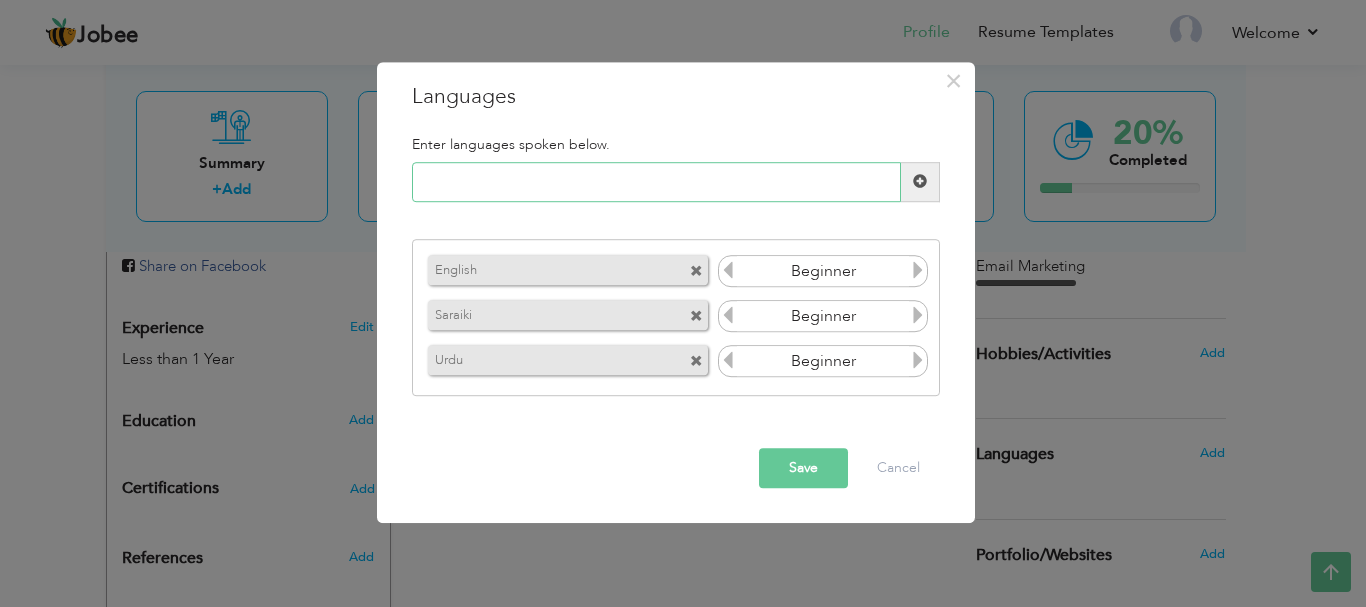 click at bounding box center (656, 182) 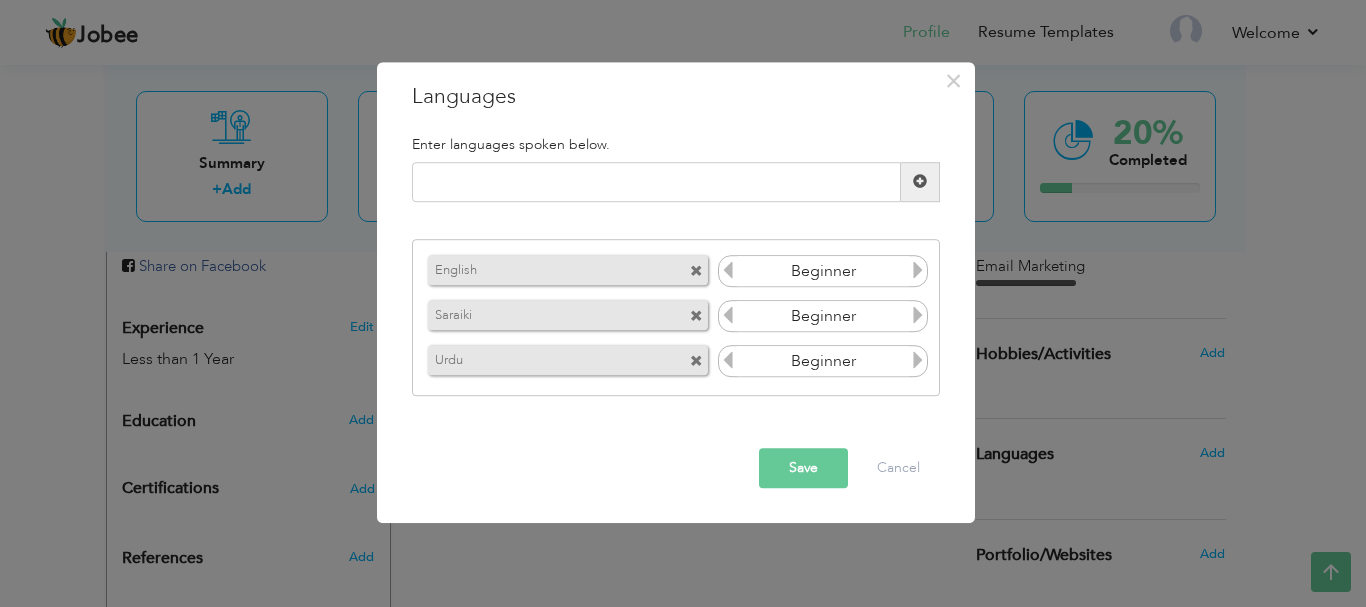 click on "Beginner" at bounding box center (823, 272) 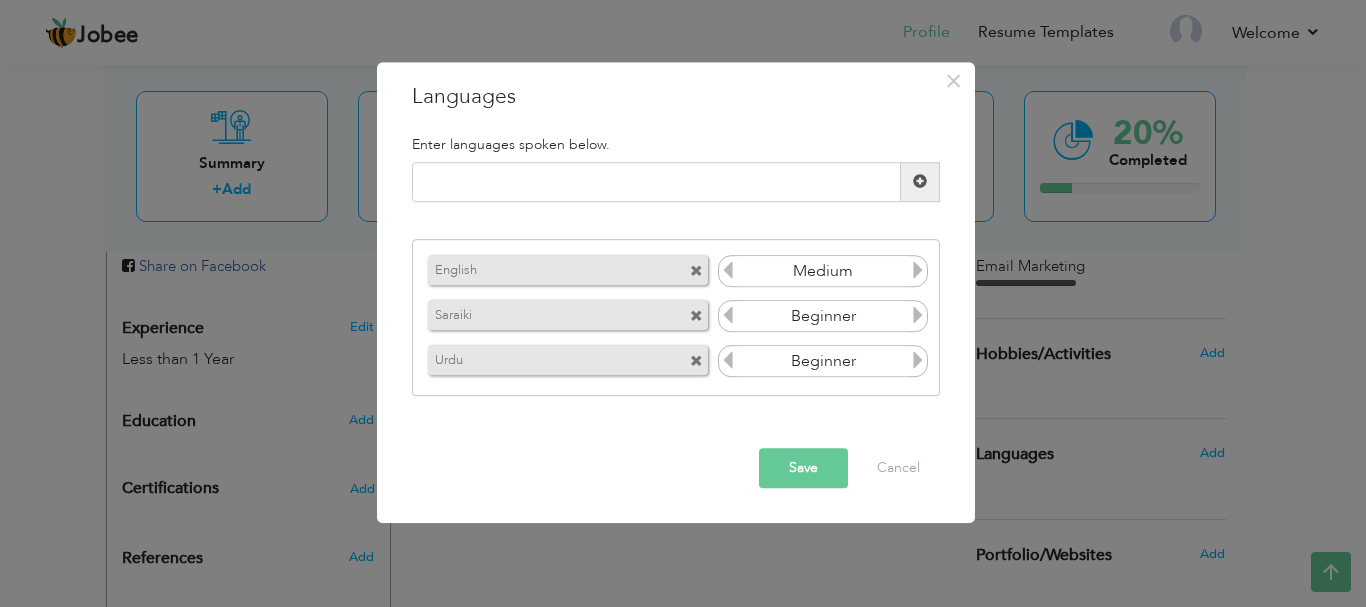 click at bounding box center (918, 271) 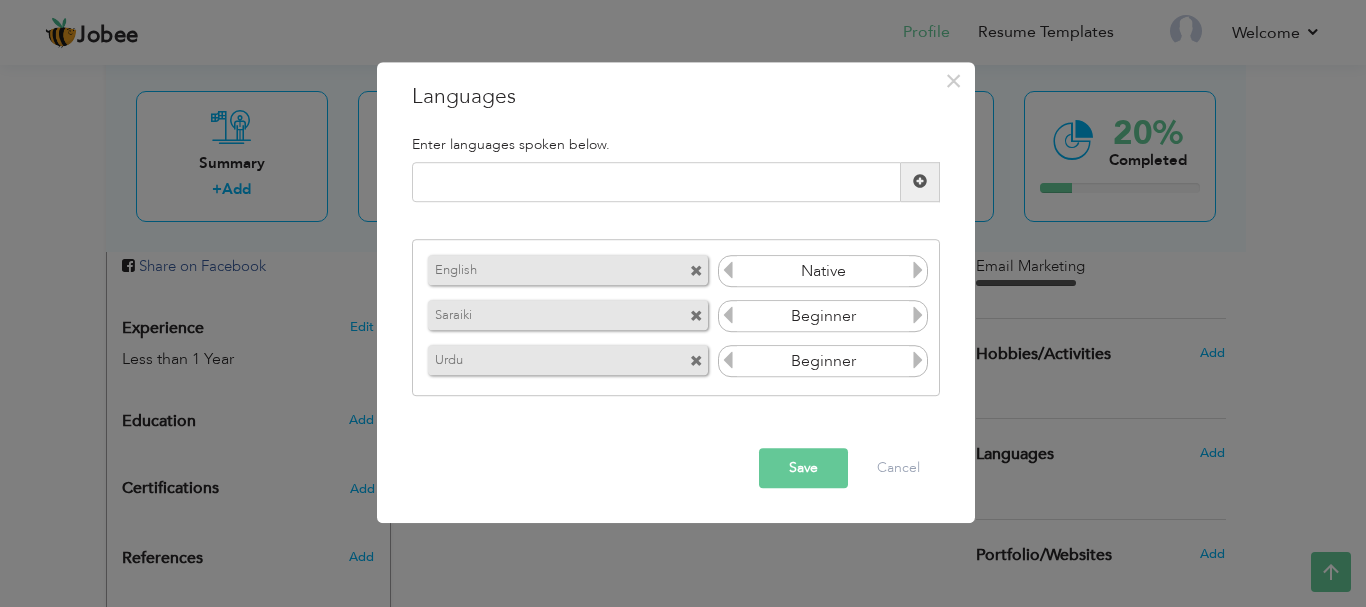 click at bounding box center [918, 271] 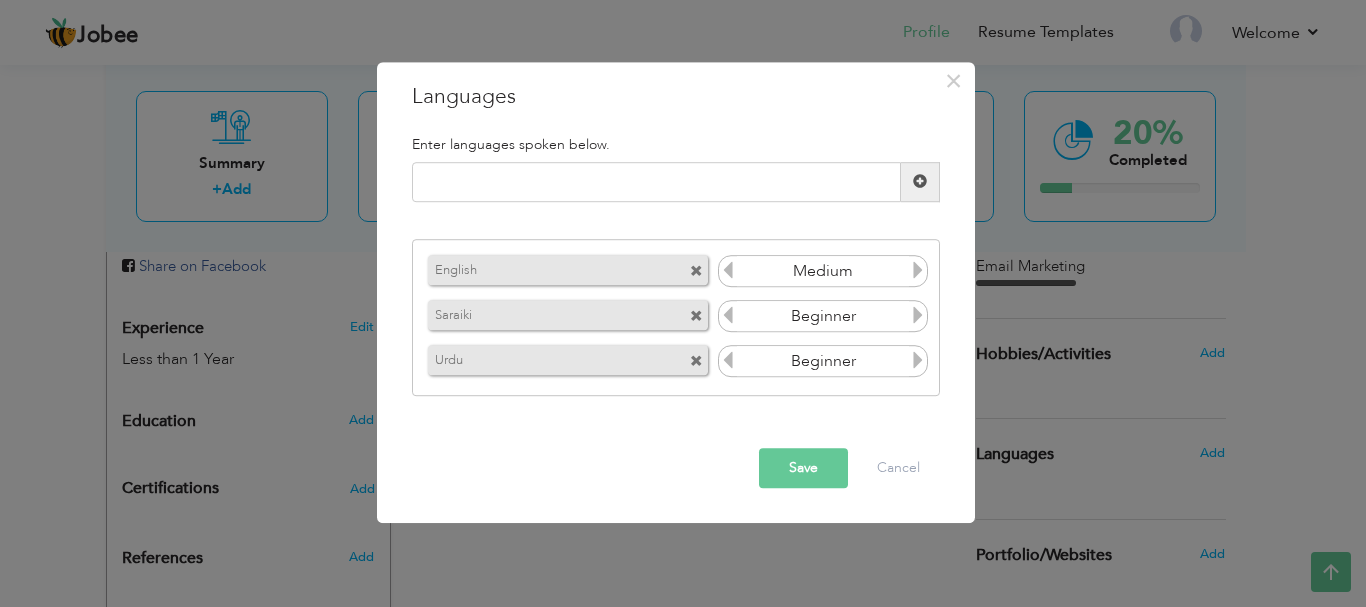 click at bounding box center [918, 316] 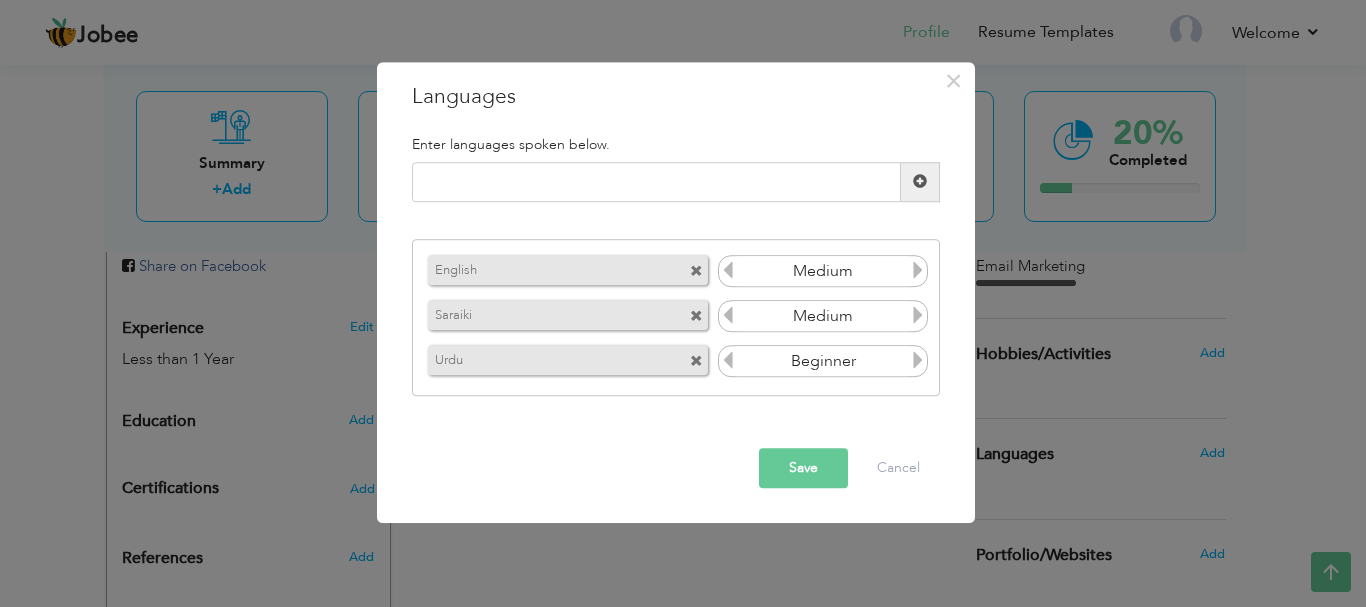 click at bounding box center (918, 316) 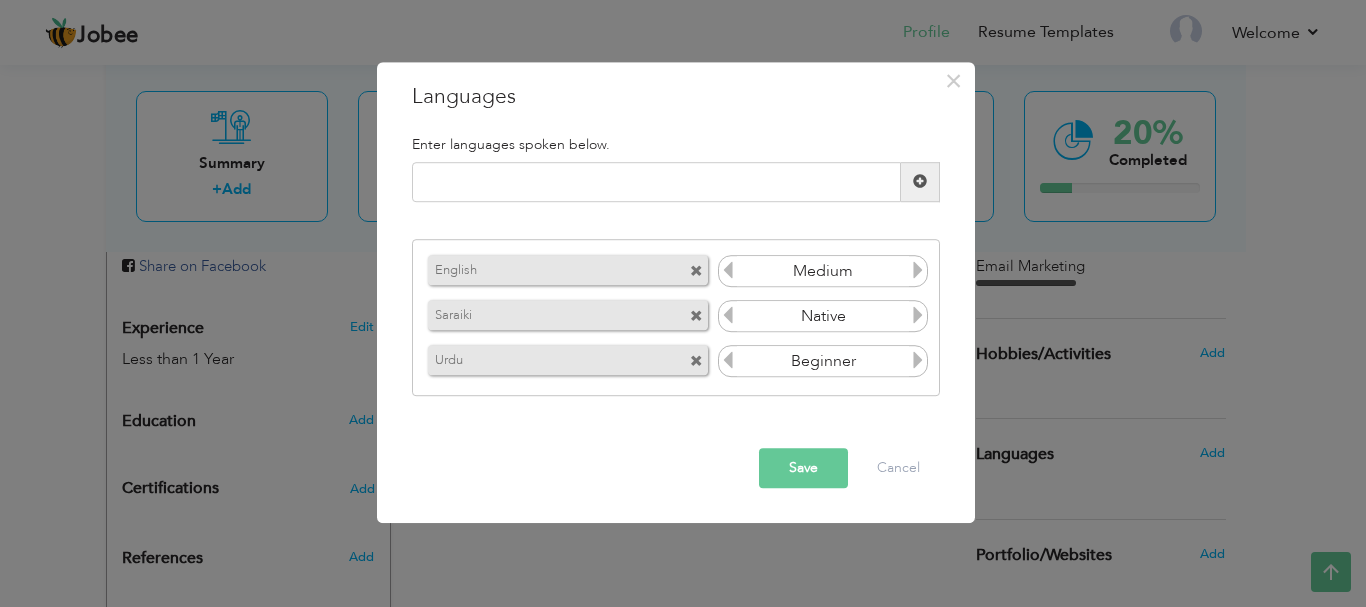 click at bounding box center (918, 361) 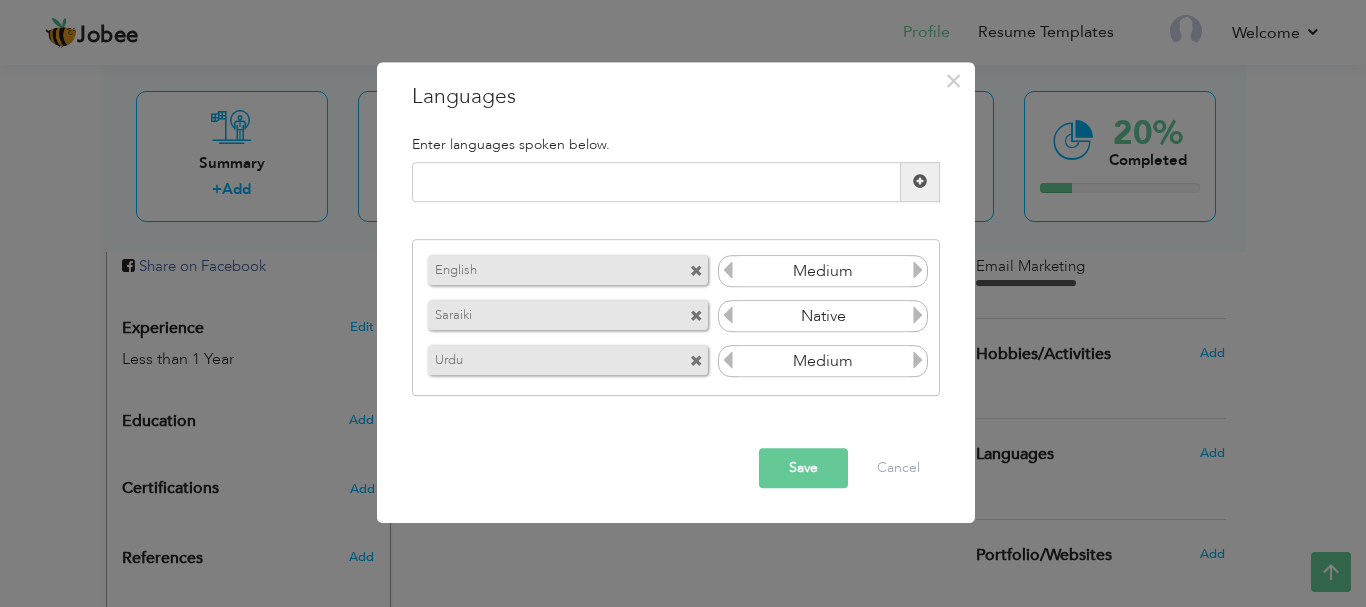 click at bounding box center (918, 361) 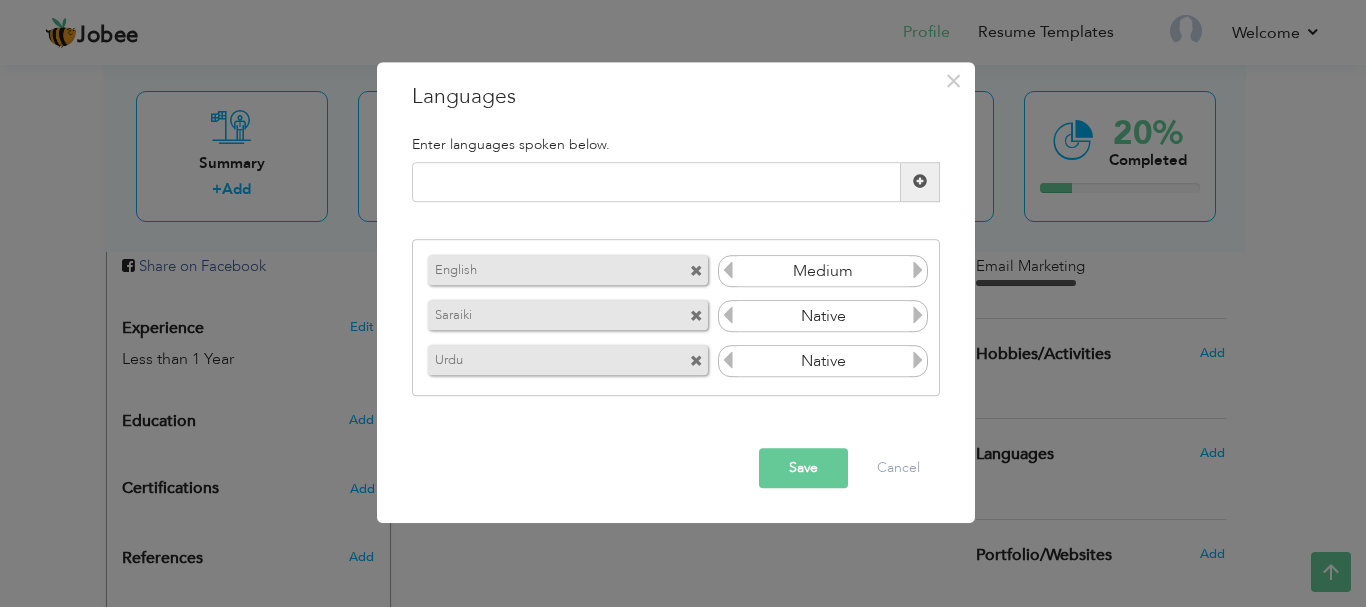 click at bounding box center [918, 361] 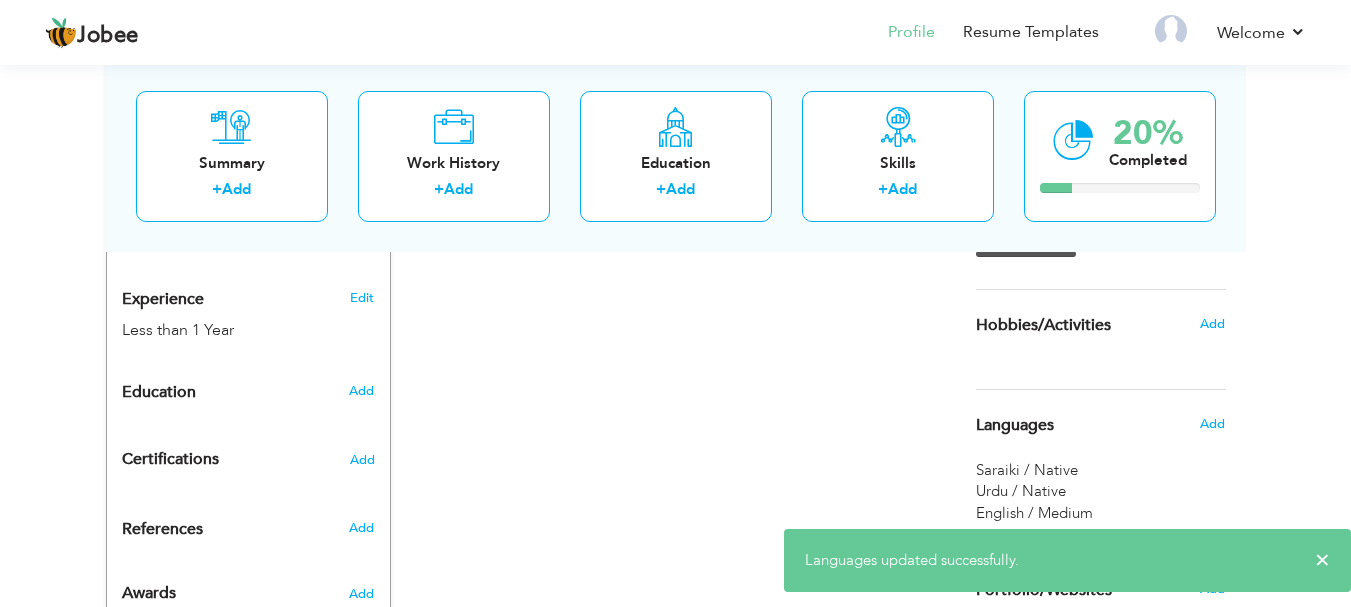 scroll, scrollTop: 709, scrollLeft: 0, axis: vertical 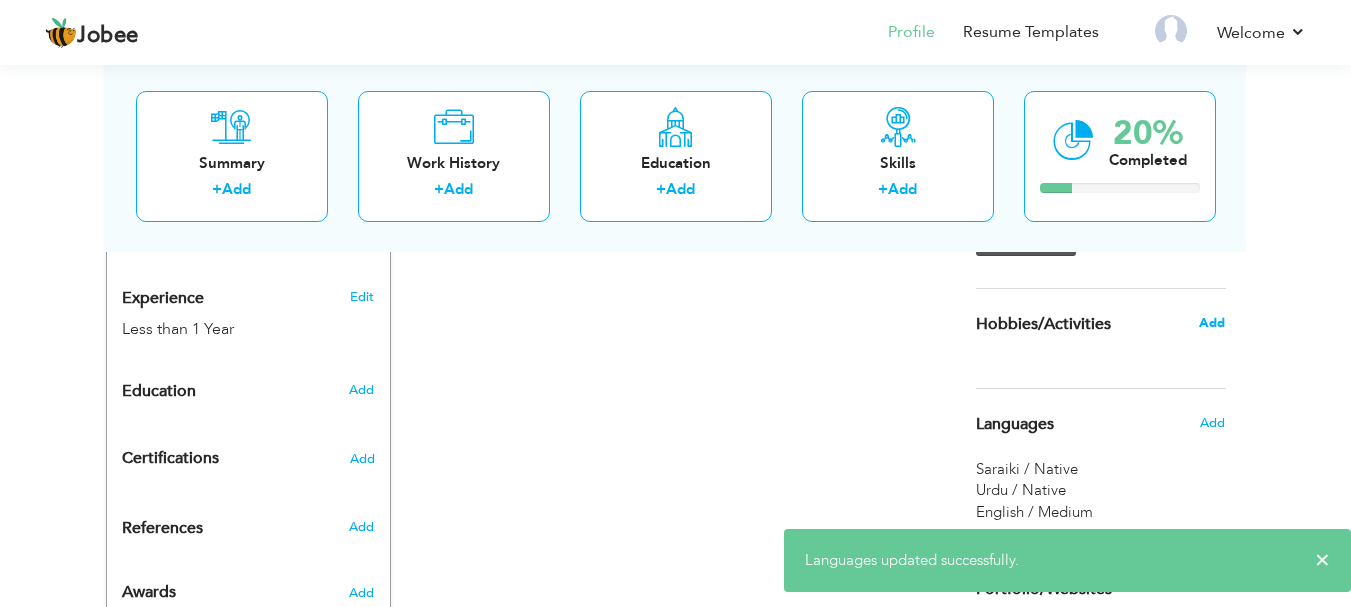 click on "Add" at bounding box center [1212, 323] 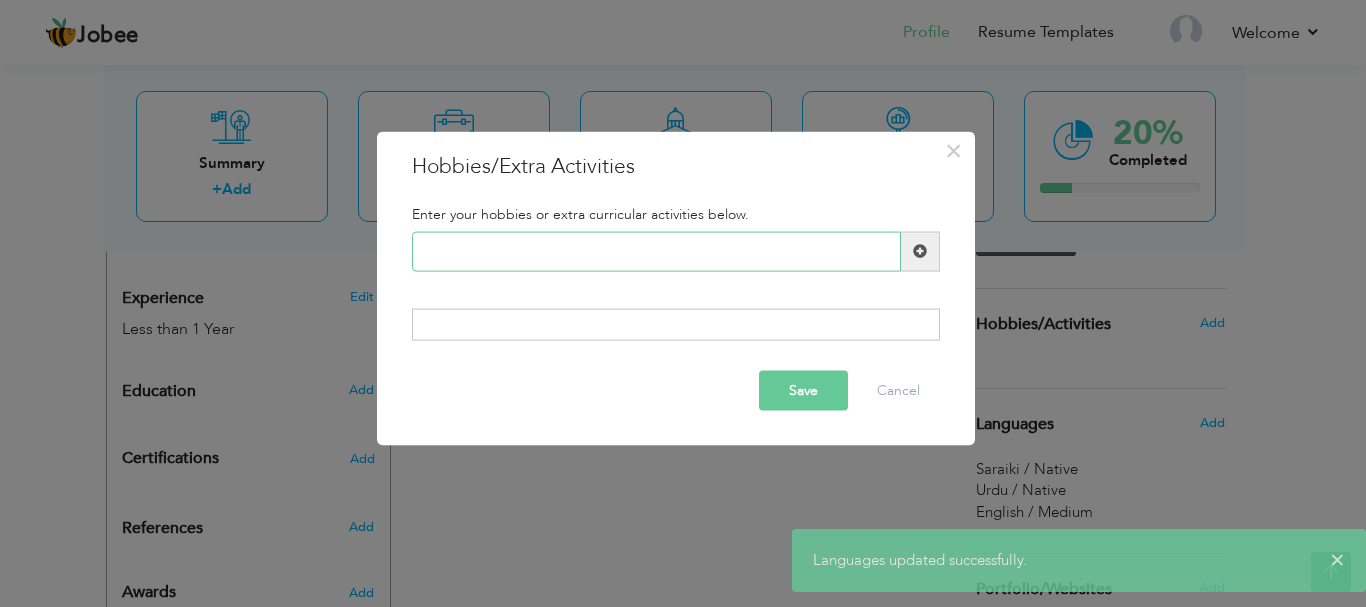 click at bounding box center [656, 251] 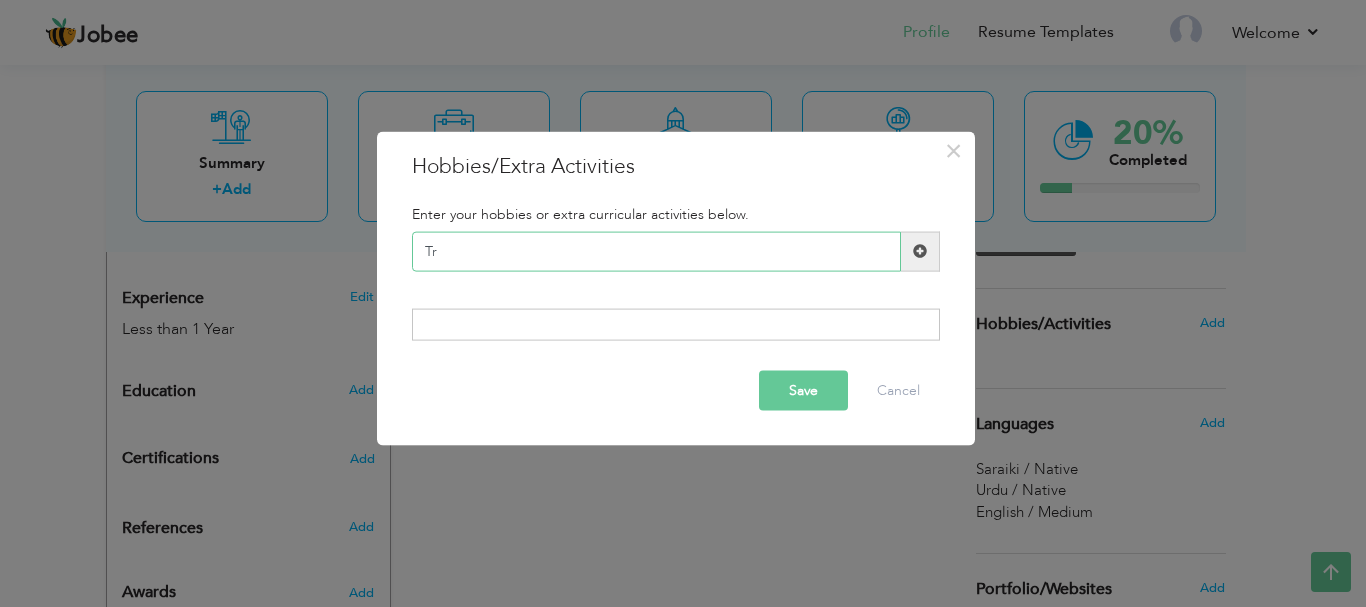 type on "T" 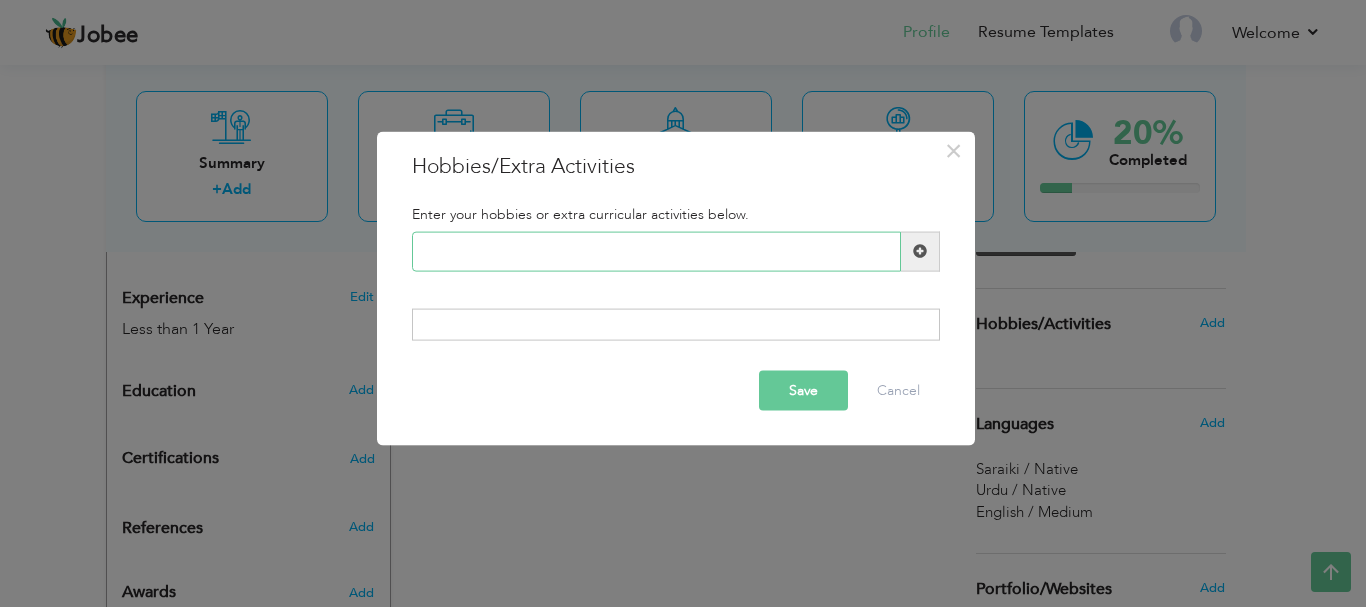 type on "t" 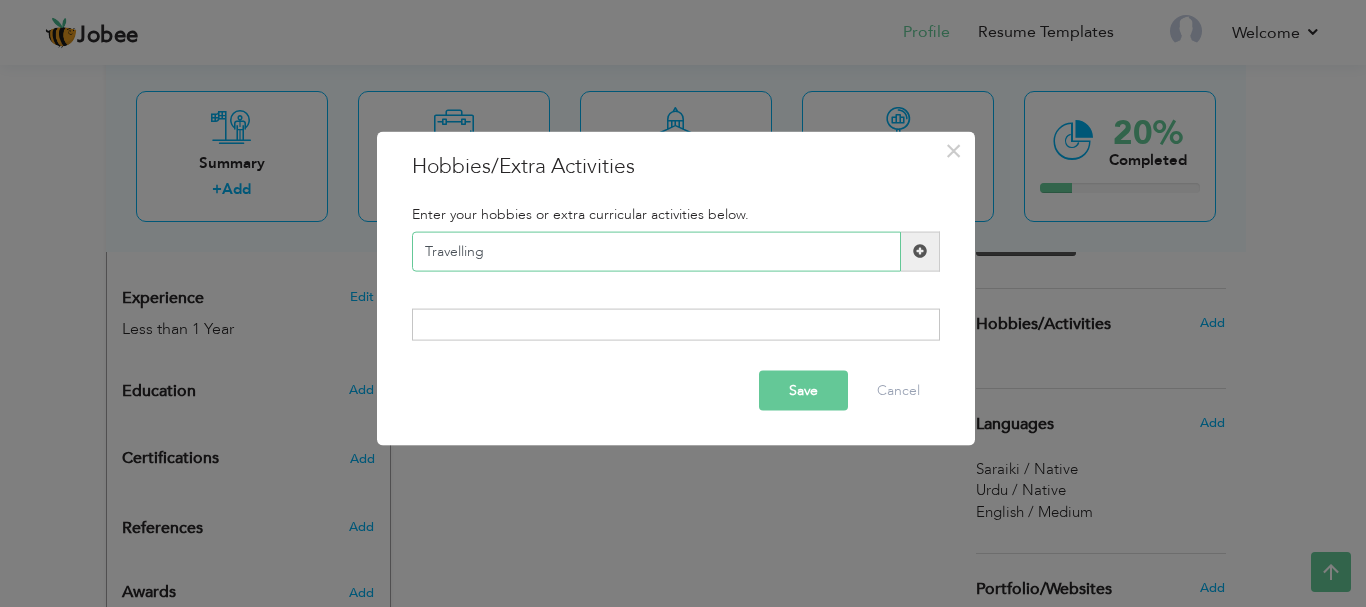 type on "Travelling" 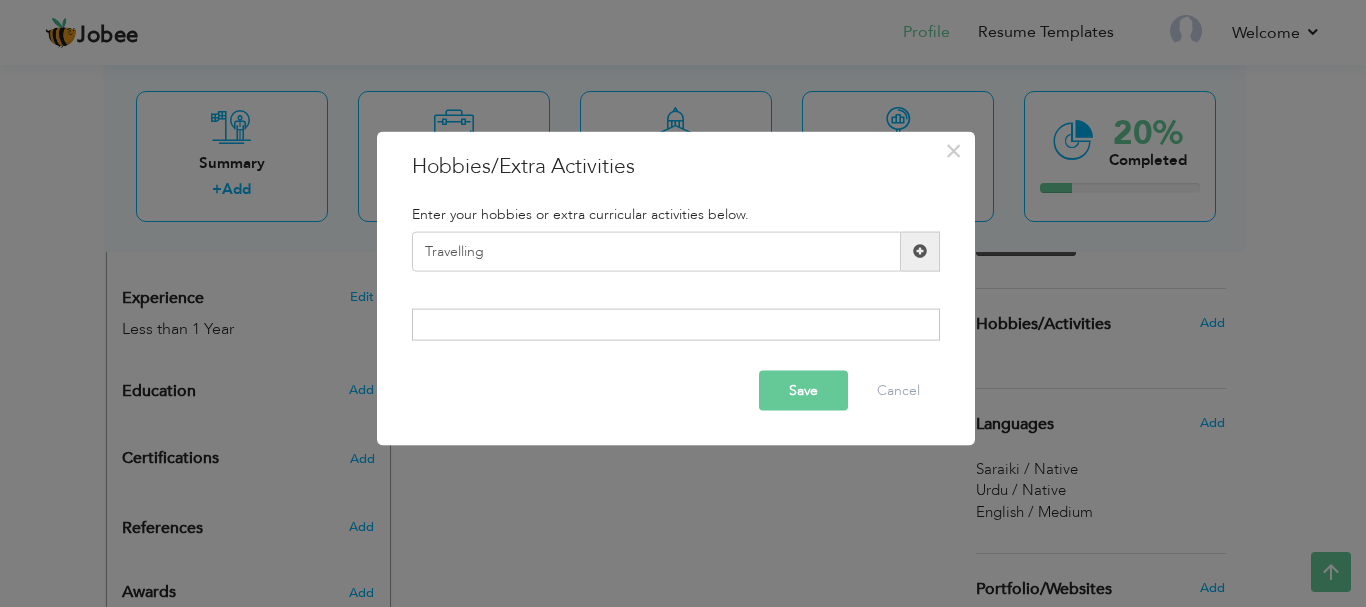 click at bounding box center [920, 251] 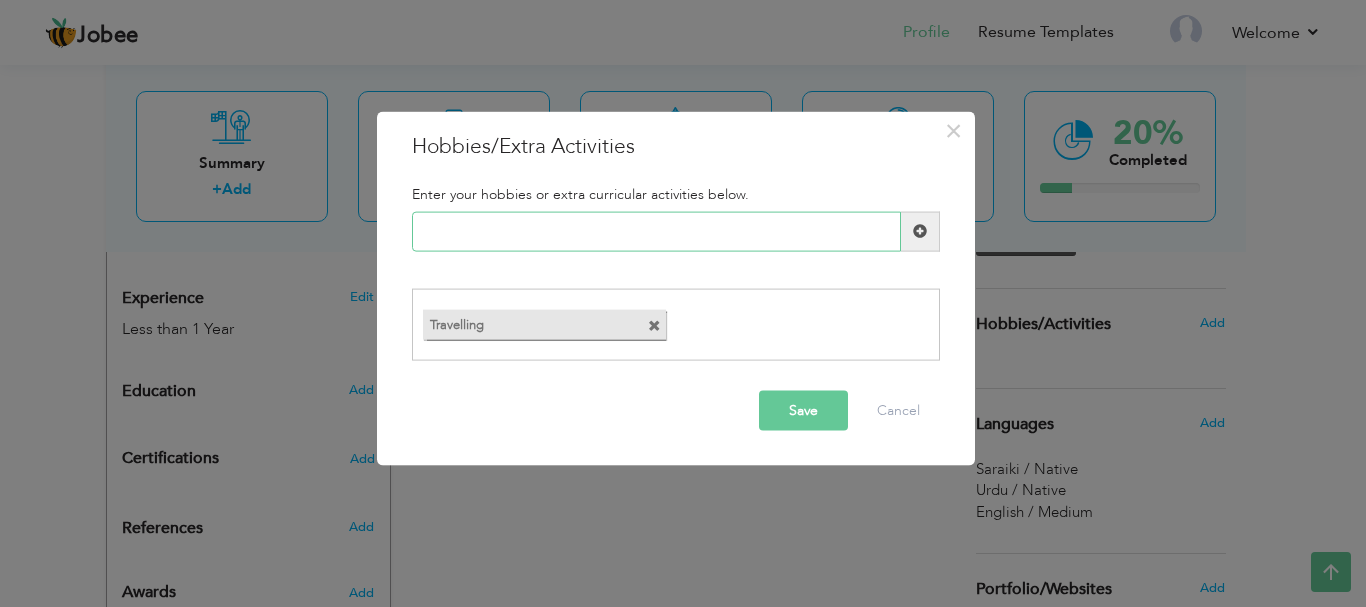 click at bounding box center (656, 231) 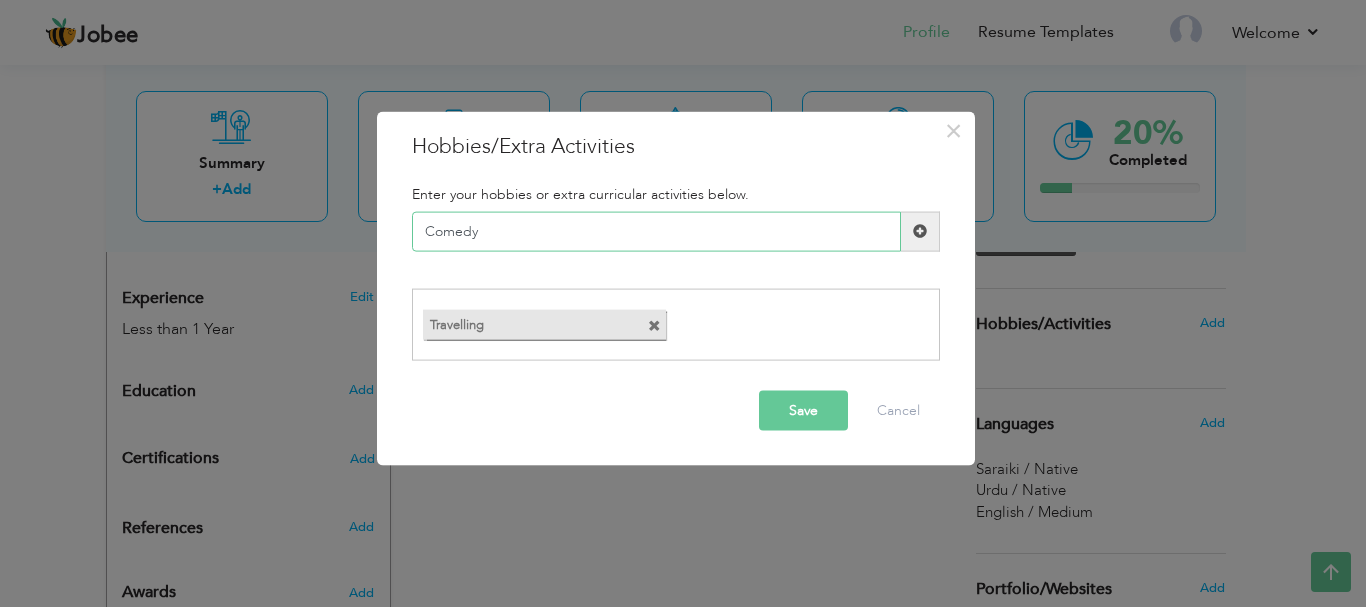 type on "Comedy" 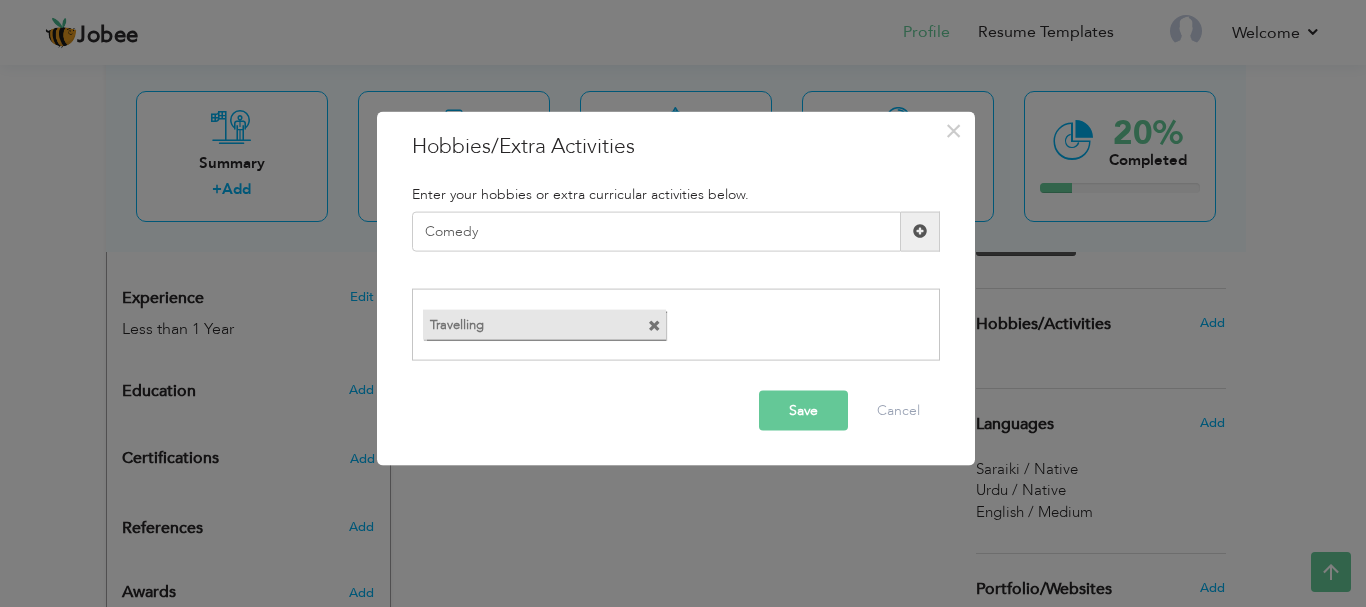 click at bounding box center [920, 231] 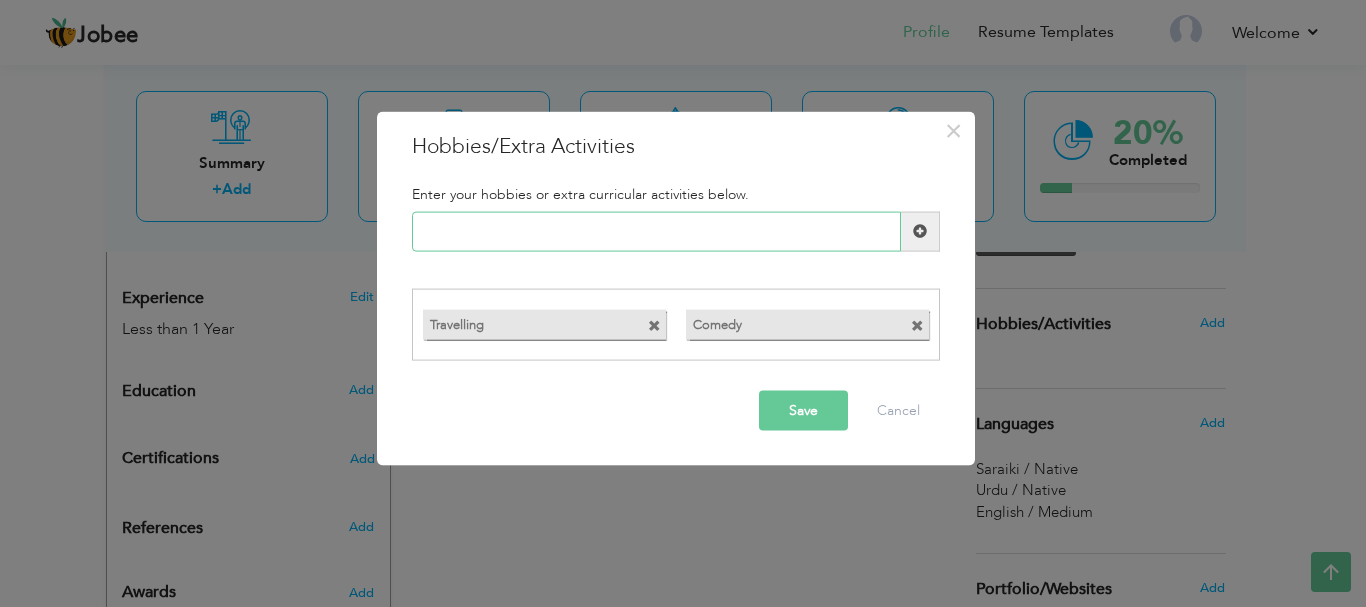 click at bounding box center (656, 231) 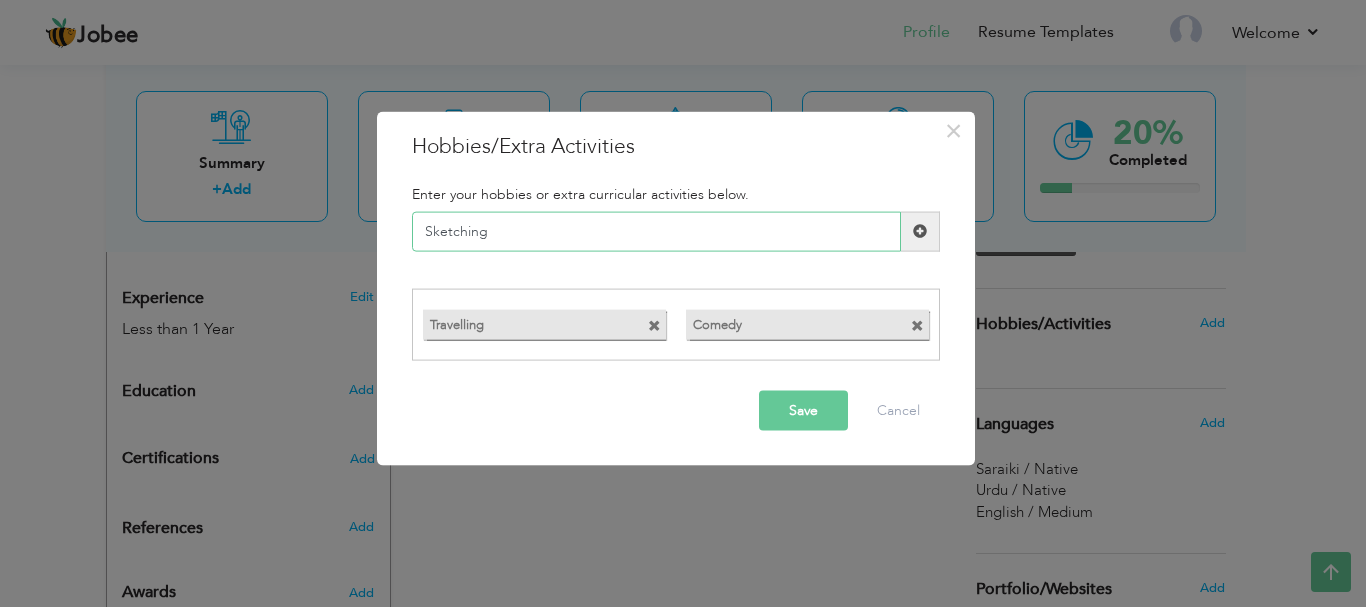 type on "Sketching" 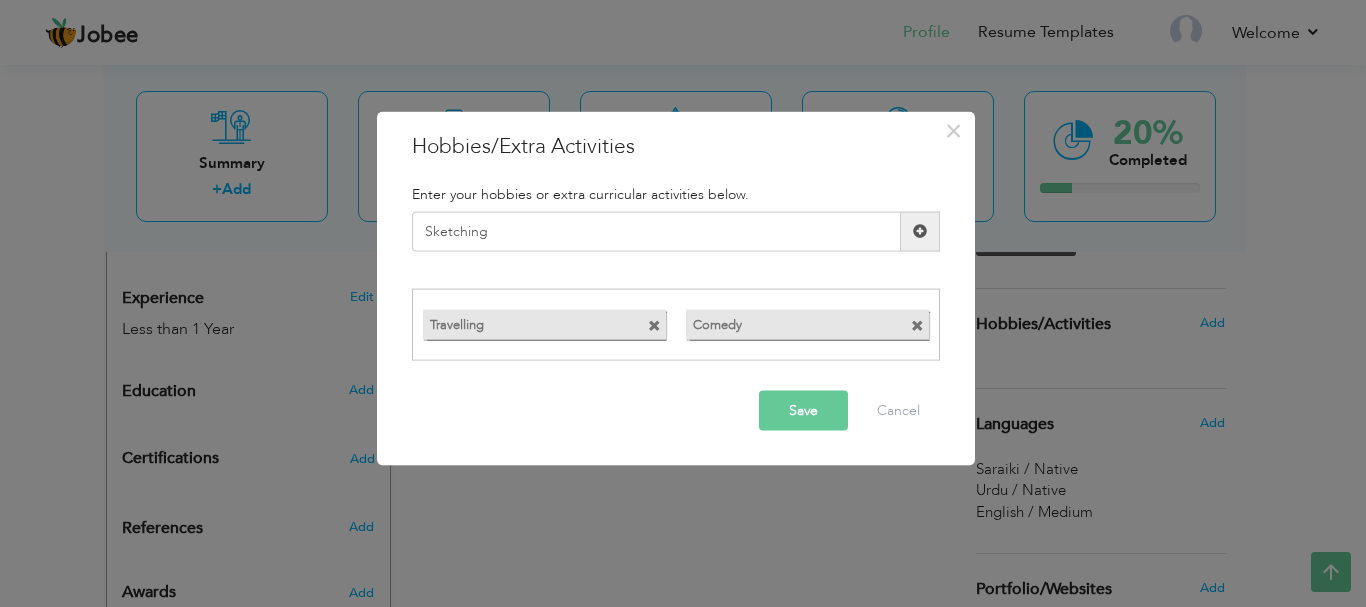 click at bounding box center [920, 231] 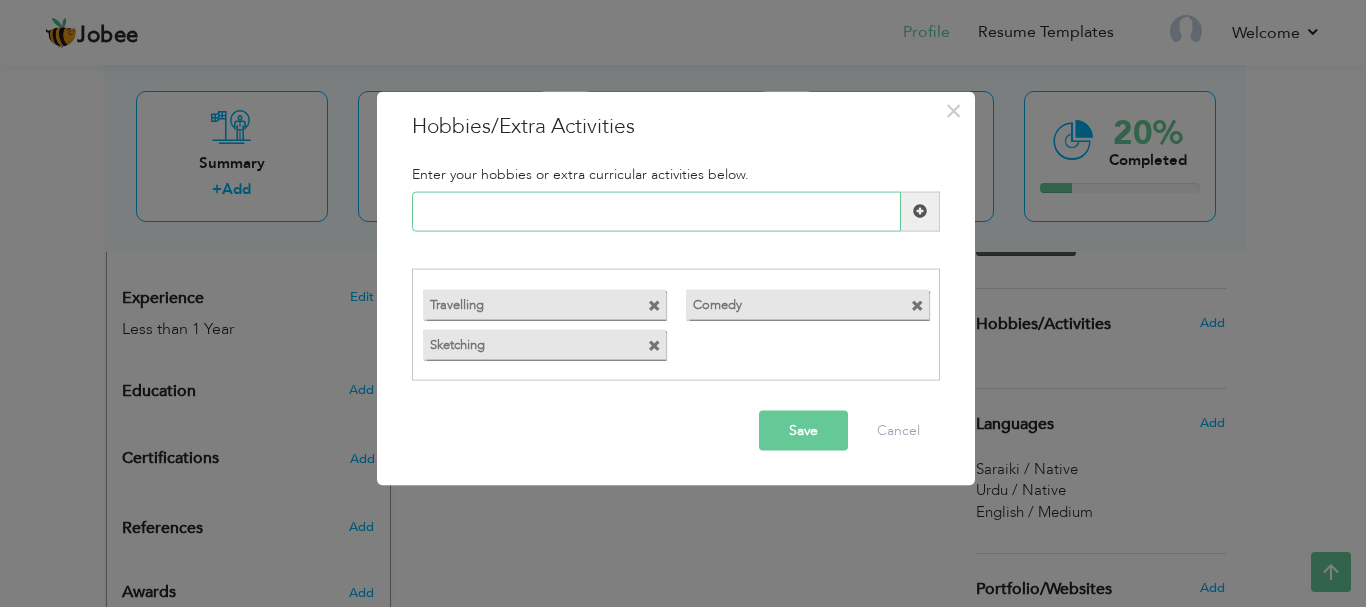 click at bounding box center [656, 211] 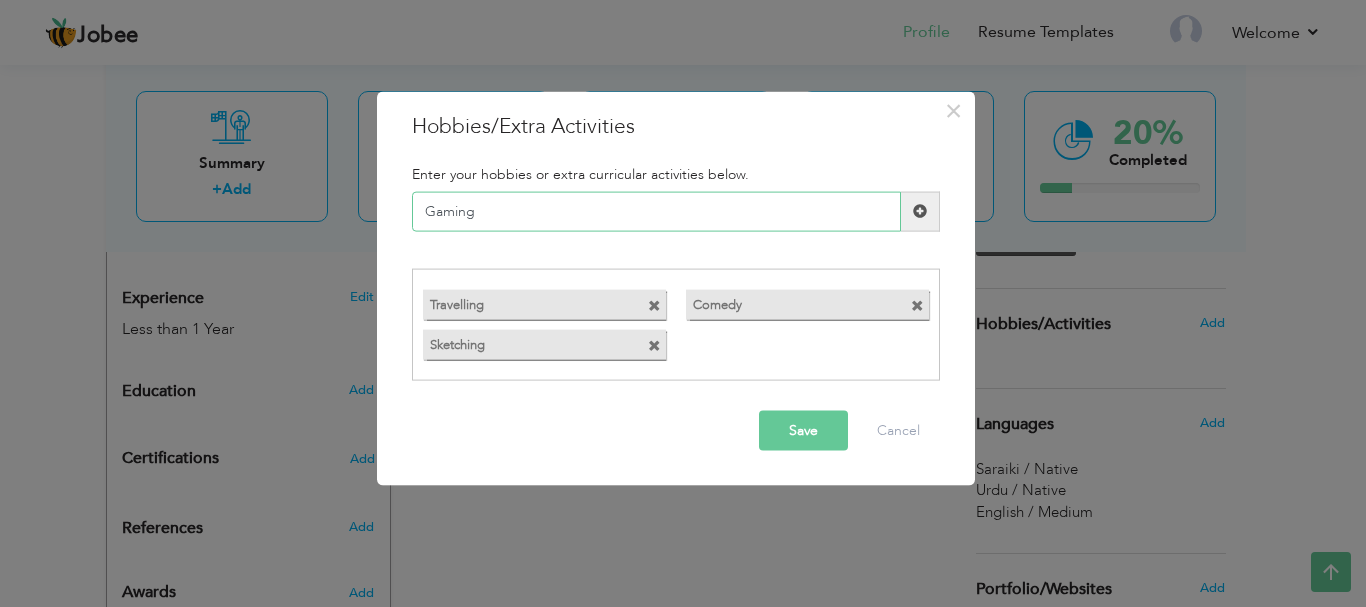 type on "Gaming" 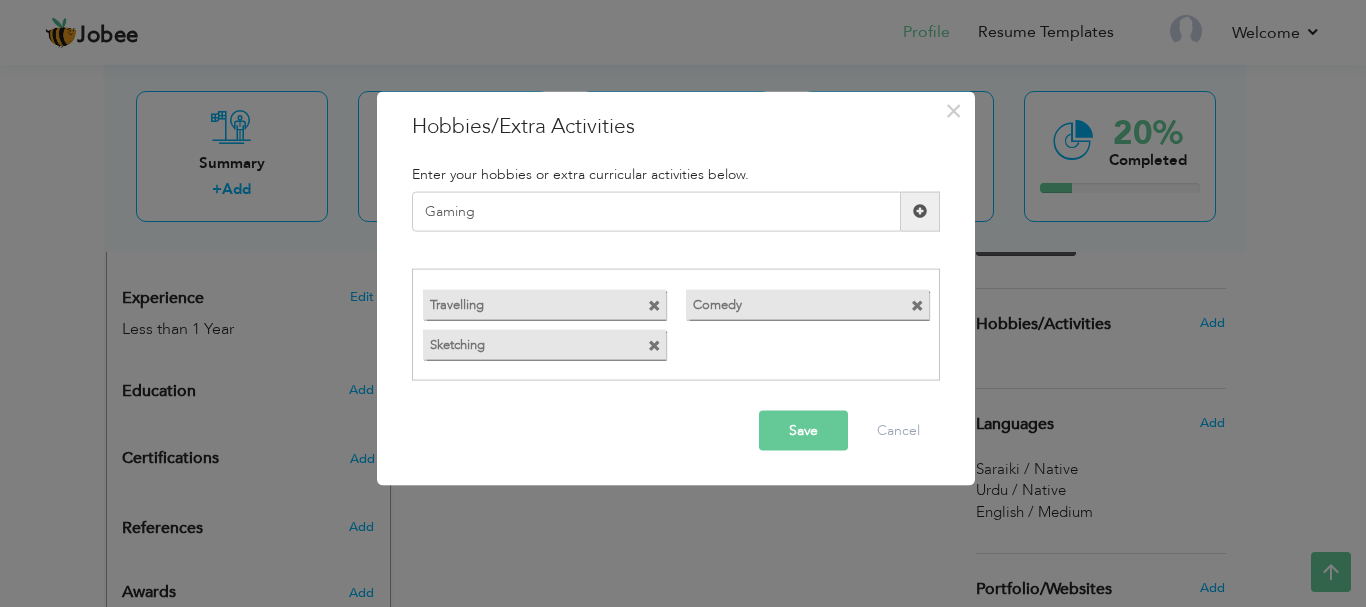 click at bounding box center [920, 211] 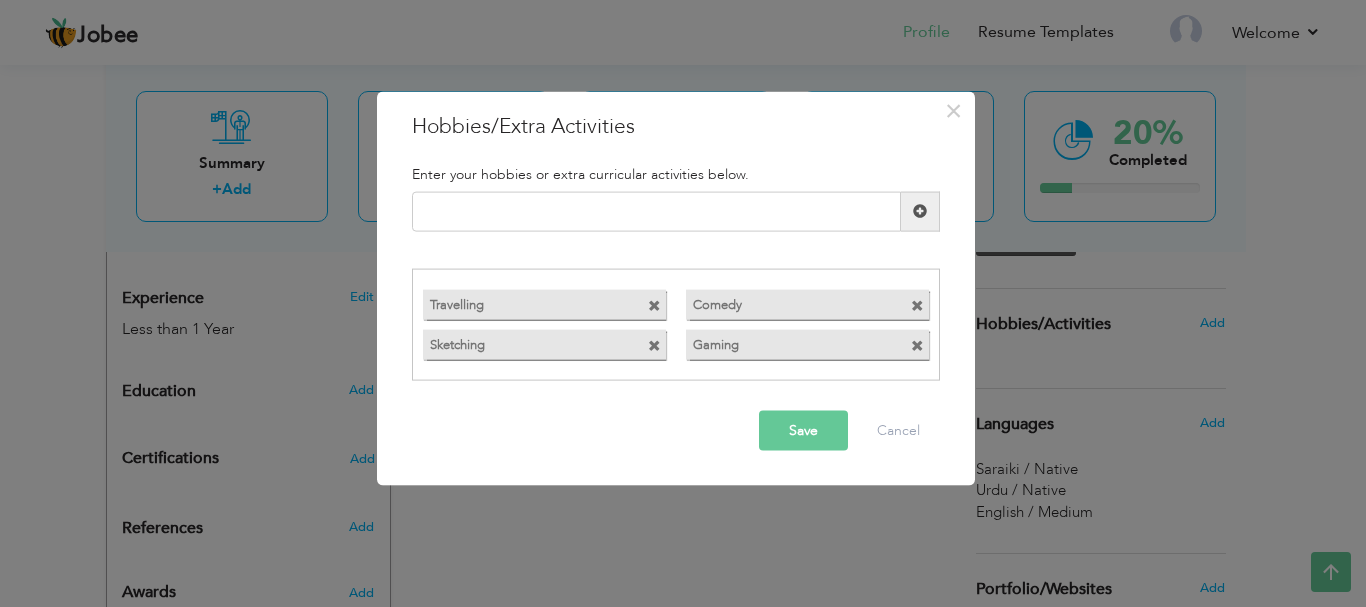 click on "Save" at bounding box center (803, 431) 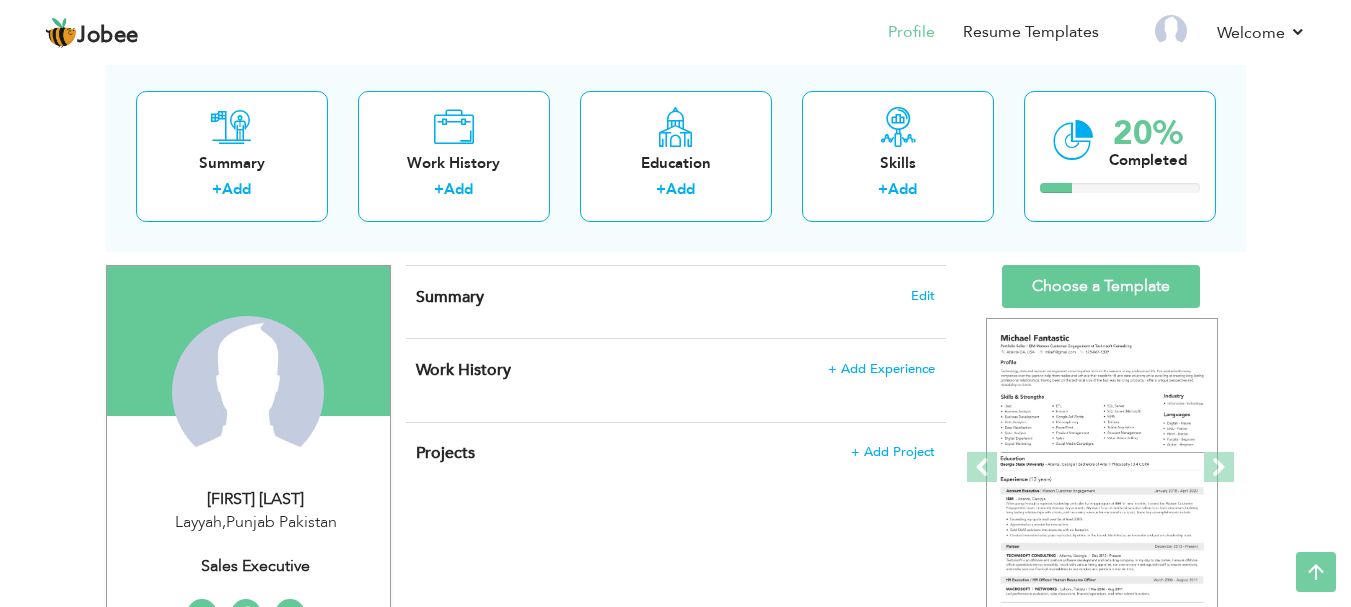 scroll, scrollTop: 58, scrollLeft: 0, axis: vertical 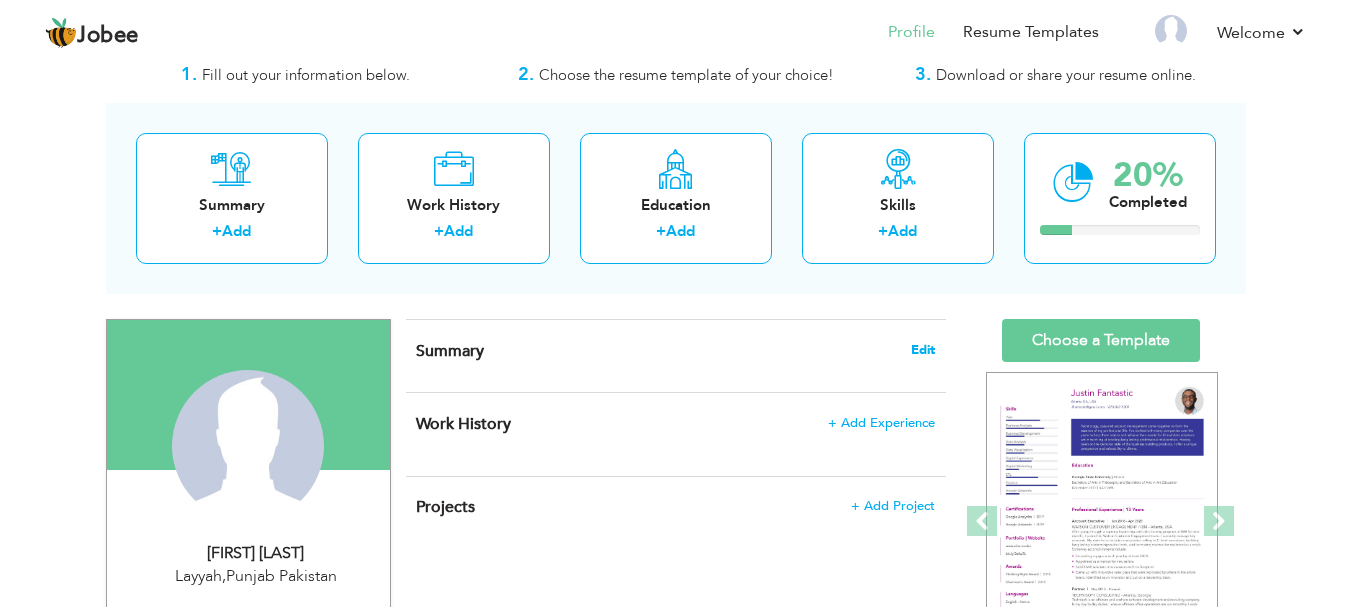 click on "Edit" at bounding box center (923, 350) 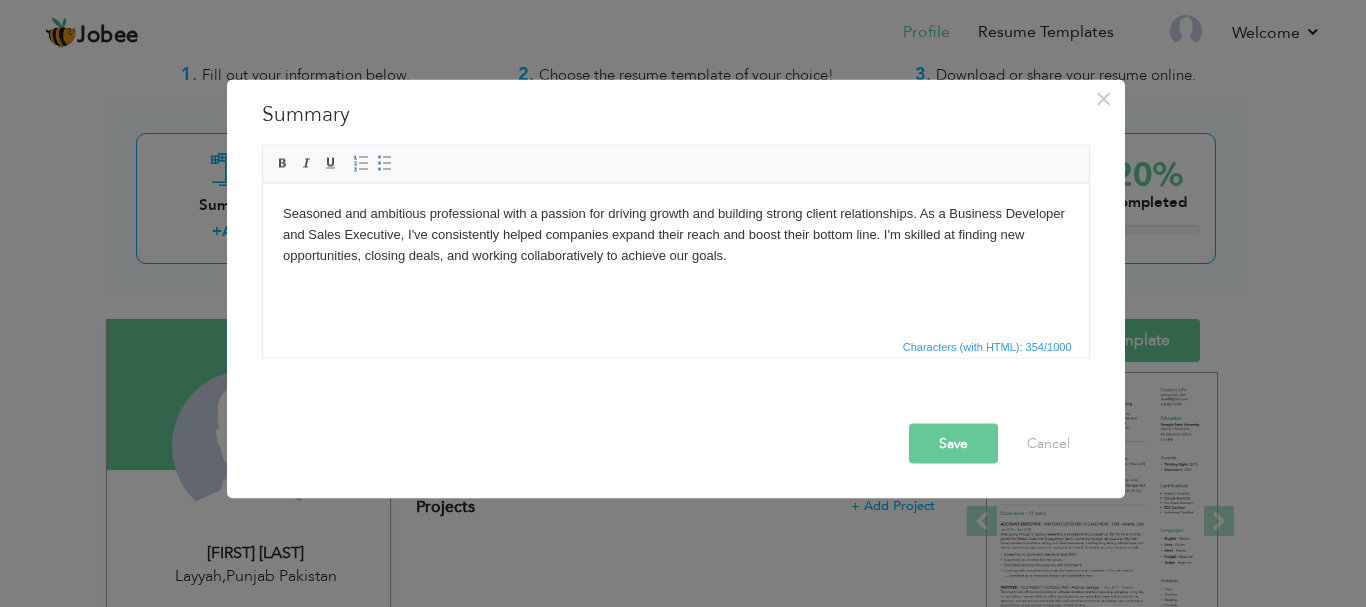 click on "Seasoned and ambitious professional with a passion for driving growth and building strong client relationships. As a Business Developer and Sales Executive, I've consistently helped companies expand their reach and boost their bottom line. I'm skilled at finding new opportunities, closing deals, and working collaboratively to achieve our goals." at bounding box center [675, 234] 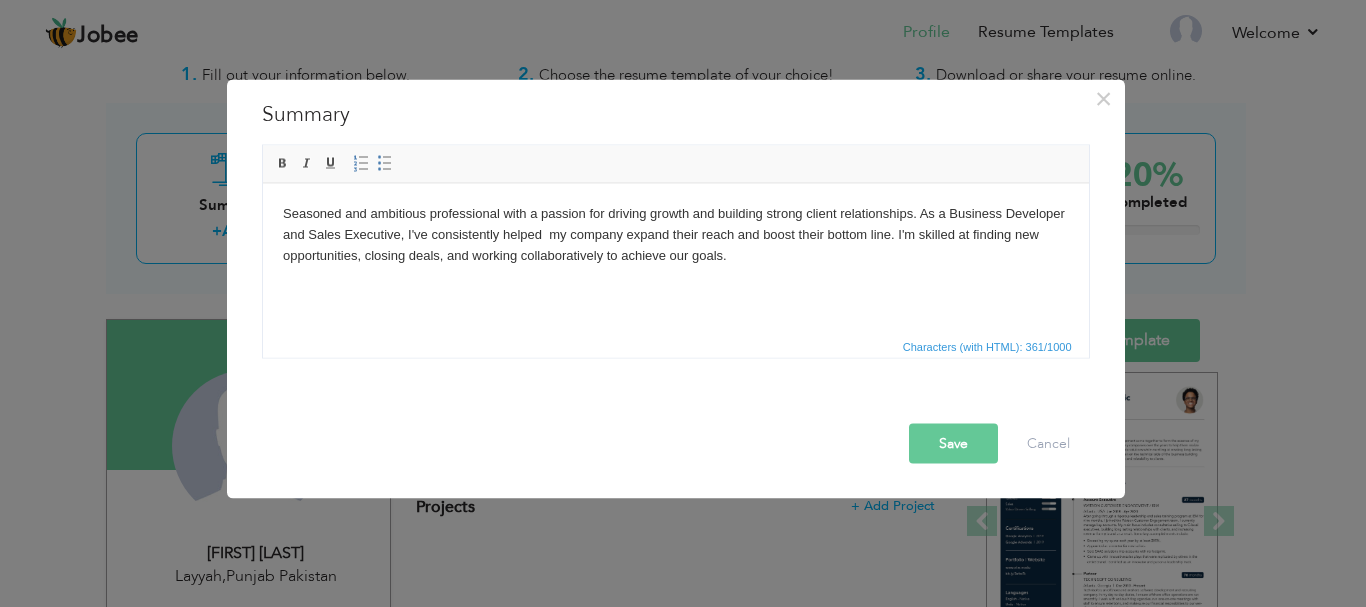click on "Seasoned and ambitious professional with a passion for driving growth and building strong client relationships. As a Business Developer and Sales Executive, I've consistently helped  my company expand their reach and boost their bottom line. I'm skilled at finding new opportunities, closing deals, and working collaboratively to achieve our goals." at bounding box center (675, 234) 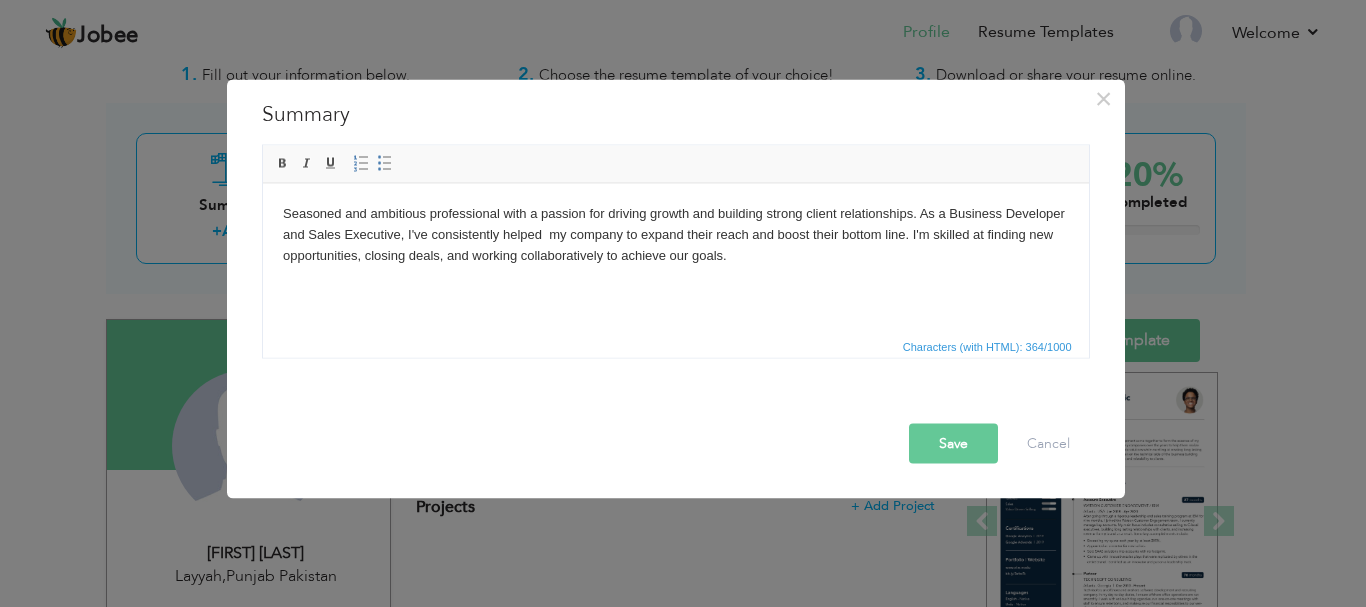 click on "Seasoned and ambitious professional with a passion for driving growth and building strong client relationships. As a Business Developer and Sales Executive, I've consistently helped  my company to expand their reach and boost their bottom line. I'm skilled at finding new opportunities, closing deals, and working collaboratively to achieve our goals." at bounding box center (675, 234) 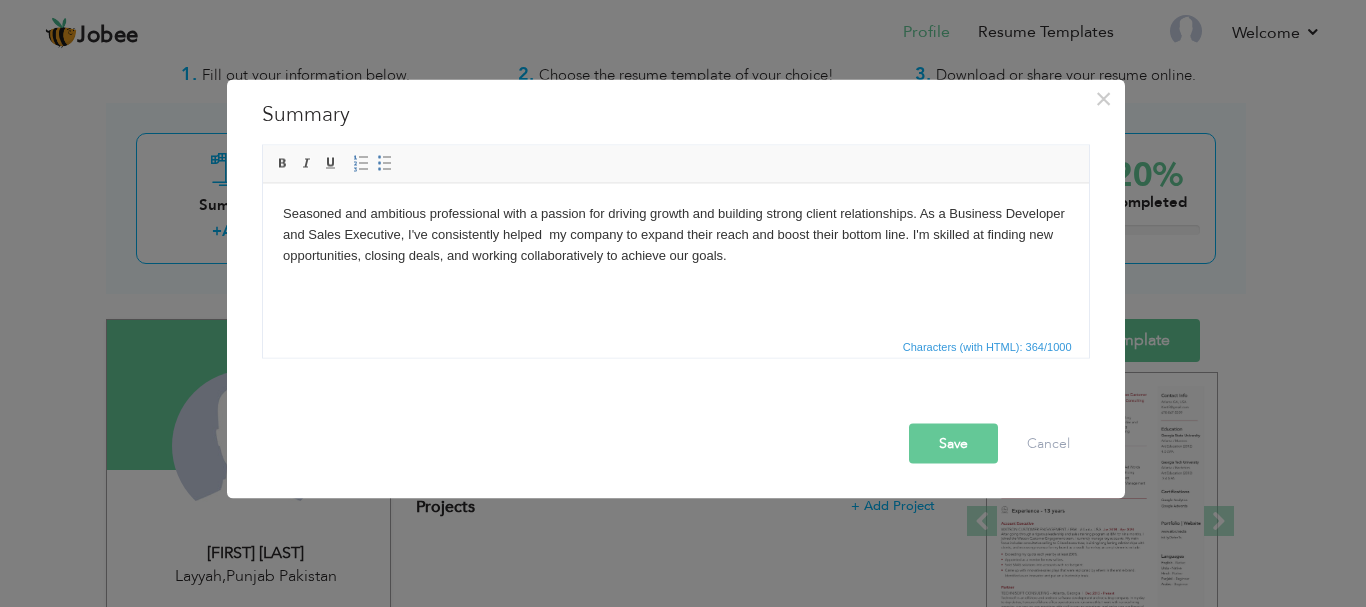 click on "Save" at bounding box center (953, 443) 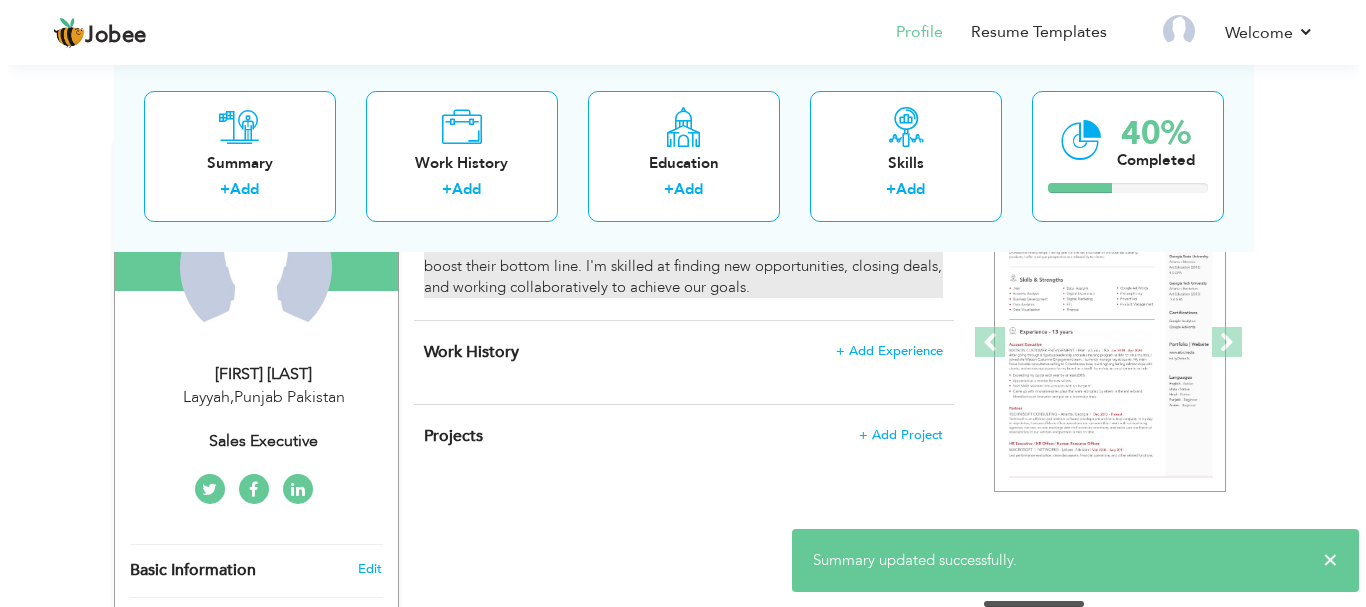 scroll, scrollTop: 236, scrollLeft: 0, axis: vertical 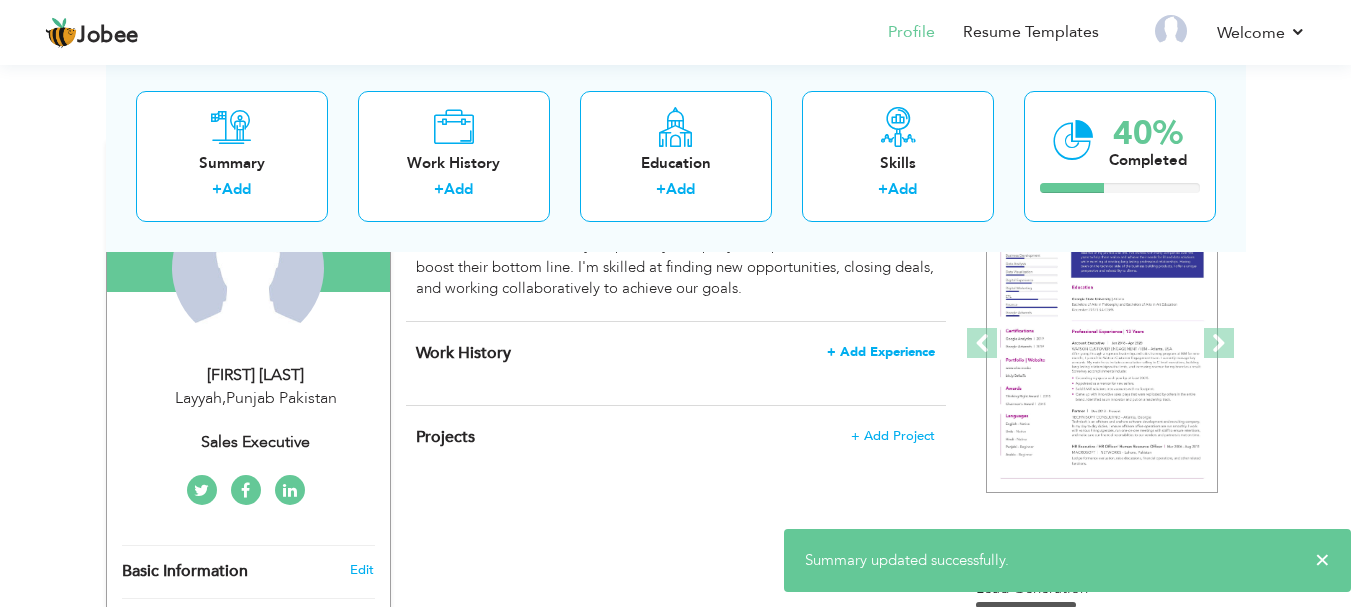 click on "+ Add Experience" at bounding box center (881, 352) 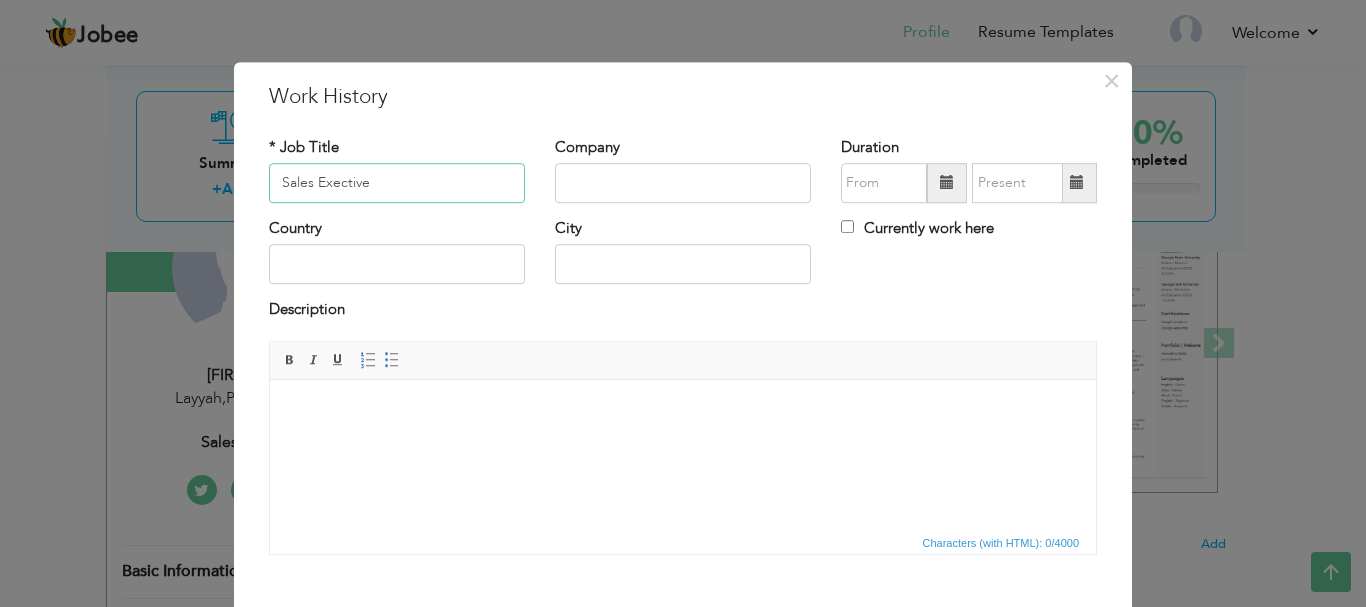 type on "Sales Exective" 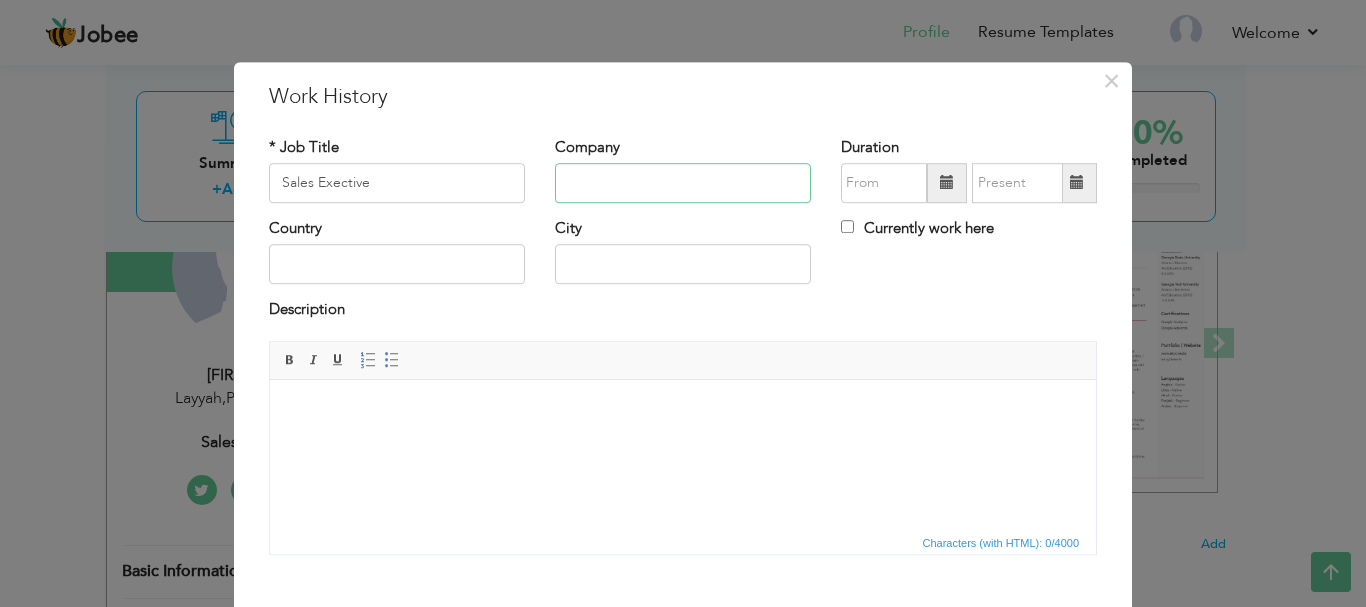 click at bounding box center (683, 183) 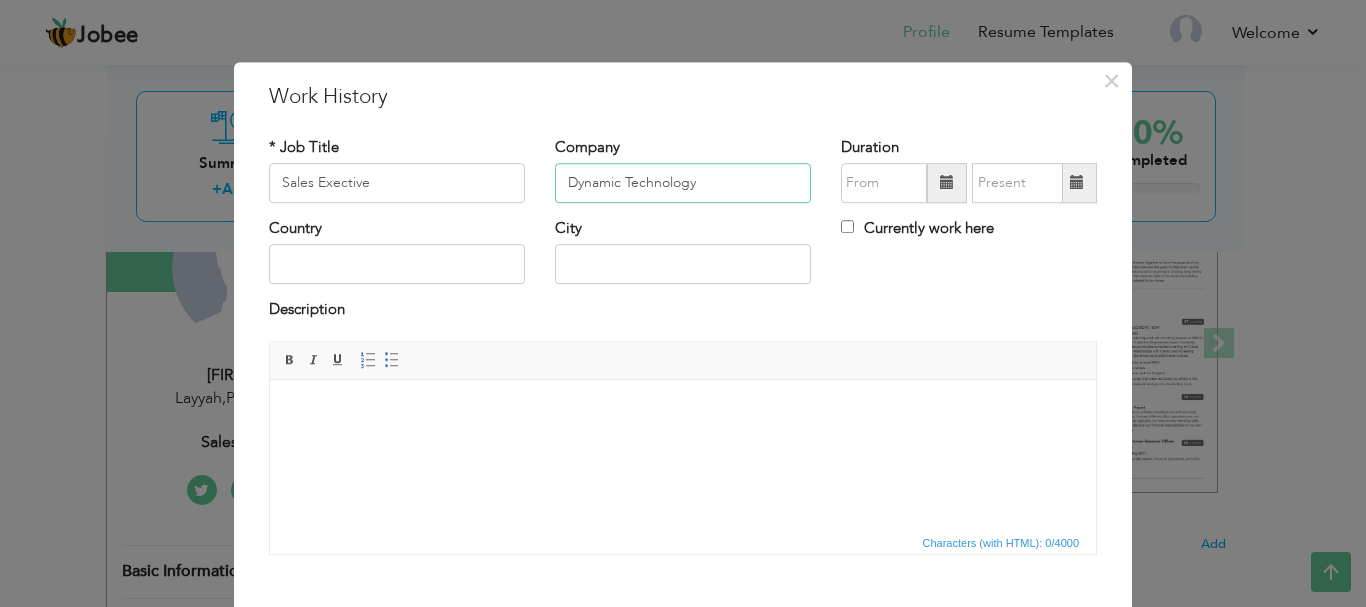 type on "Dynamic Technology" 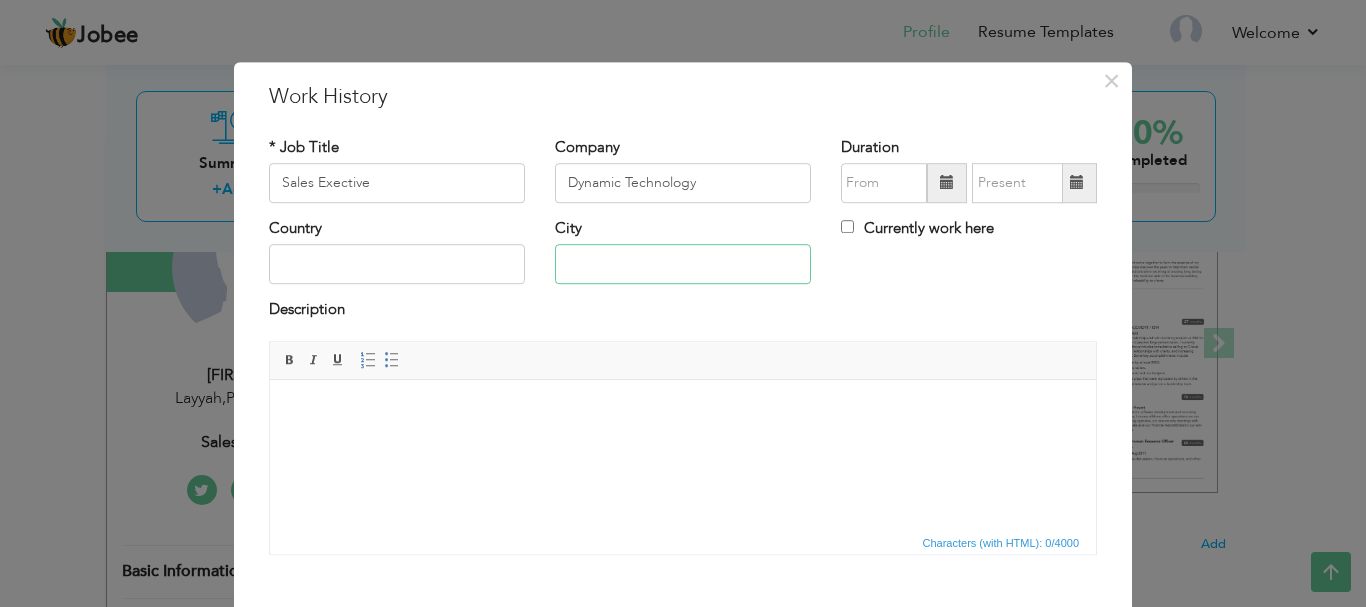 click at bounding box center [683, 265] 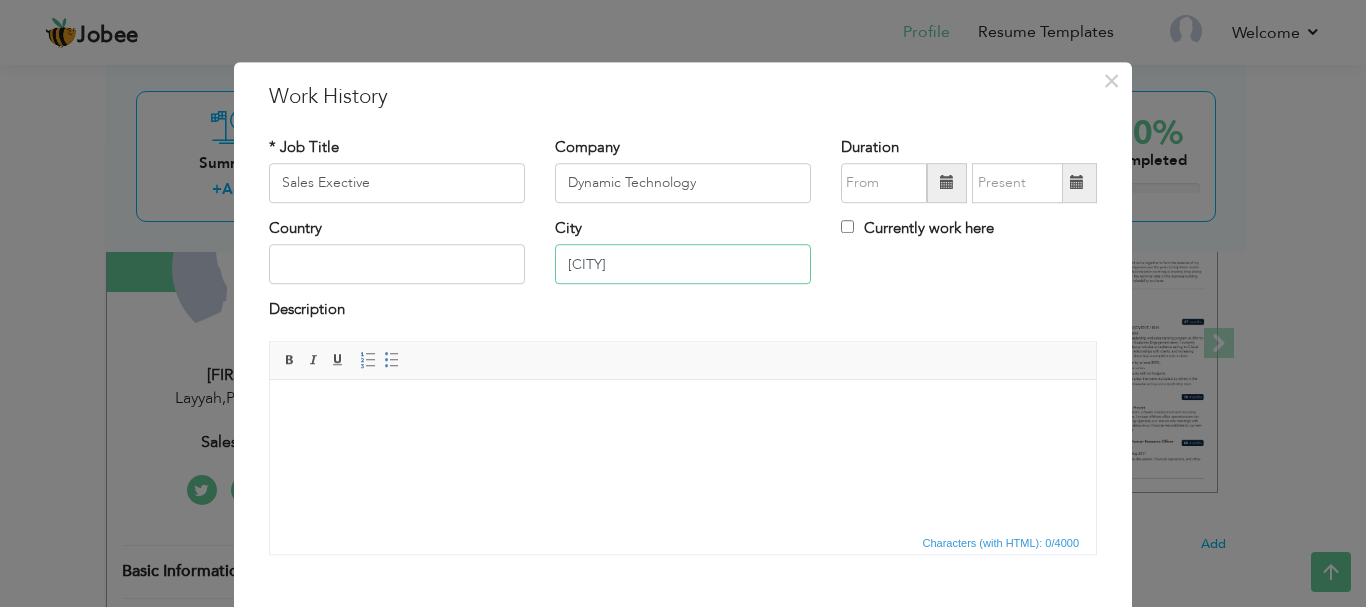type on "[CITY]" 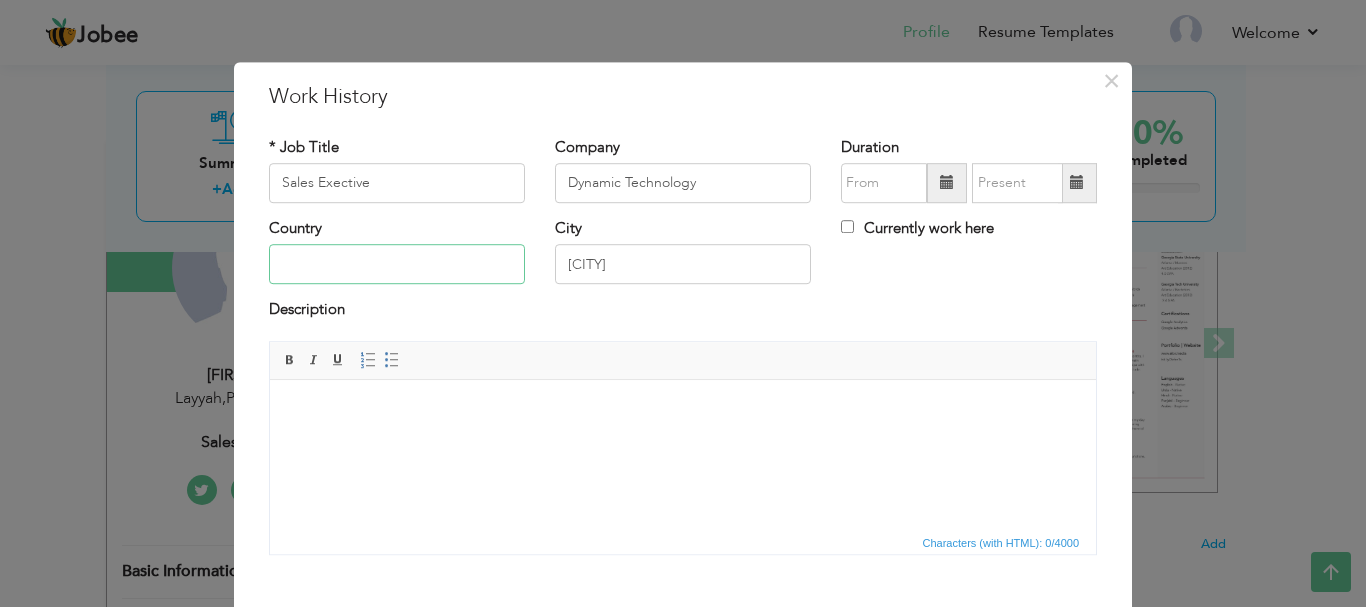 click at bounding box center (397, 265) 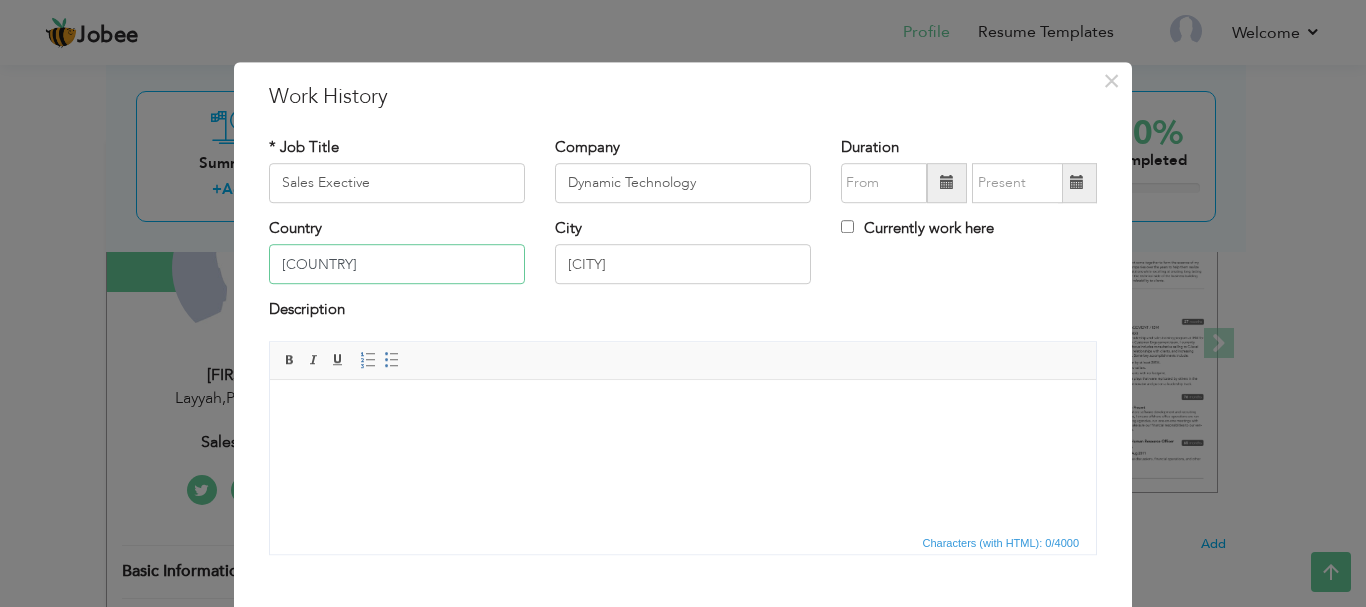 type on "[COUNTRY]" 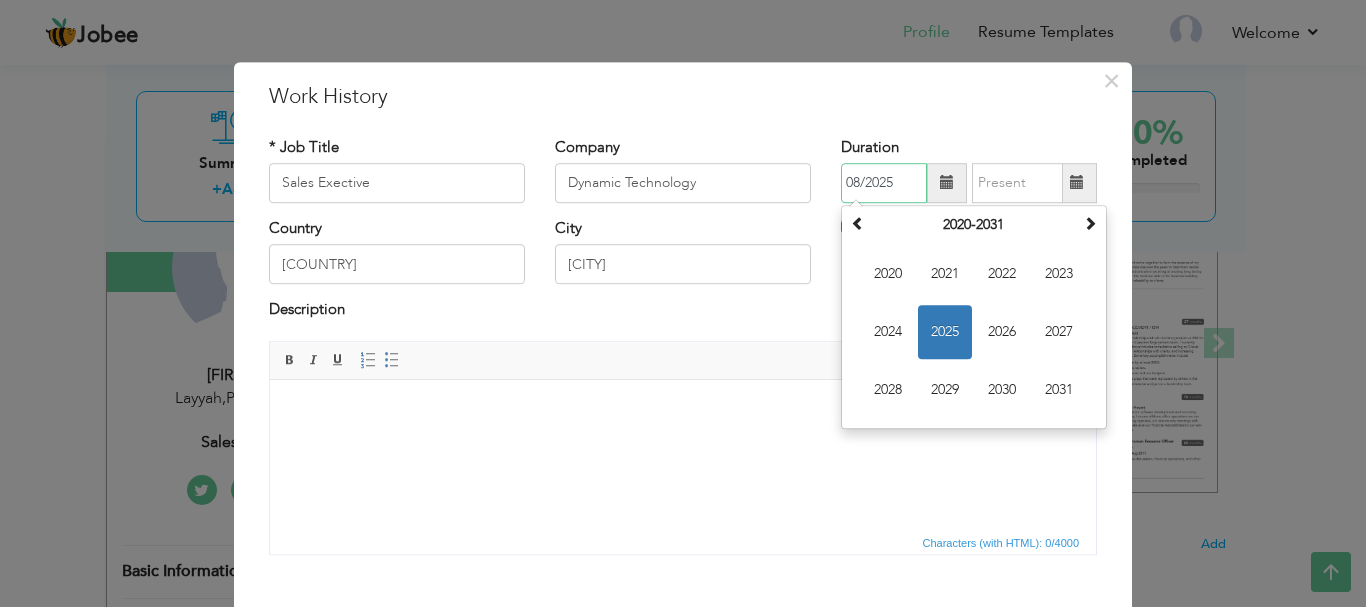 click on "08/2025" at bounding box center [884, 183] 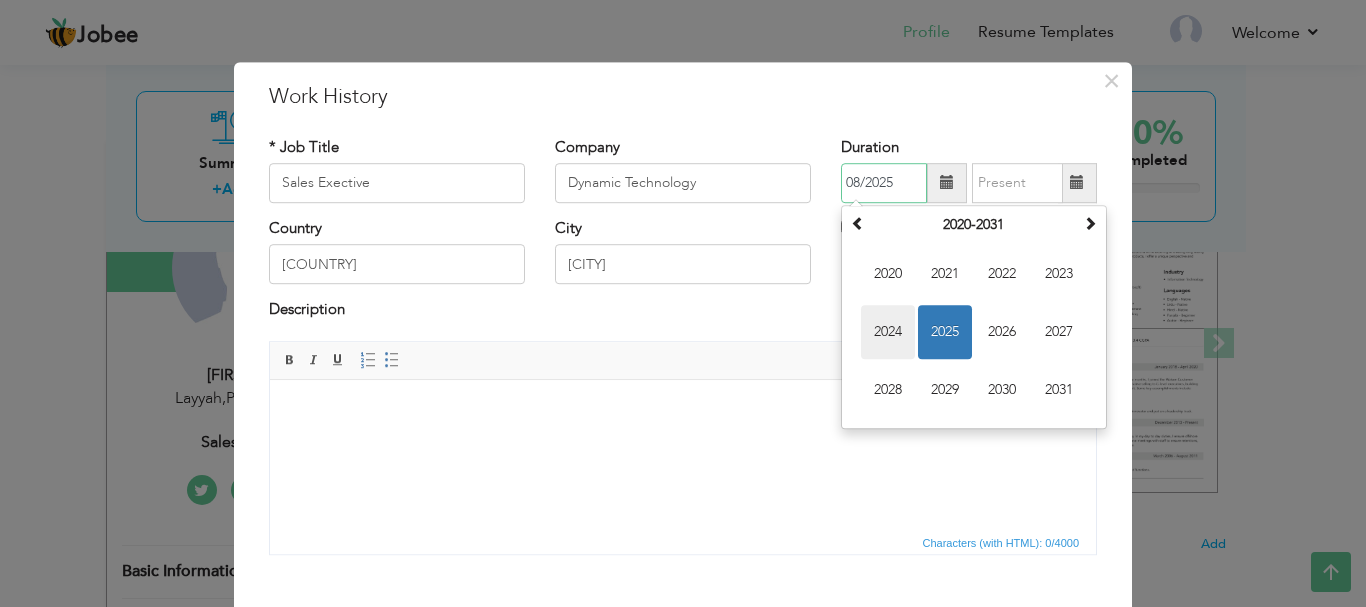 click on "2024" at bounding box center (888, 332) 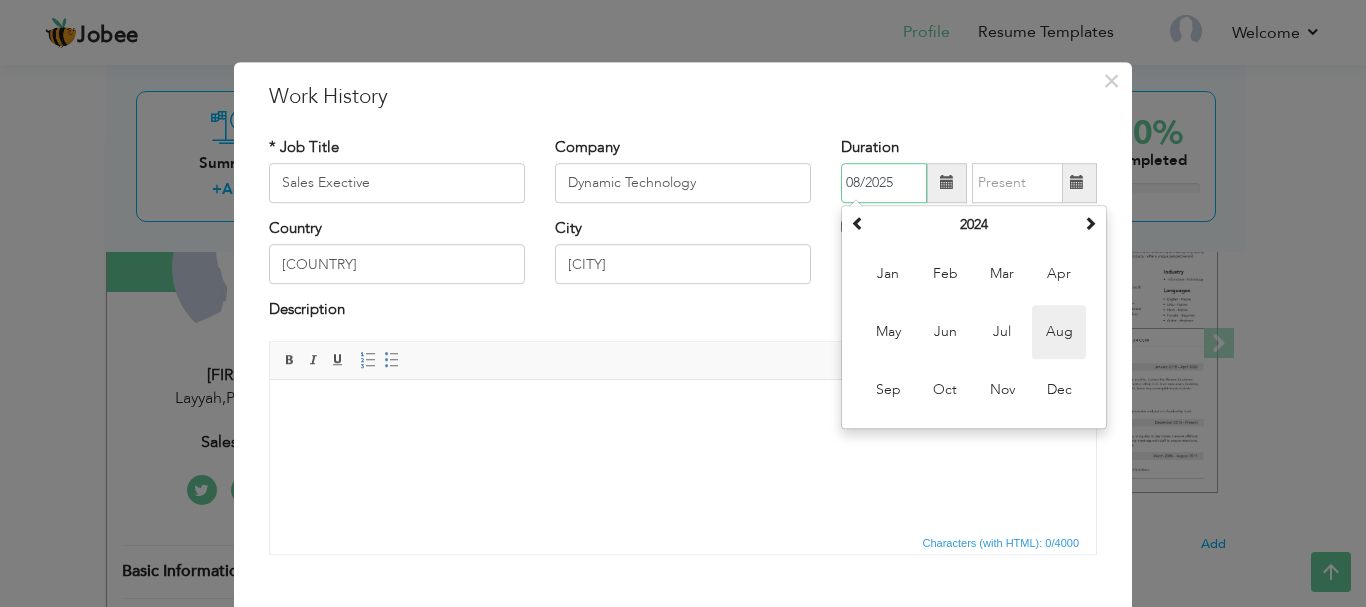 click on "Aug" at bounding box center (1059, 332) 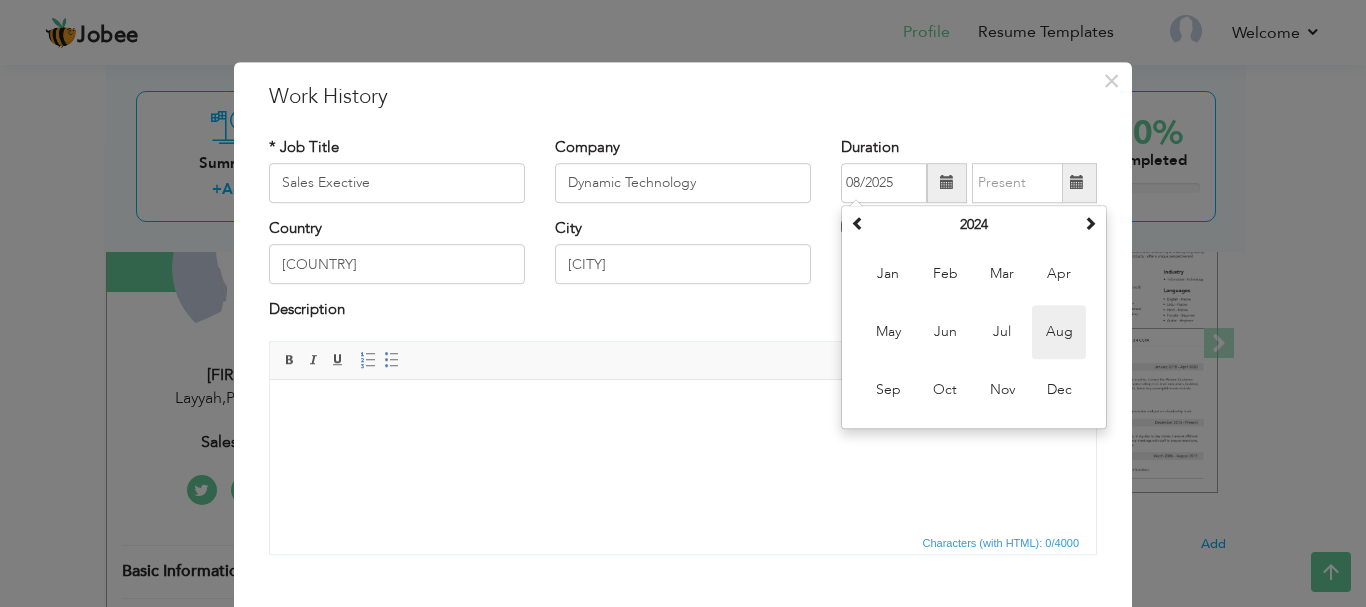 type on "08/2024" 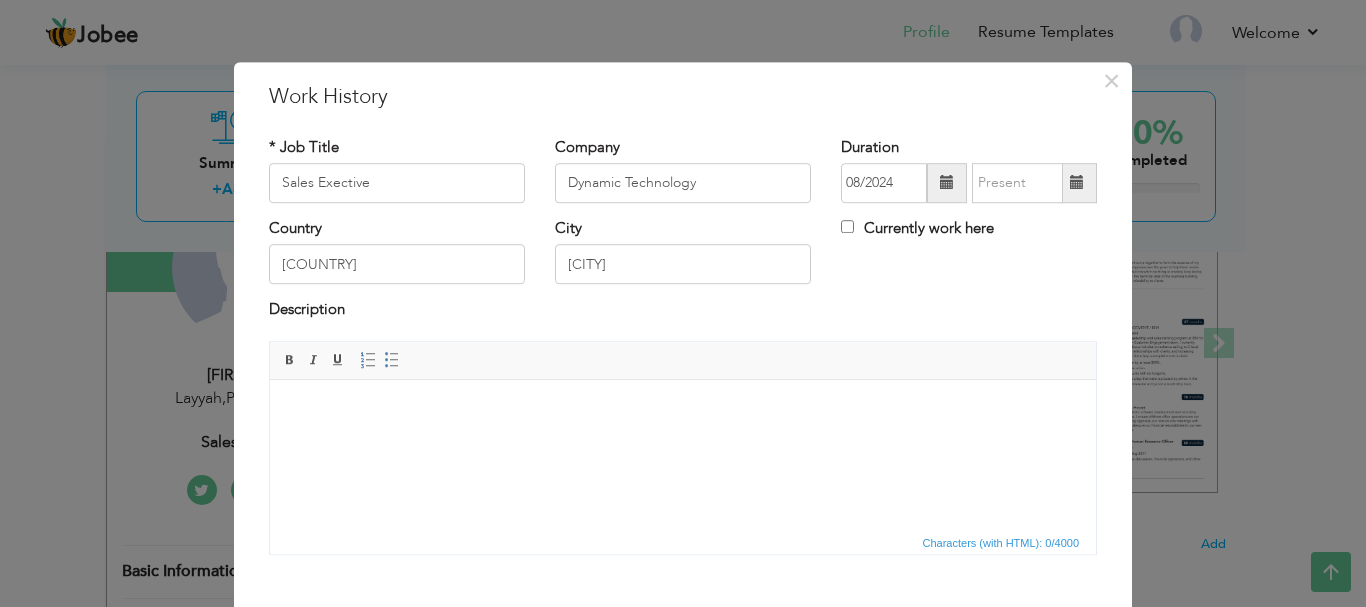 click at bounding box center (947, 183) 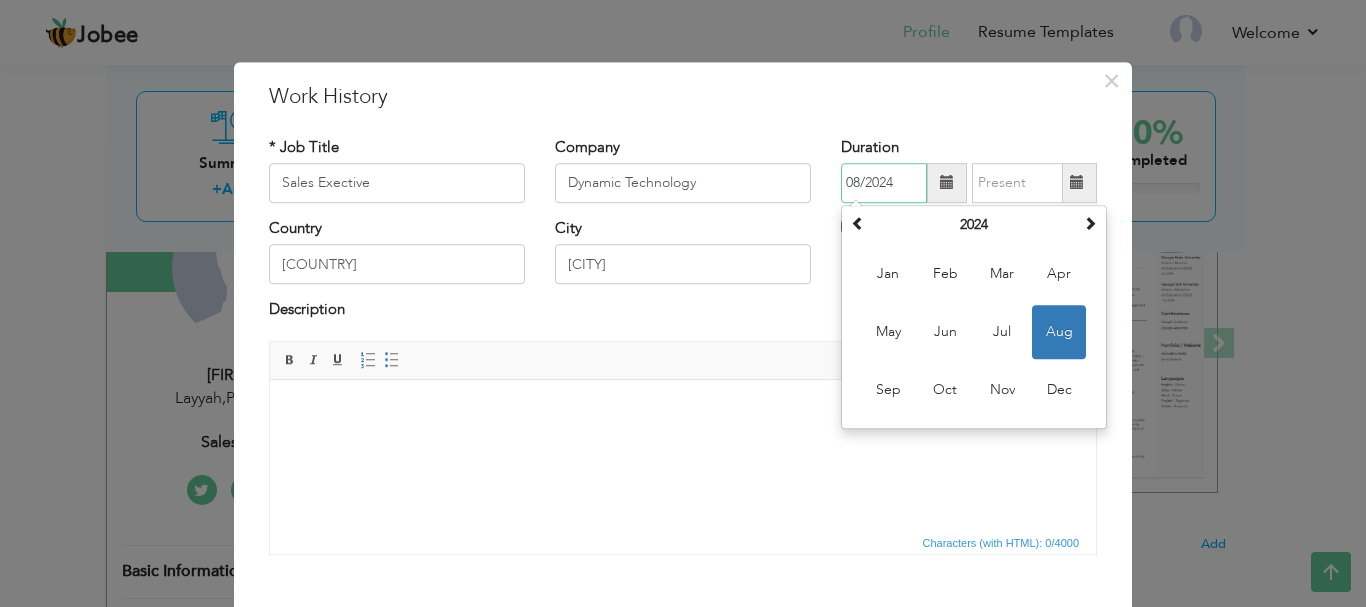 click on "Aug" at bounding box center [1059, 332] 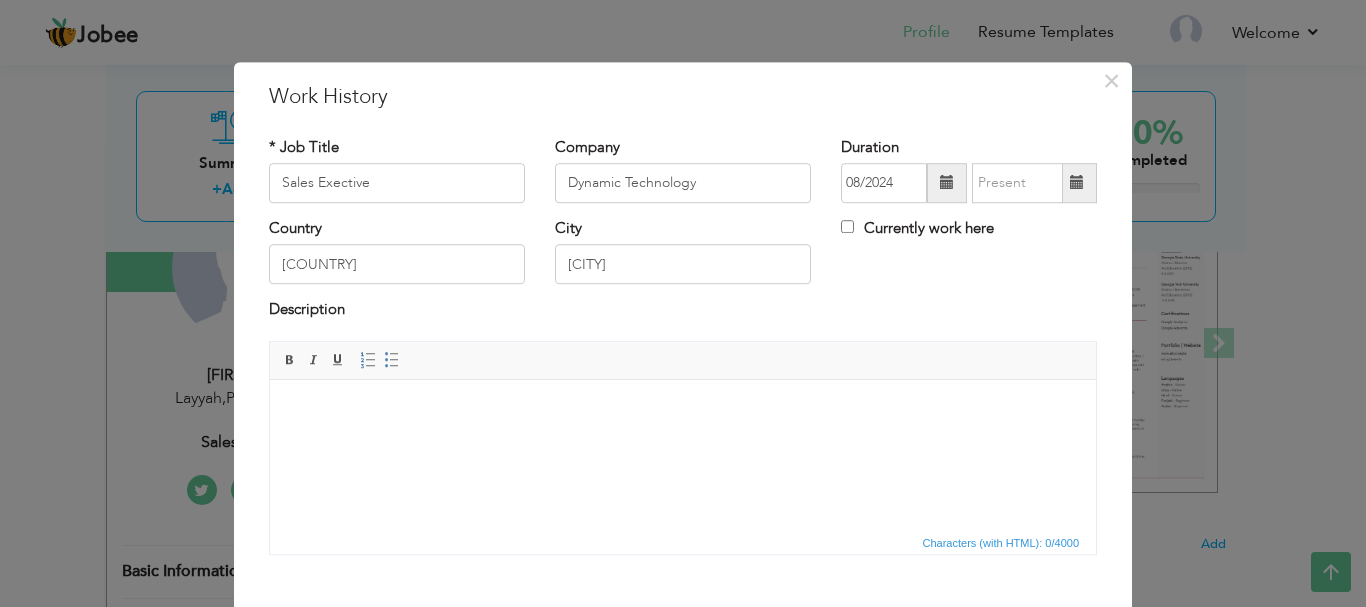 click at bounding box center (1077, 183) 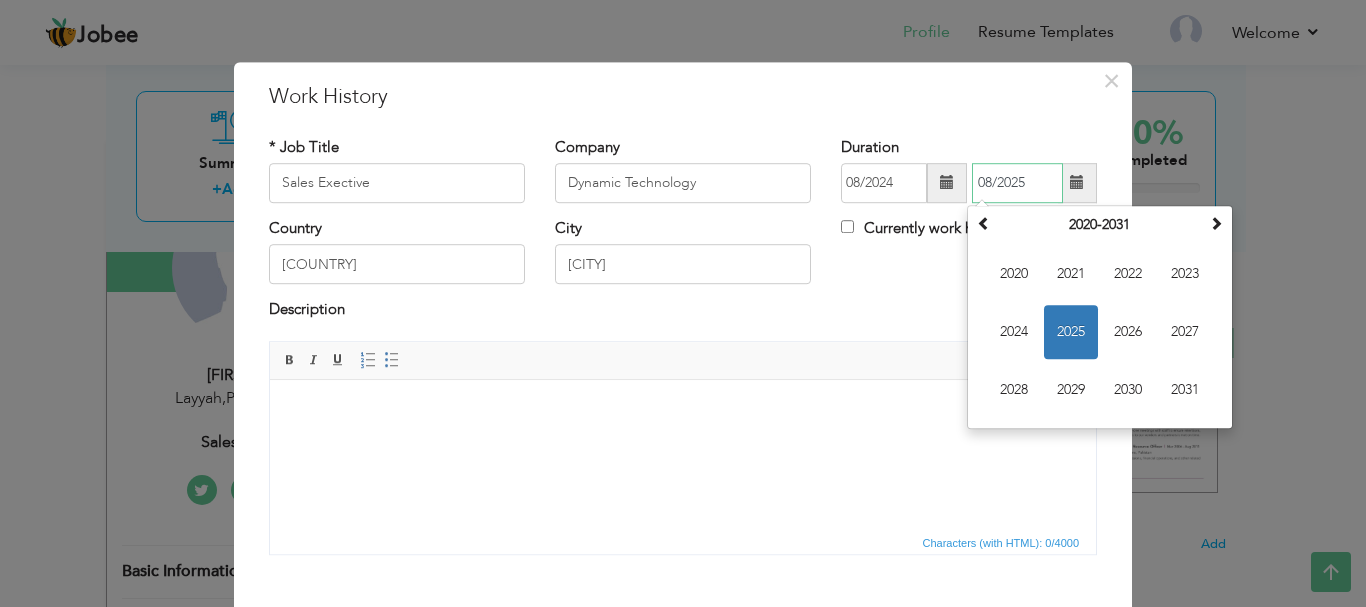 click on "2025" at bounding box center [1071, 332] 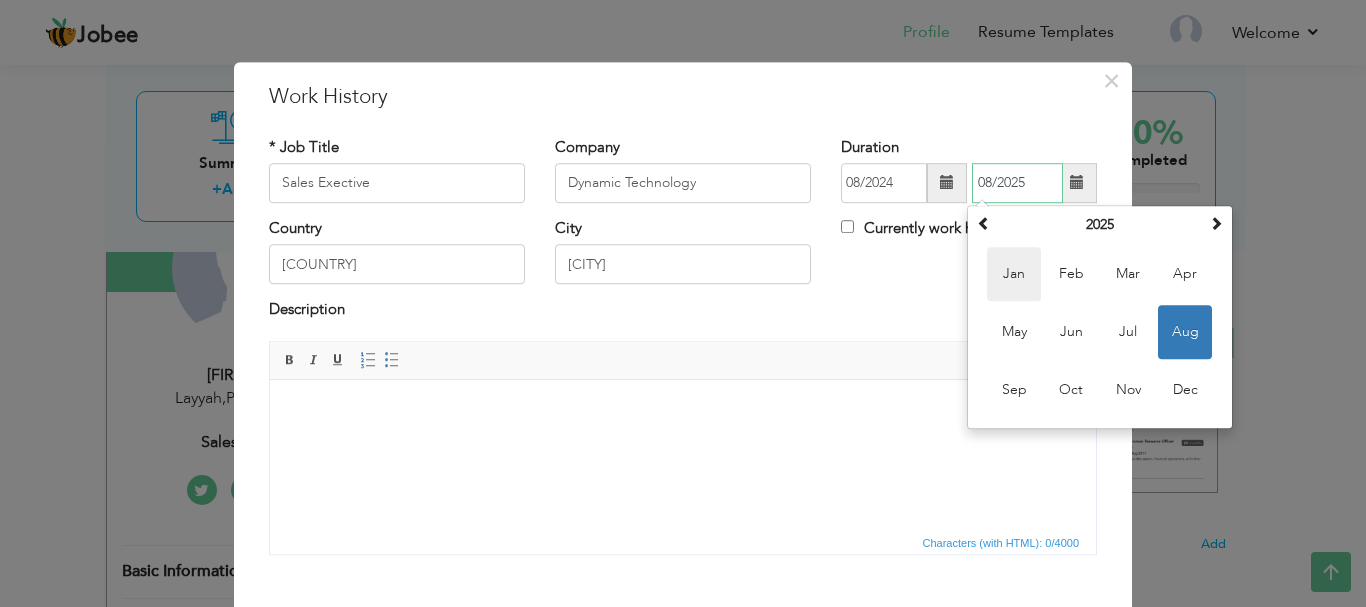 click on "Jan" at bounding box center [1014, 274] 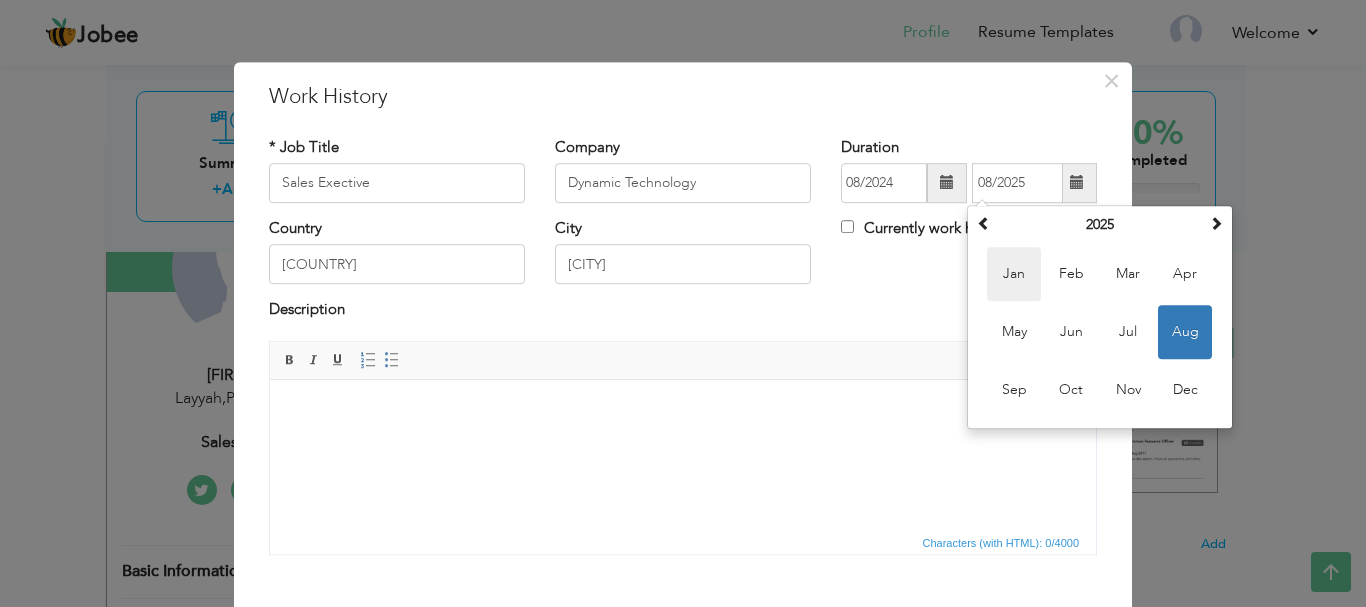 type on "01/2025" 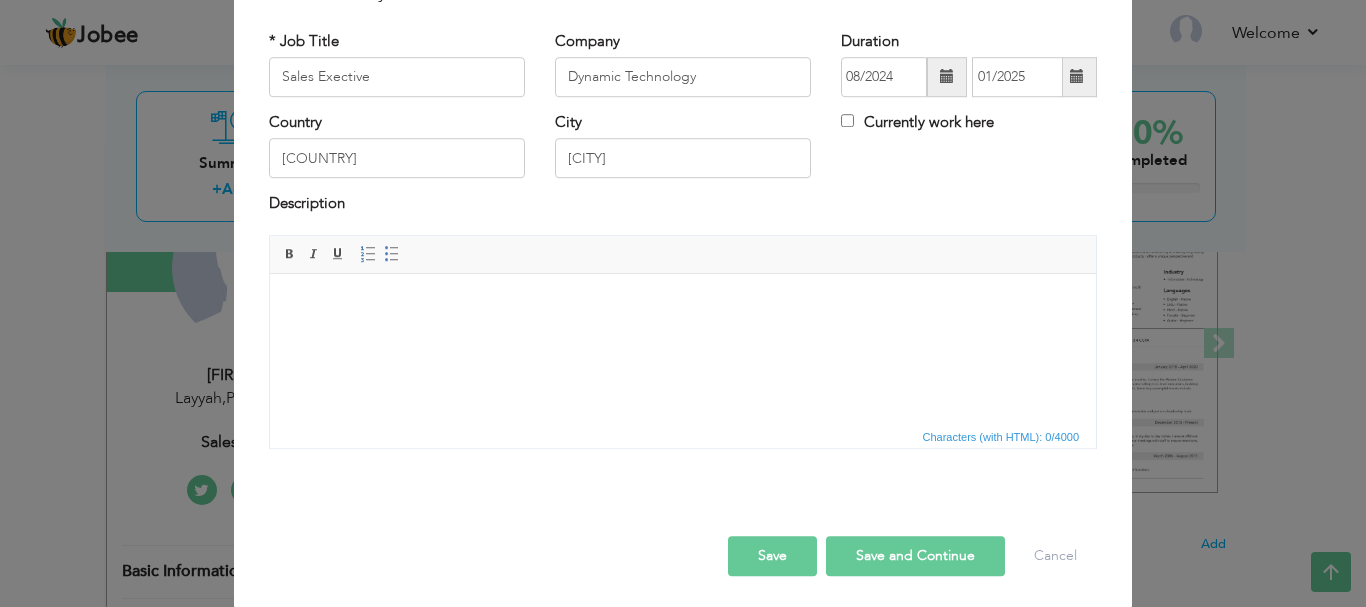scroll, scrollTop: 104, scrollLeft: 0, axis: vertical 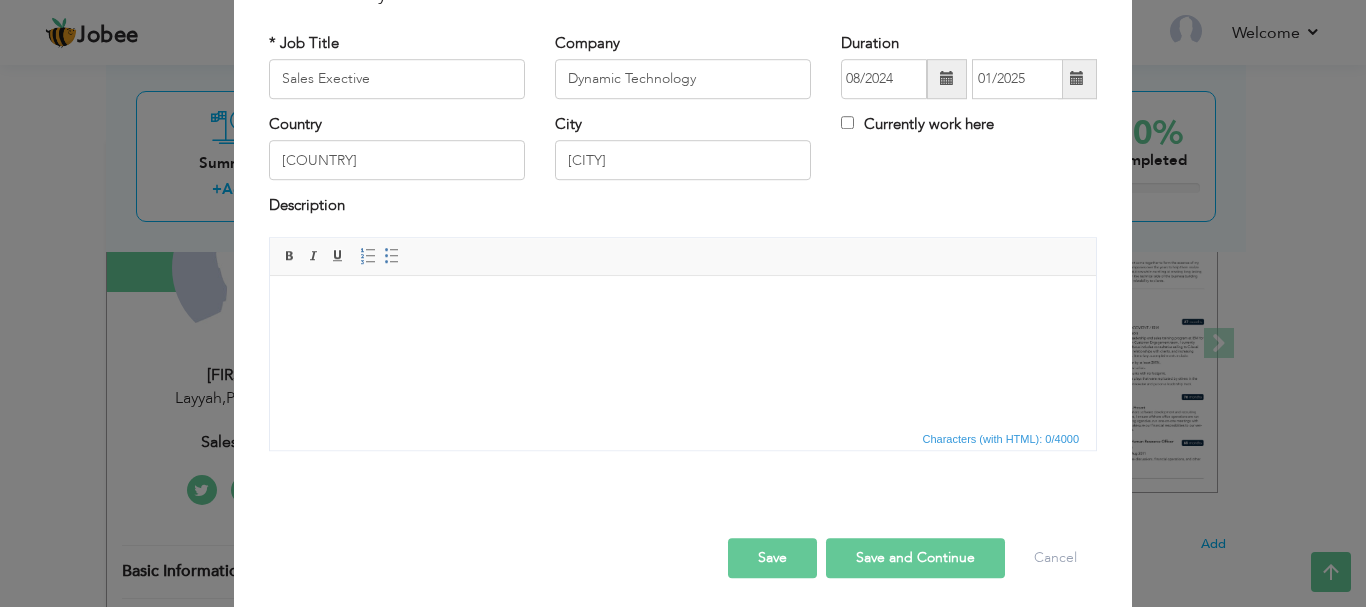 click at bounding box center (683, 305) 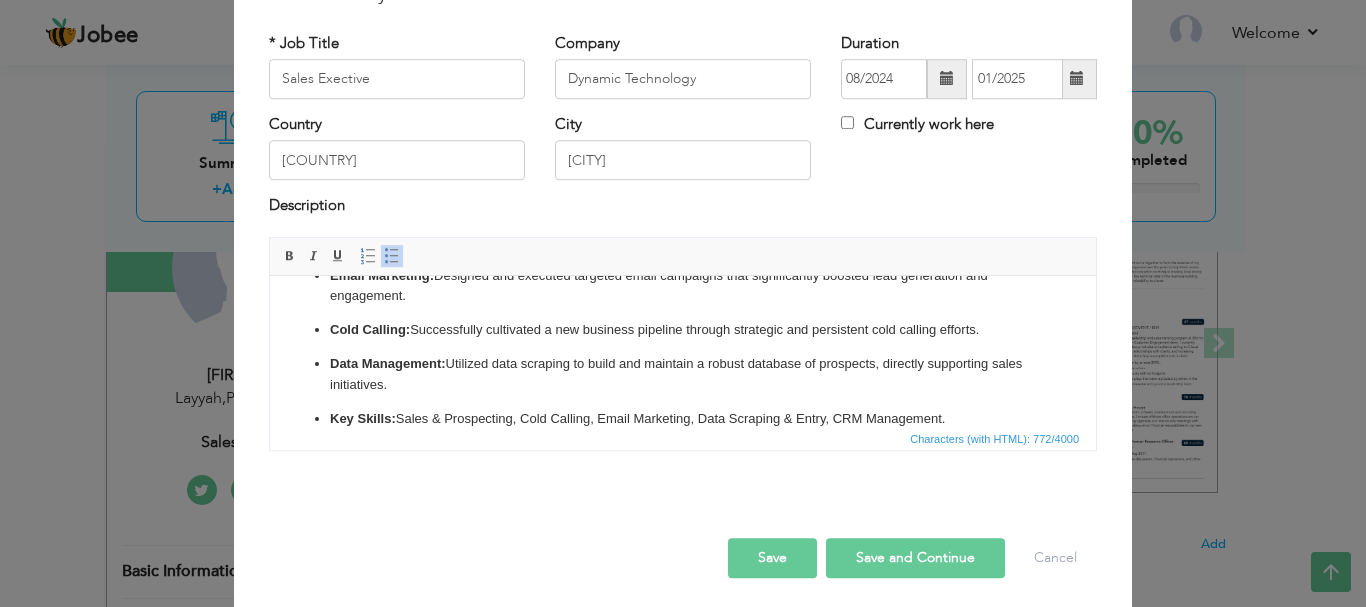 scroll, scrollTop: 0, scrollLeft: 0, axis: both 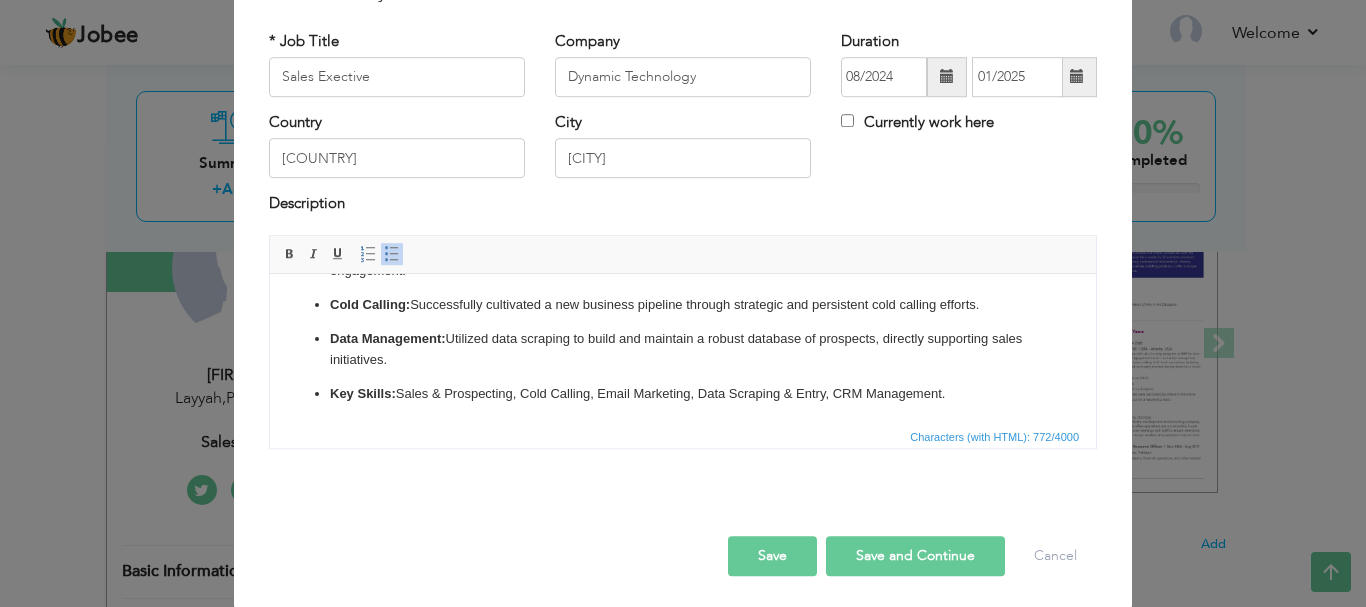 click on "Save" at bounding box center [772, 556] 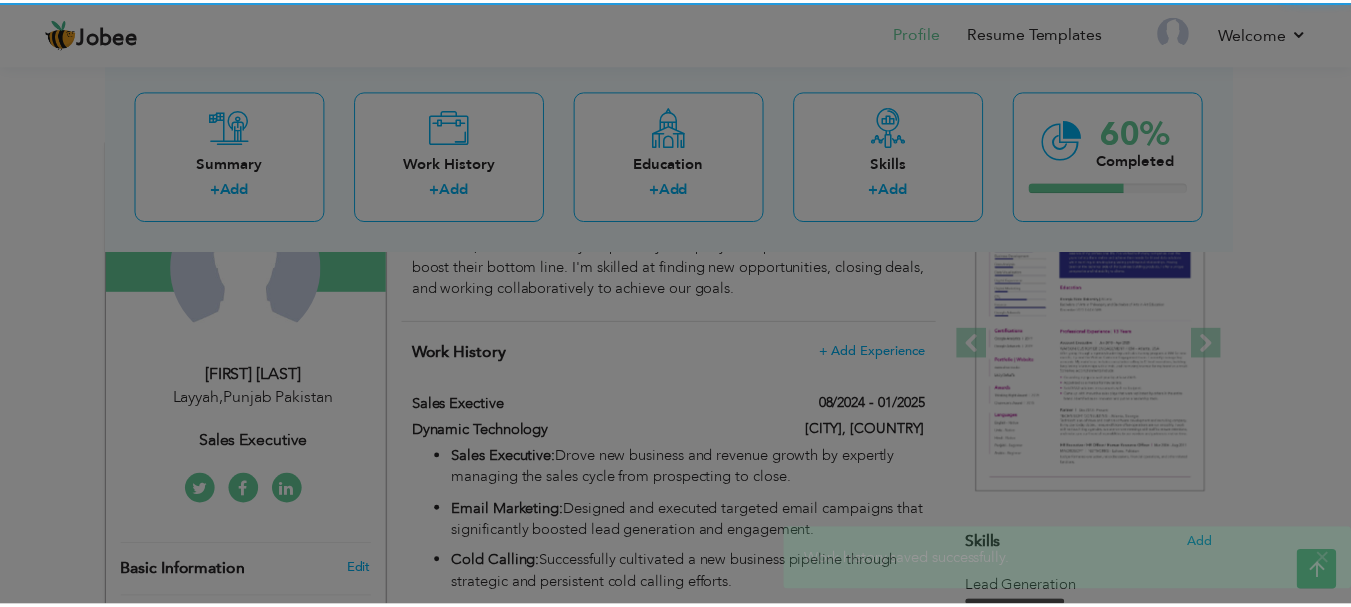 scroll, scrollTop: 0, scrollLeft: 0, axis: both 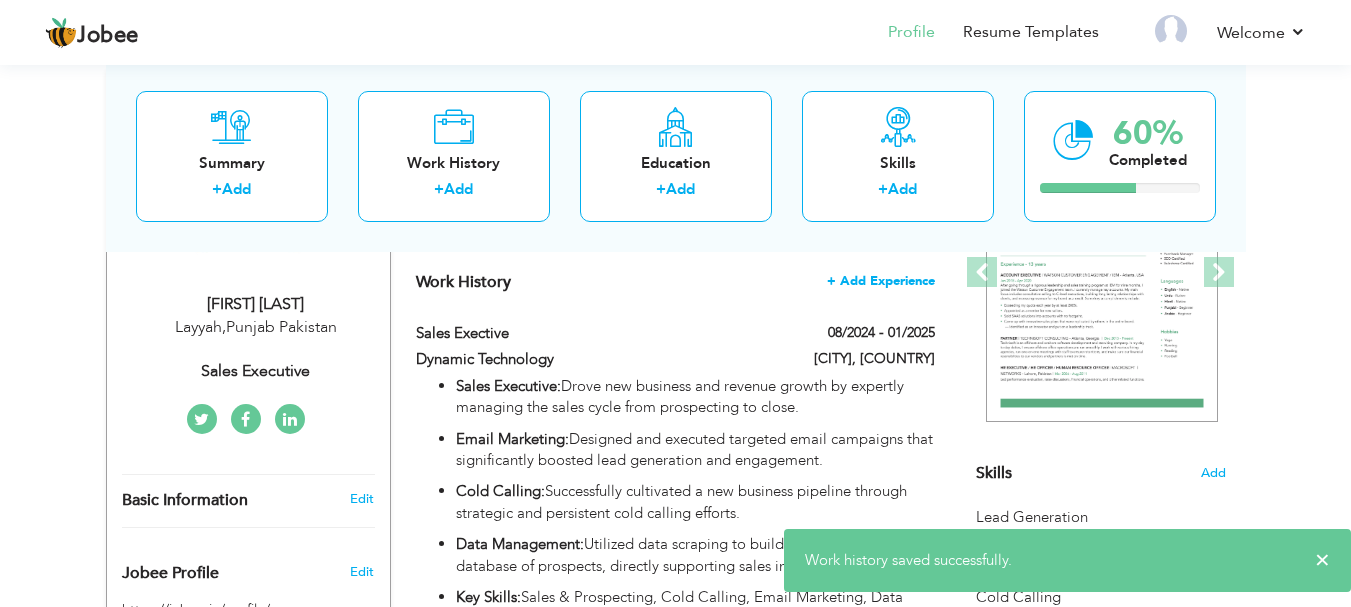 click on "+ Add Experience" at bounding box center (881, 281) 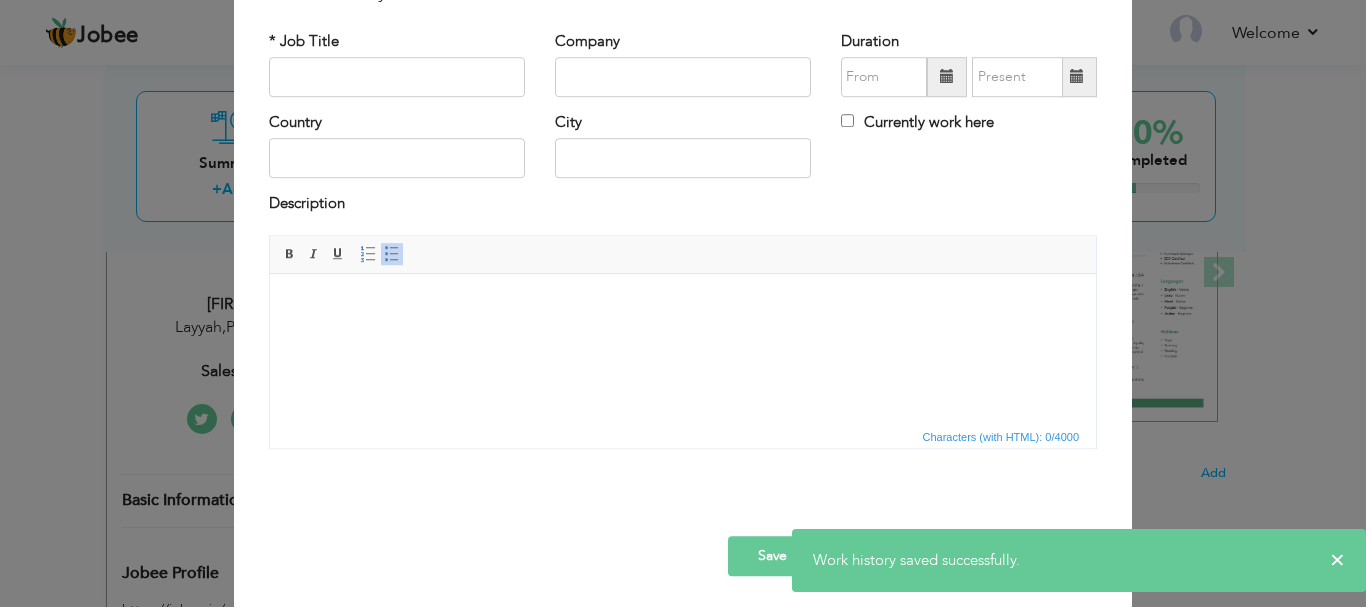 scroll, scrollTop: 0, scrollLeft: 0, axis: both 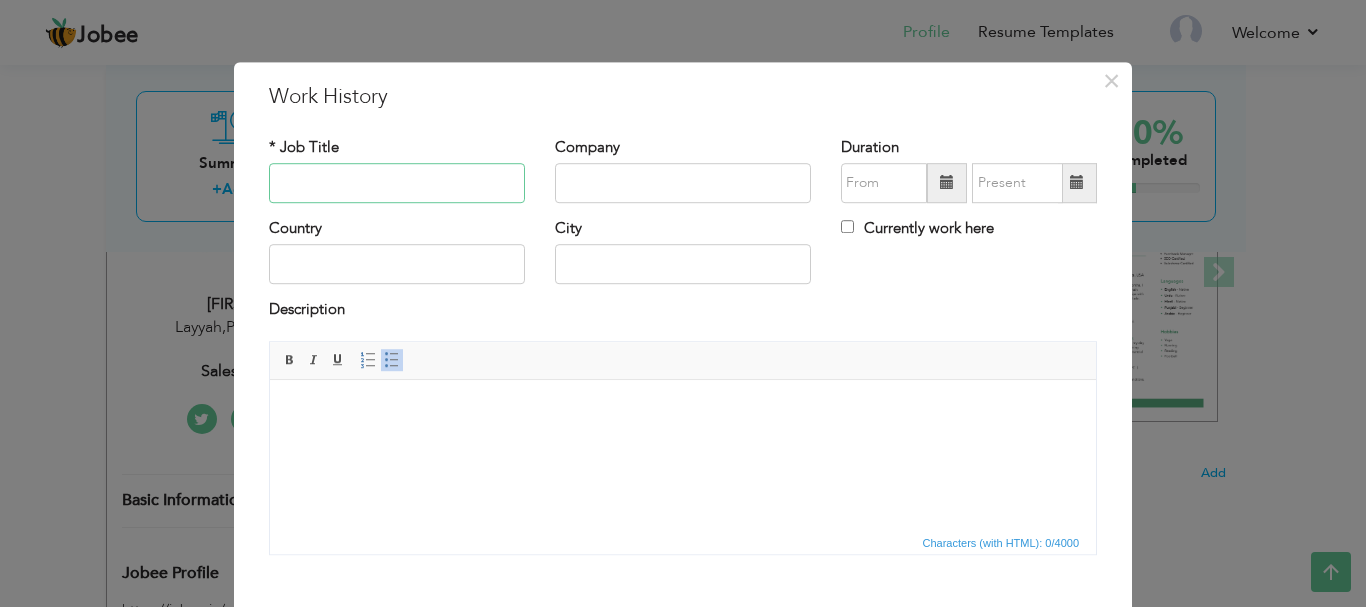 click at bounding box center (397, 183) 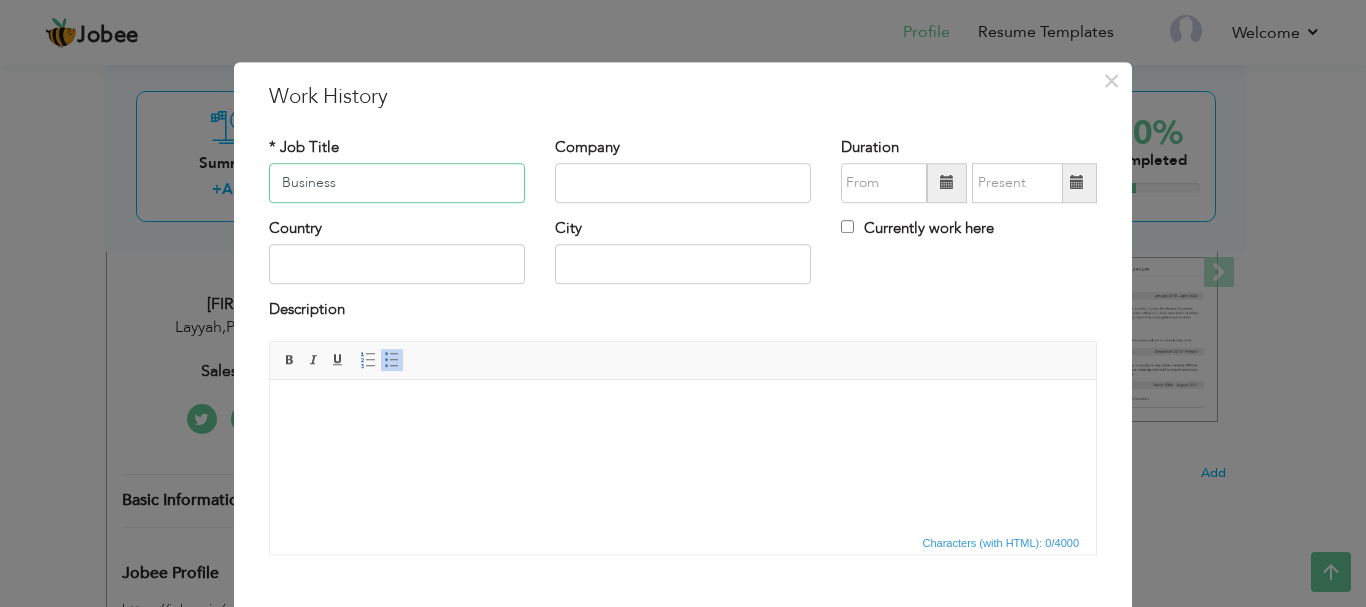 click on "Business" at bounding box center [397, 183] 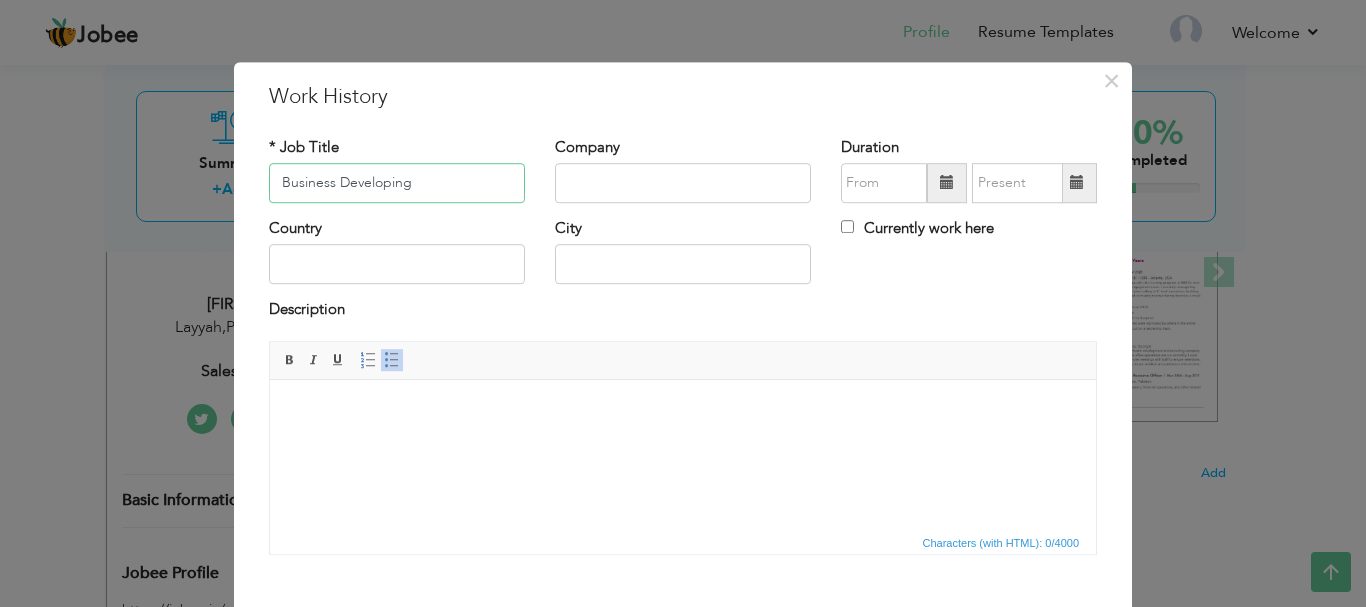 type on "Business Developing" 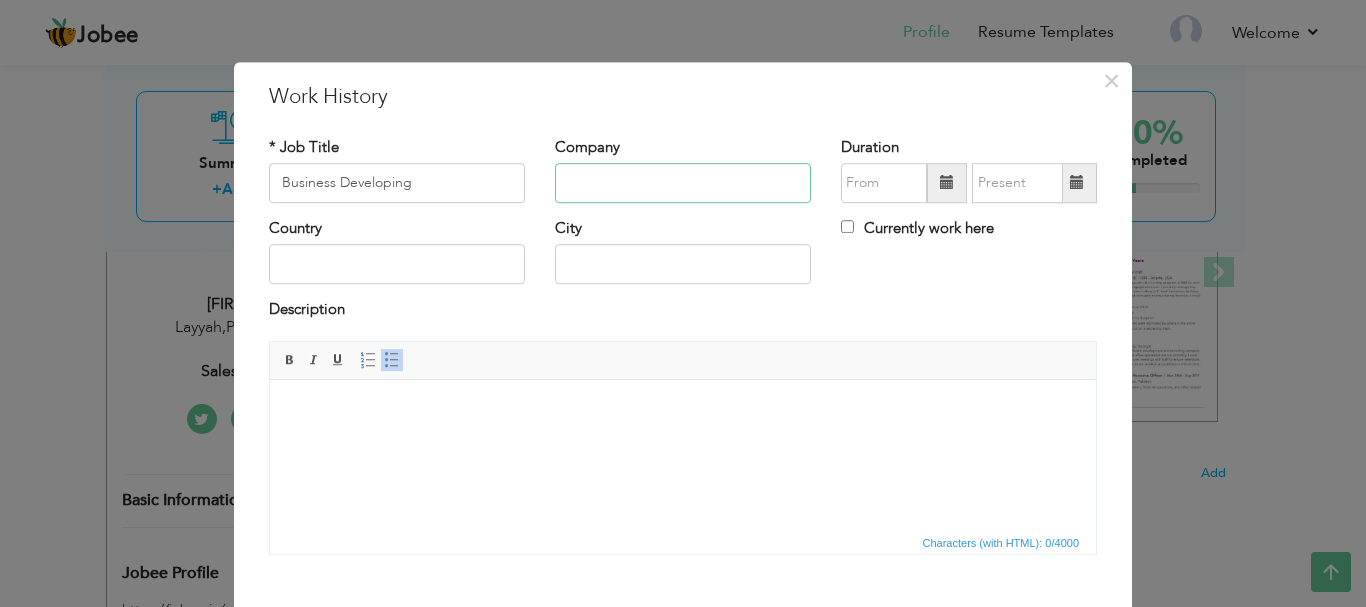 click at bounding box center [683, 183] 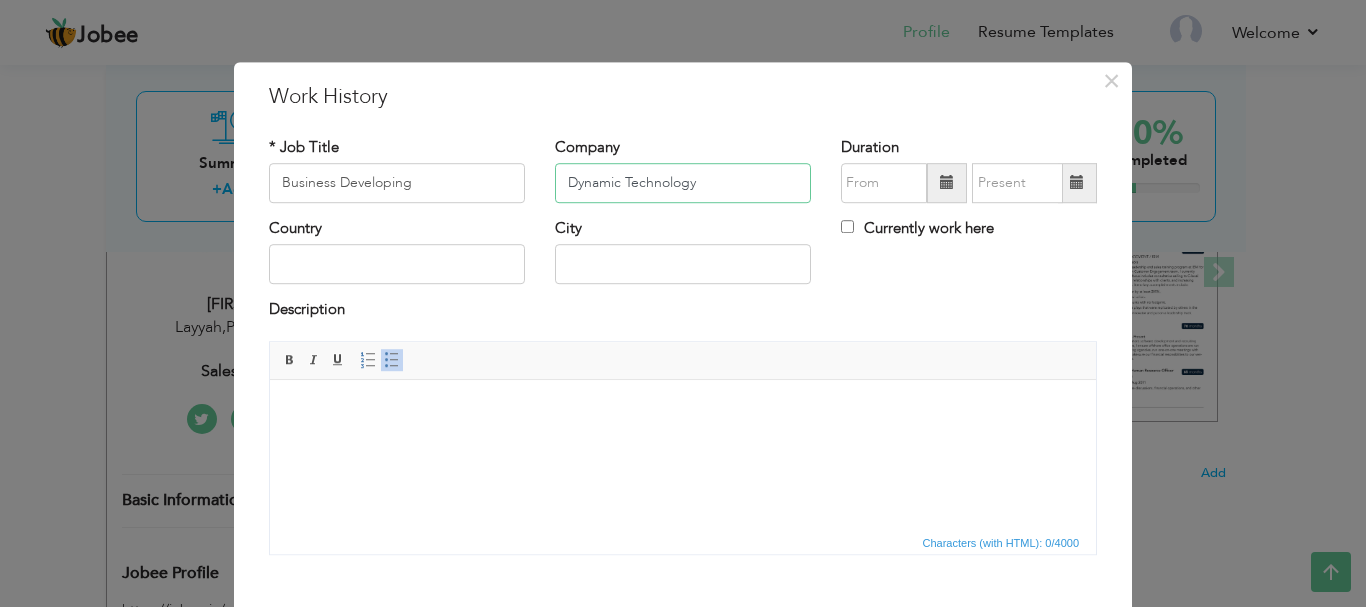 type on "Dynamic Technology" 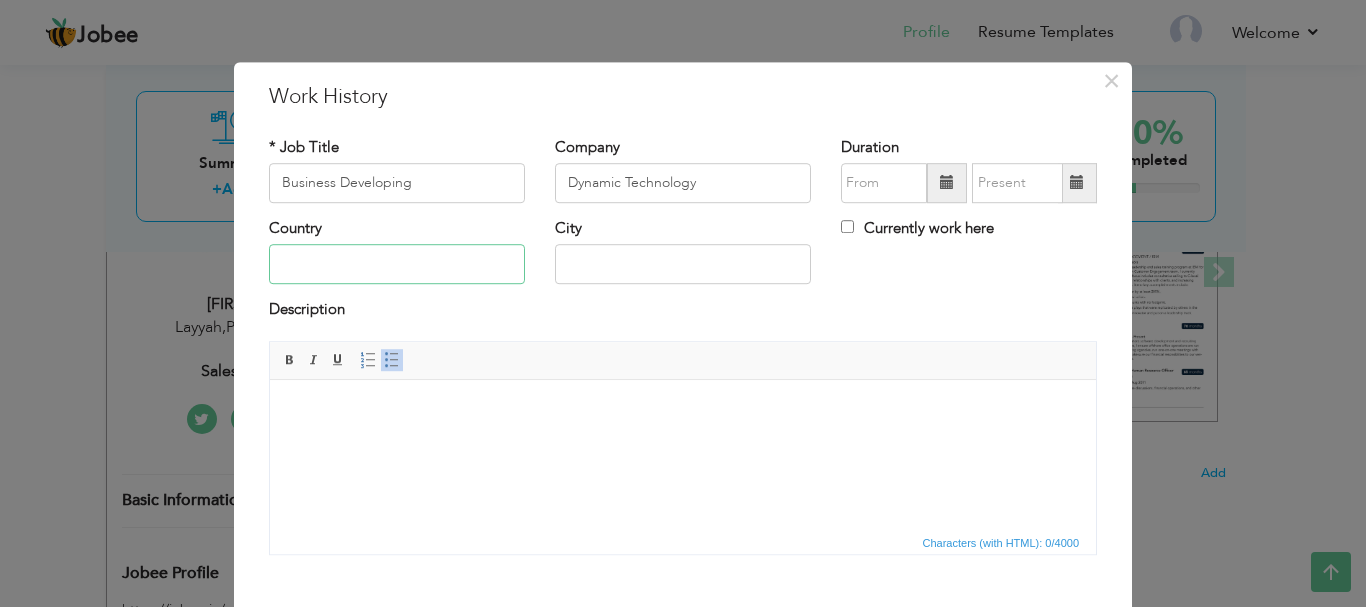 click at bounding box center [397, 265] 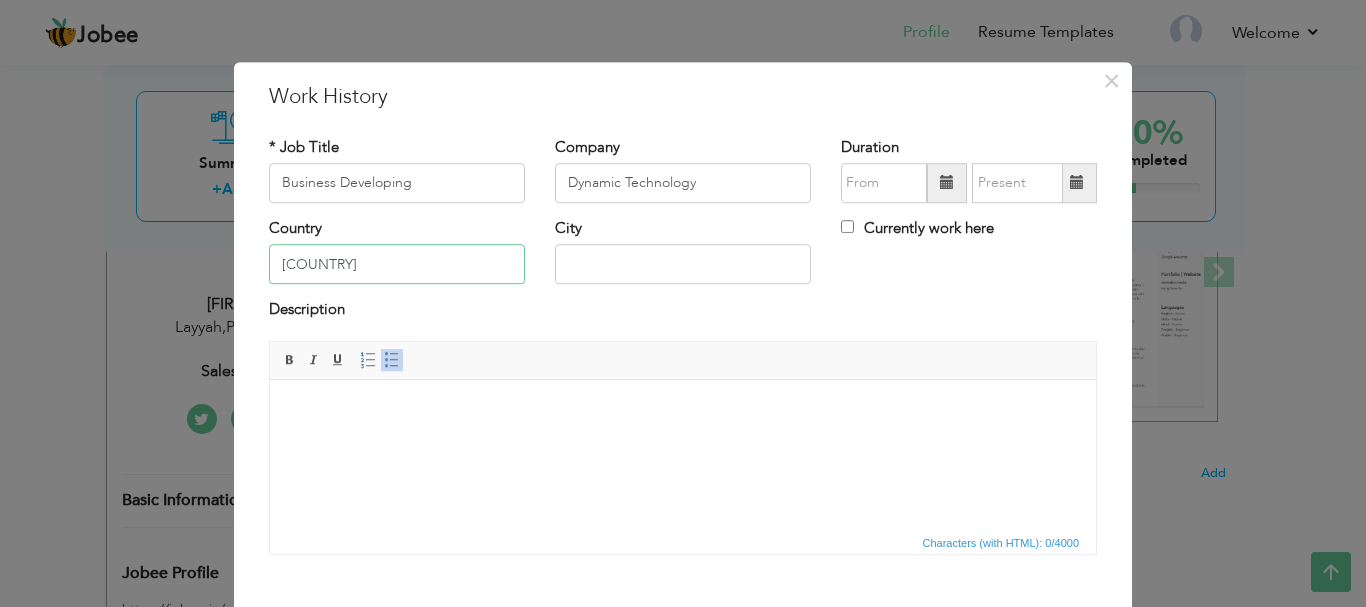 type on "[COUNTRY]" 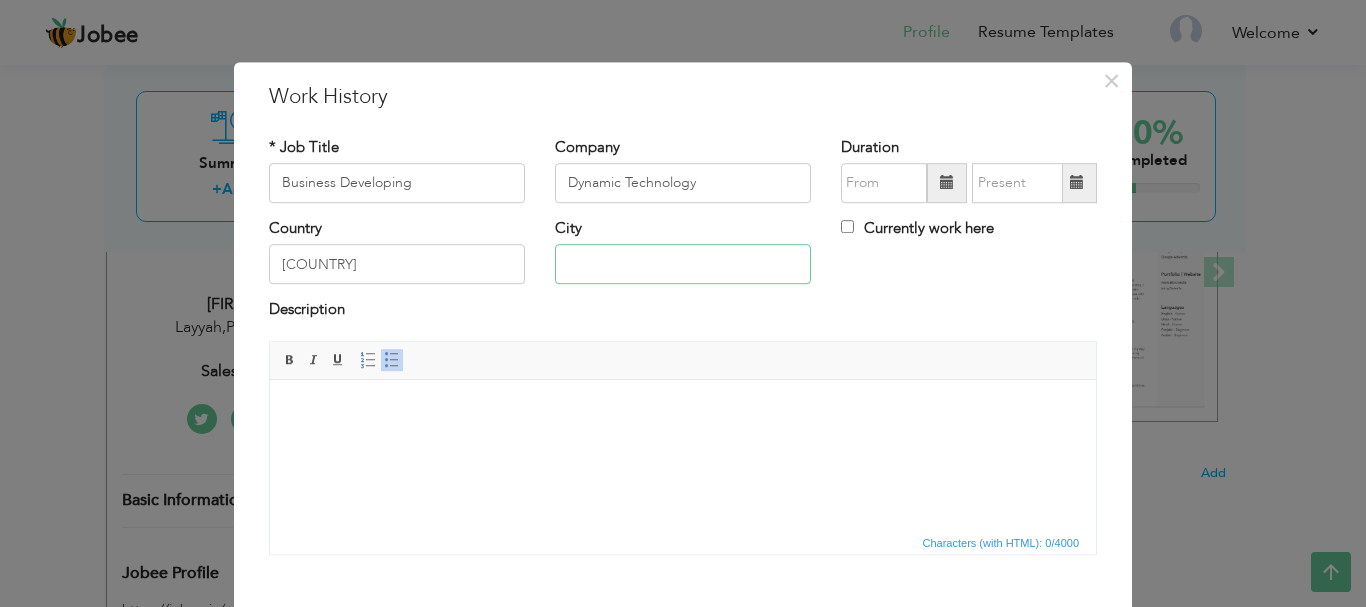 click at bounding box center [683, 265] 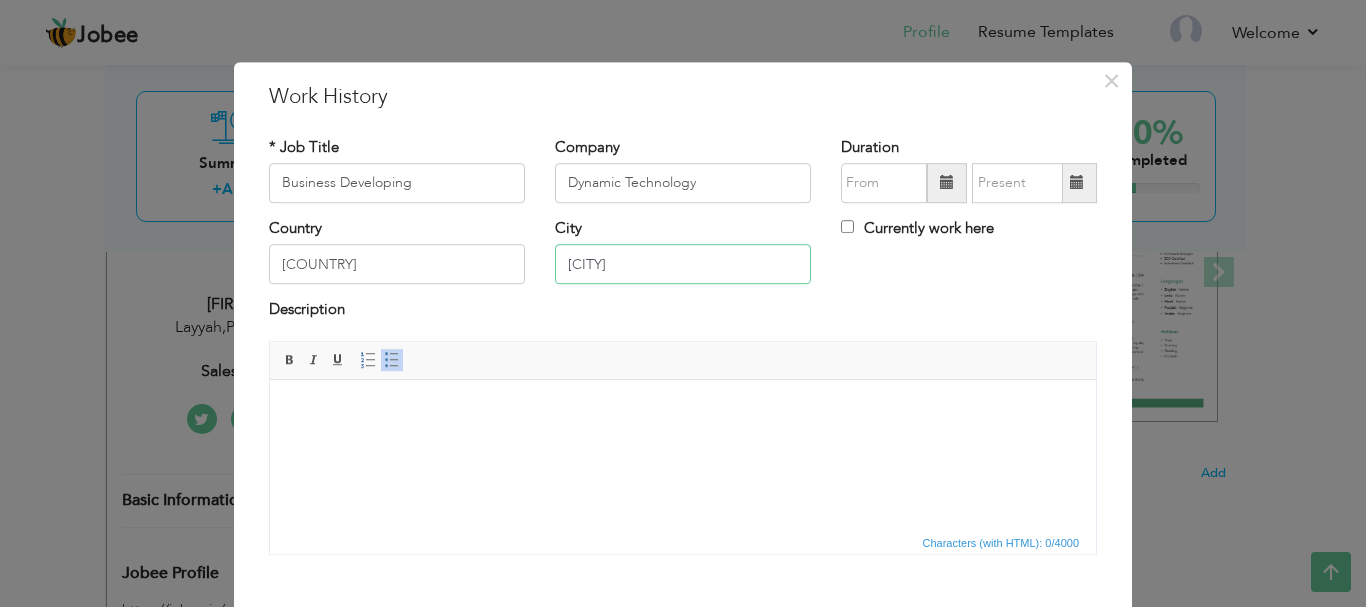 type on "[CITY]" 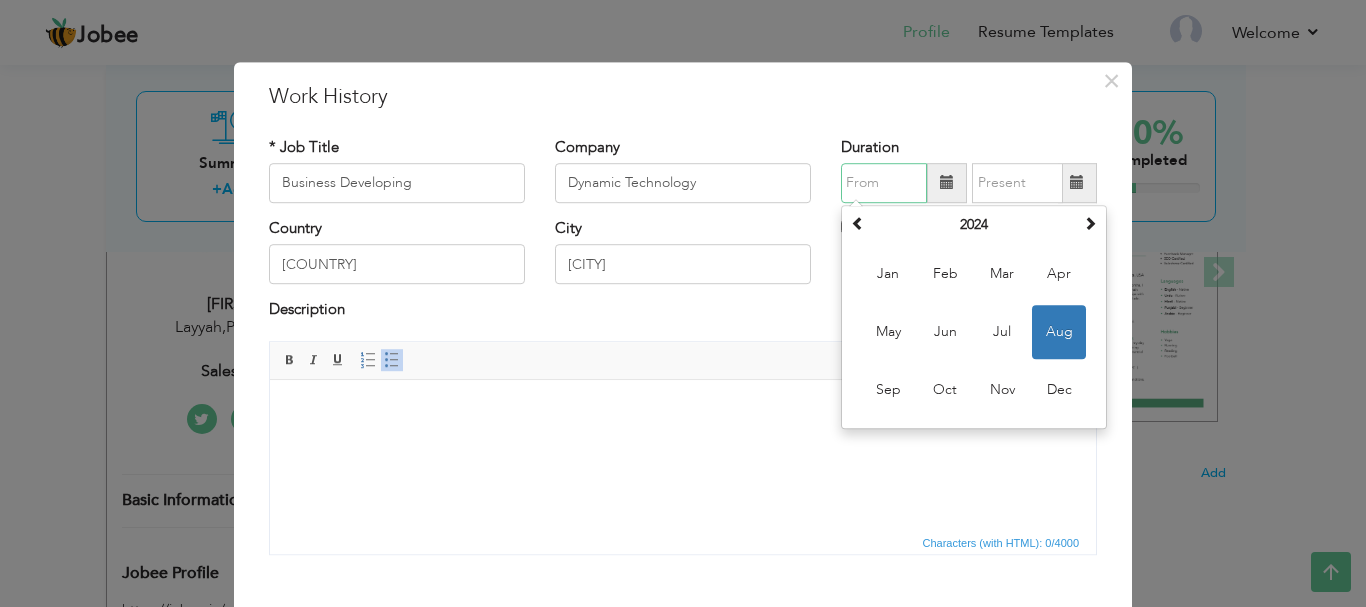 click at bounding box center [884, 183] 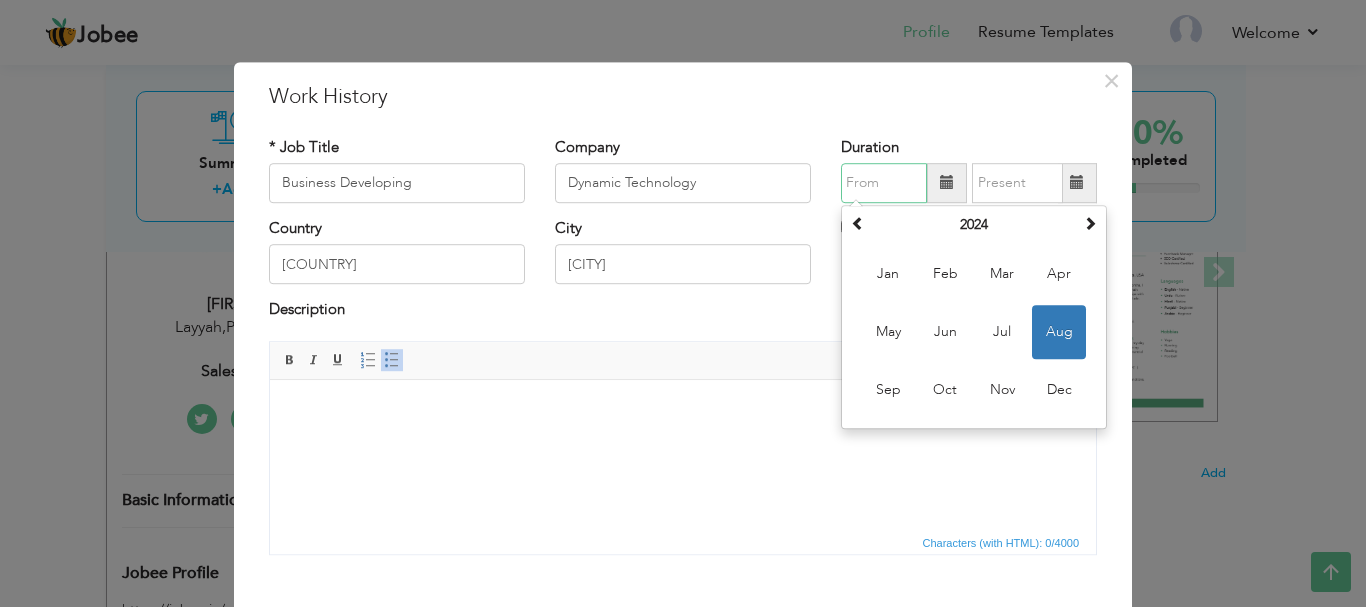 click on "Aug" at bounding box center (1059, 332) 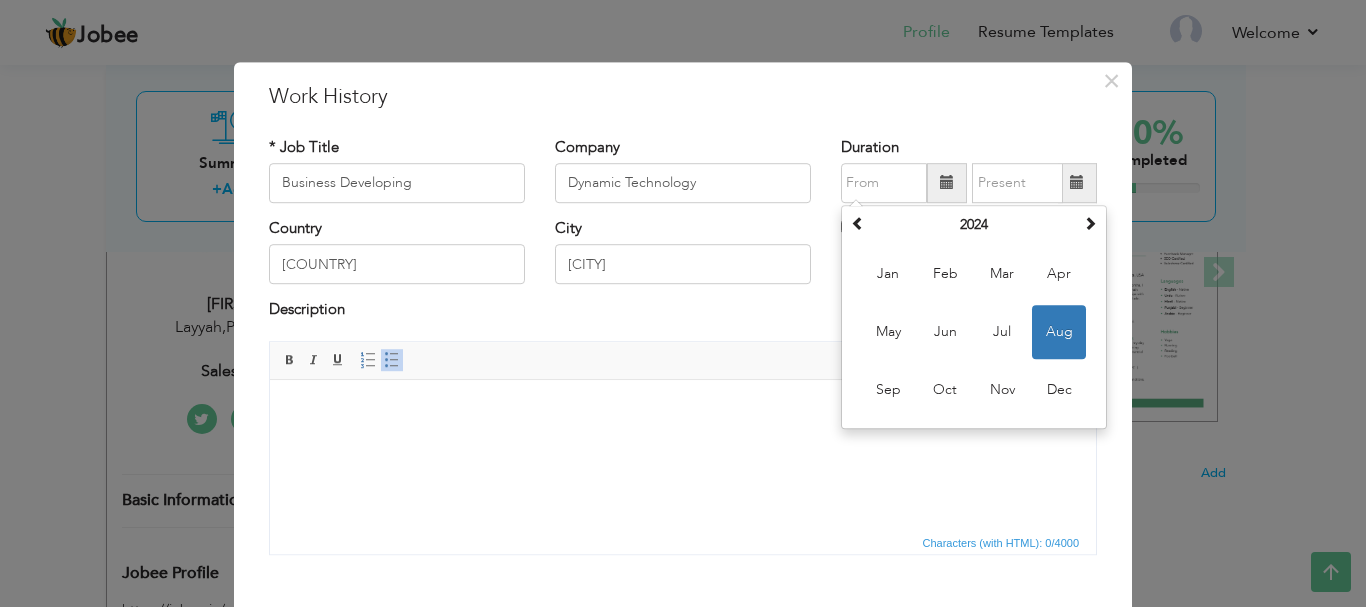 type on "08/2024" 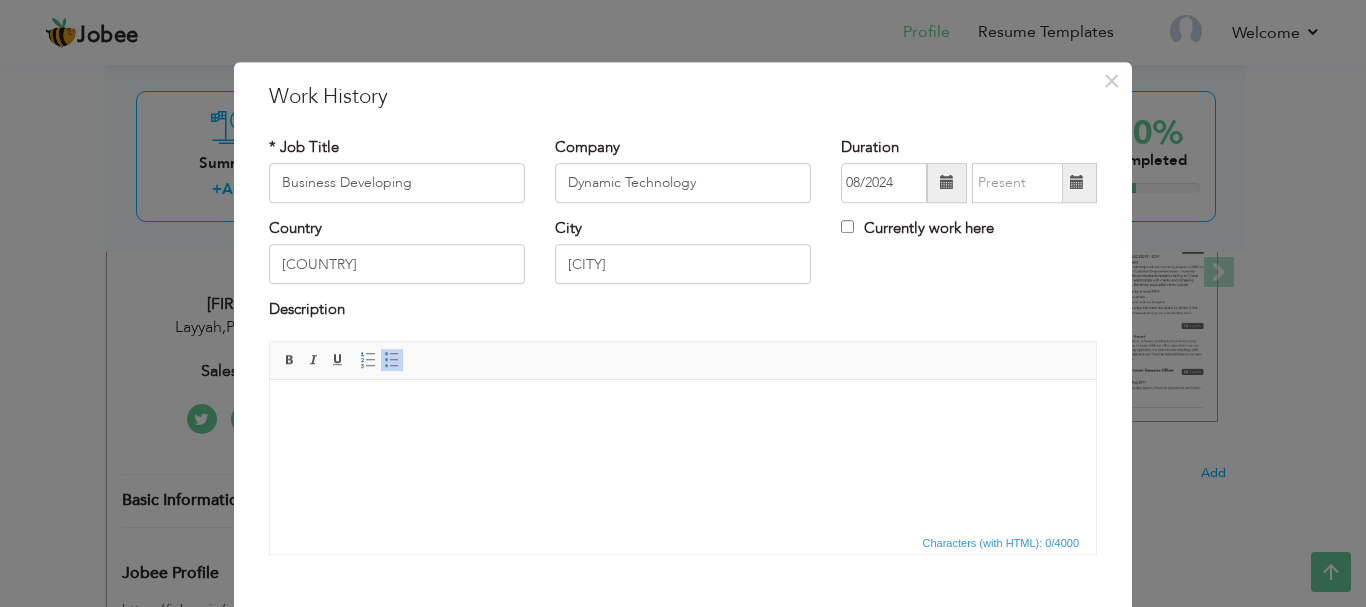click at bounding box center [1077, 183] 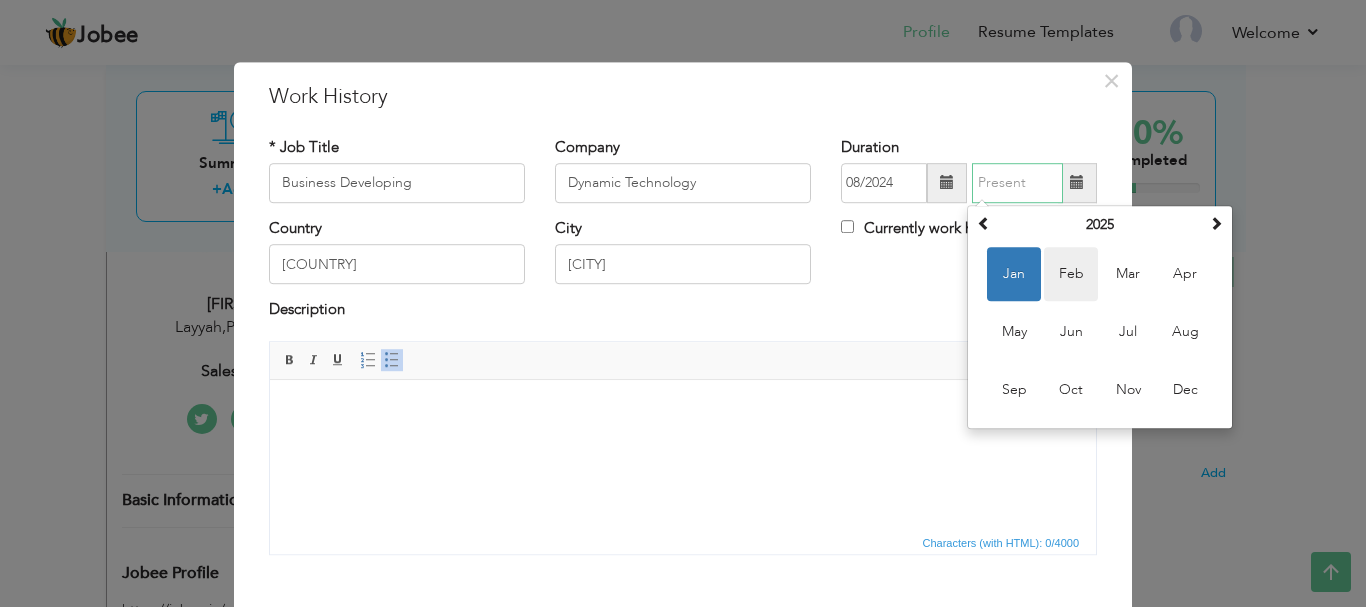click on "Feb" at bounding box center (1071, 274) 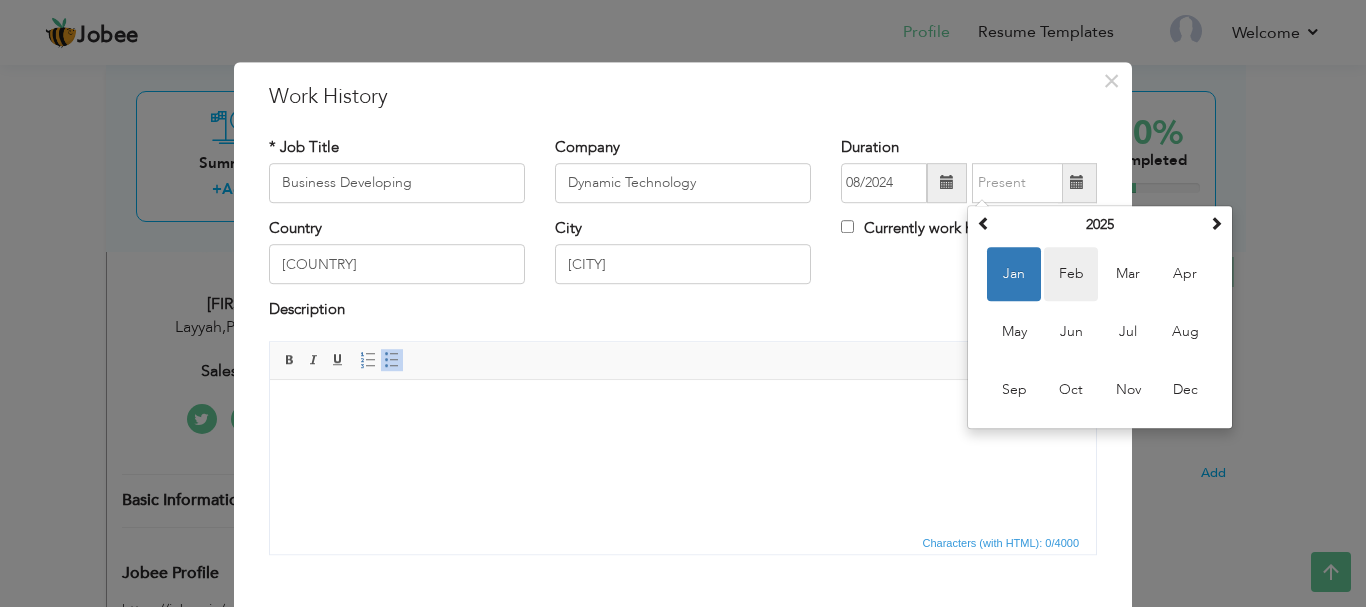 type on "02/2025" 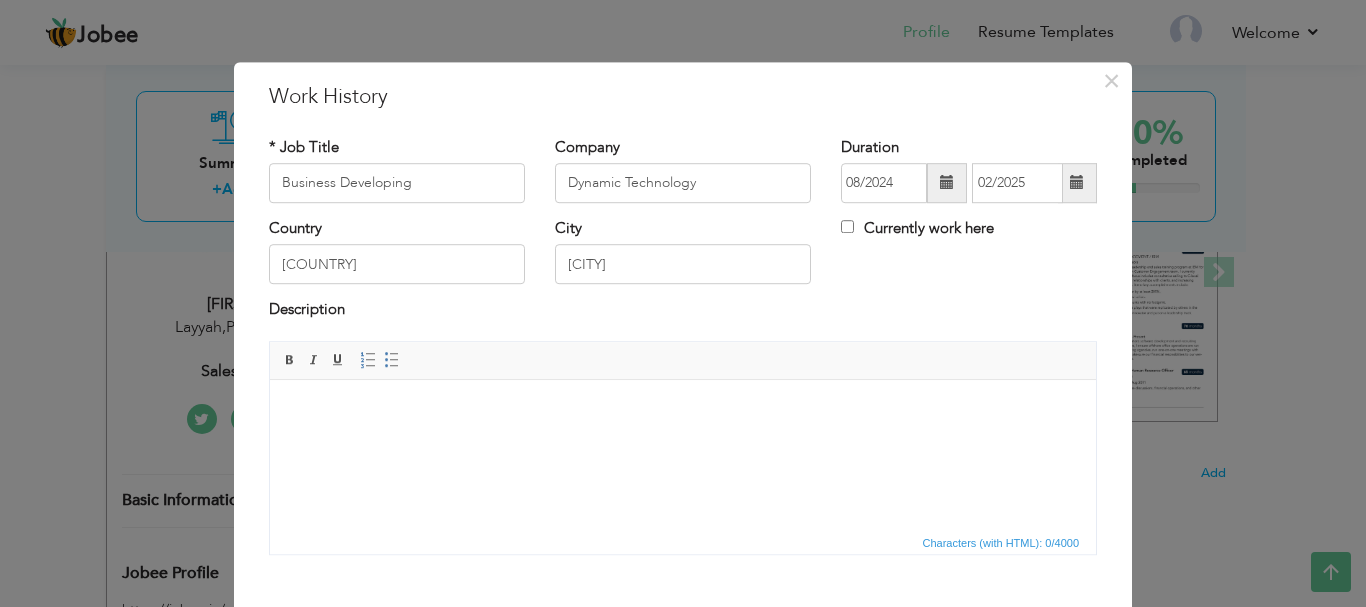click at bounding box center [683, 409] 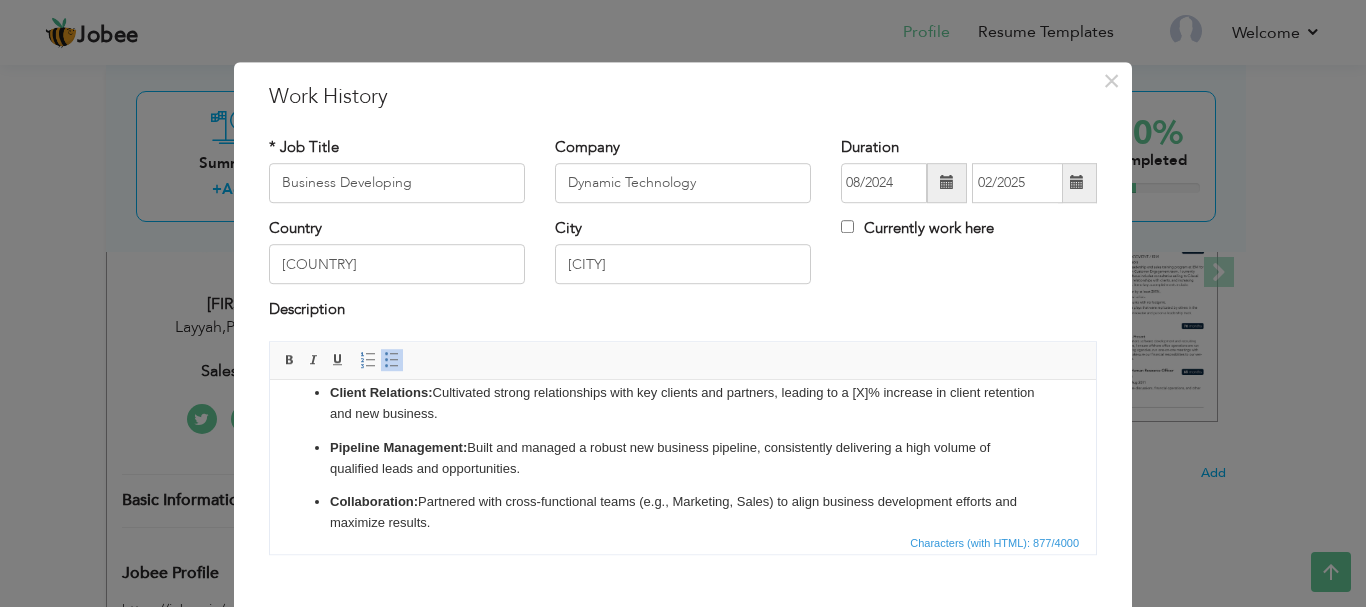 scroll, scrollTop: 110, scrollLeft: 0, axis: vertical 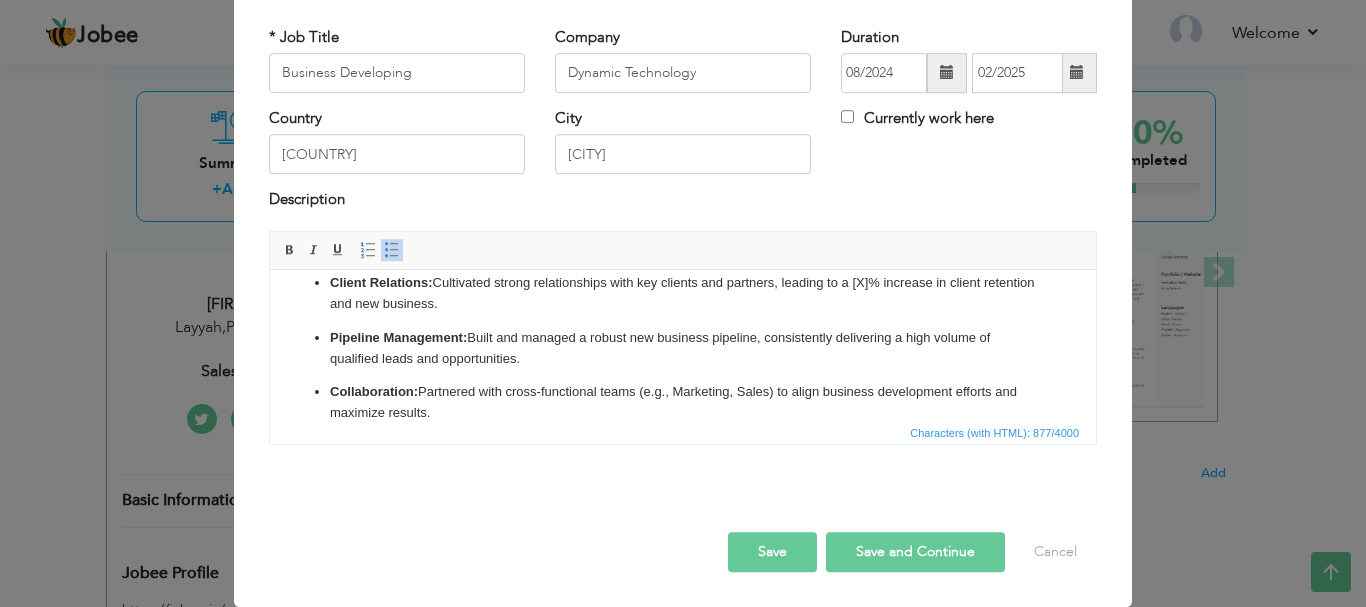 click on "Save" at bounding box center (772, 552) 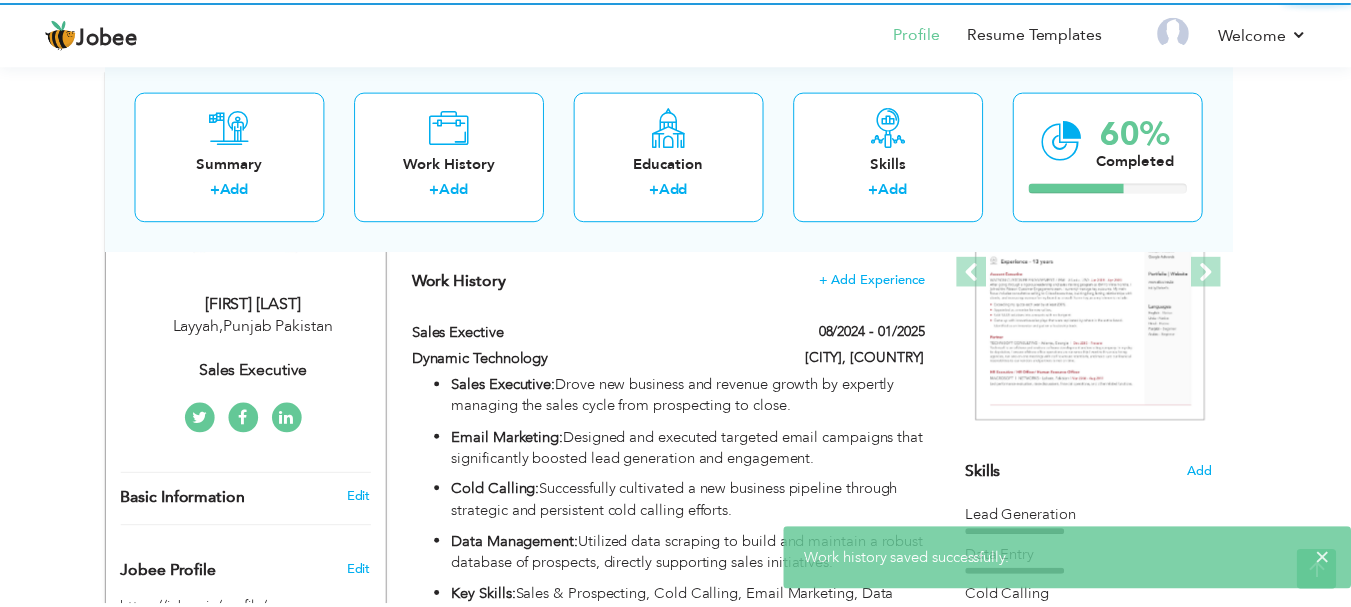 scroll, scrollTop: 0, scrollLeft: 0, axis: both 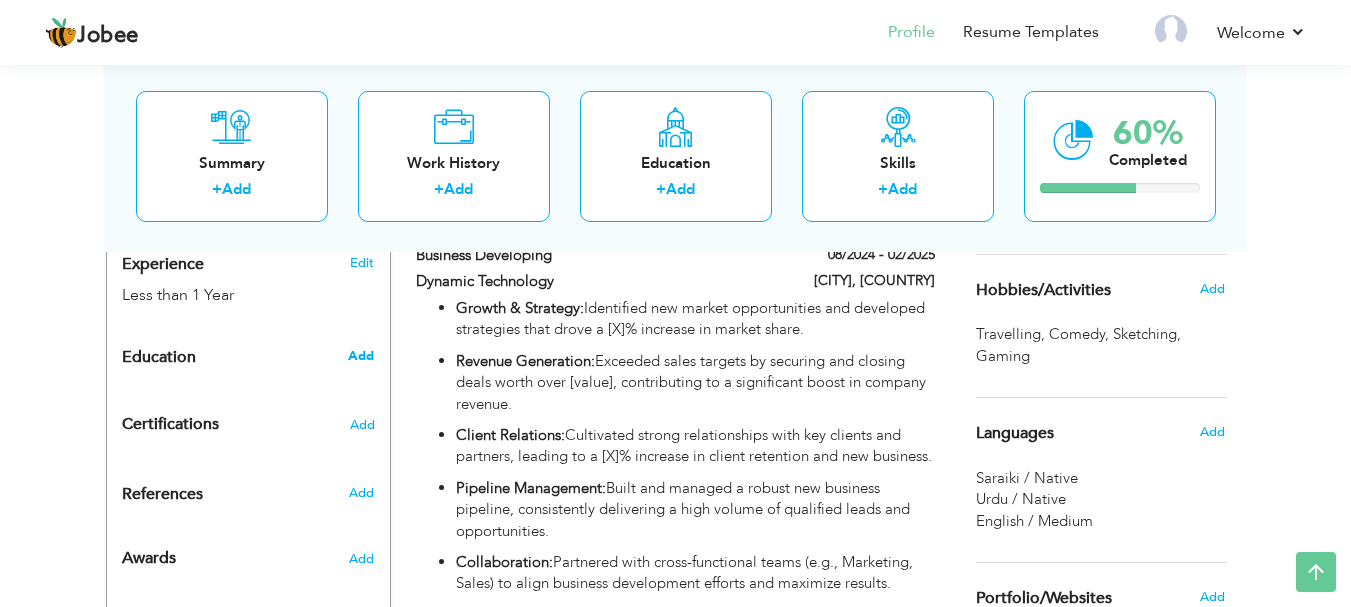 click on "Add" at bounding box center (361, 356) 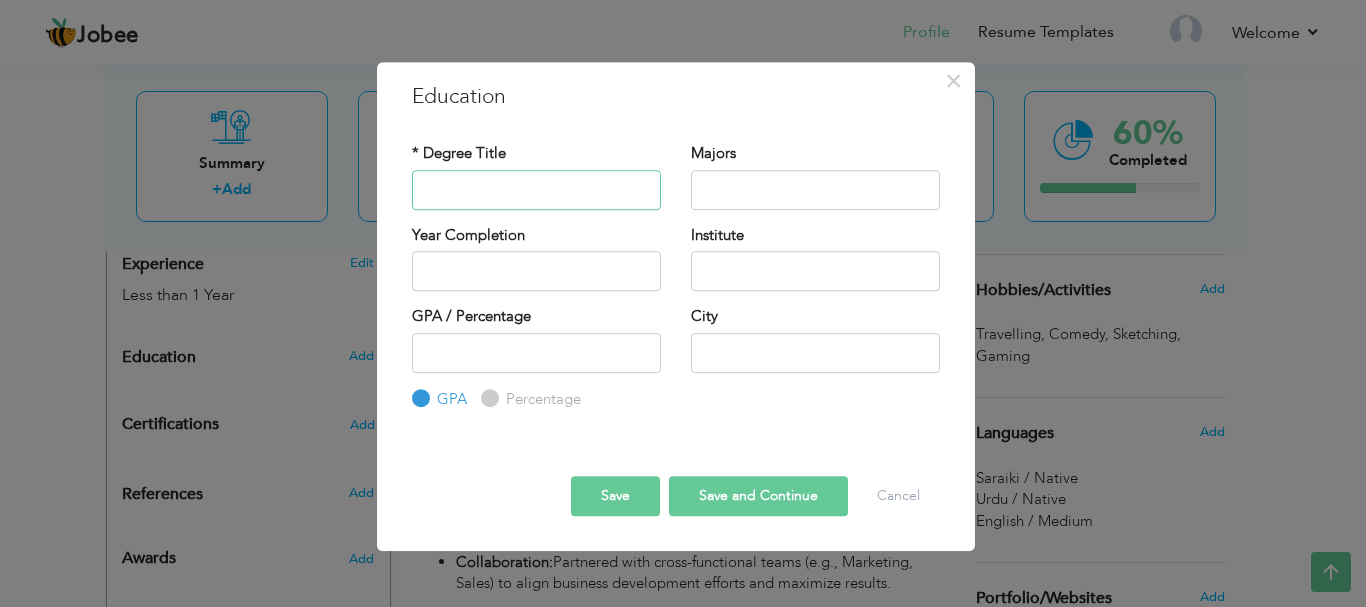click at bounding box center [536, 190] 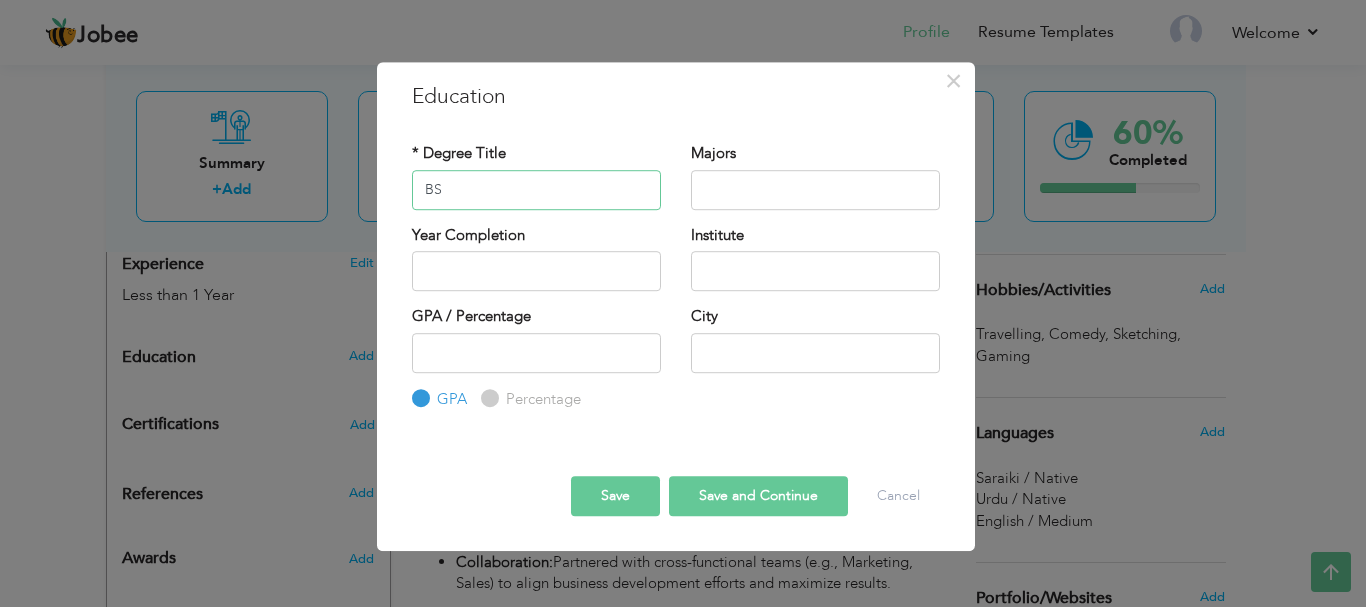 type on "BS" 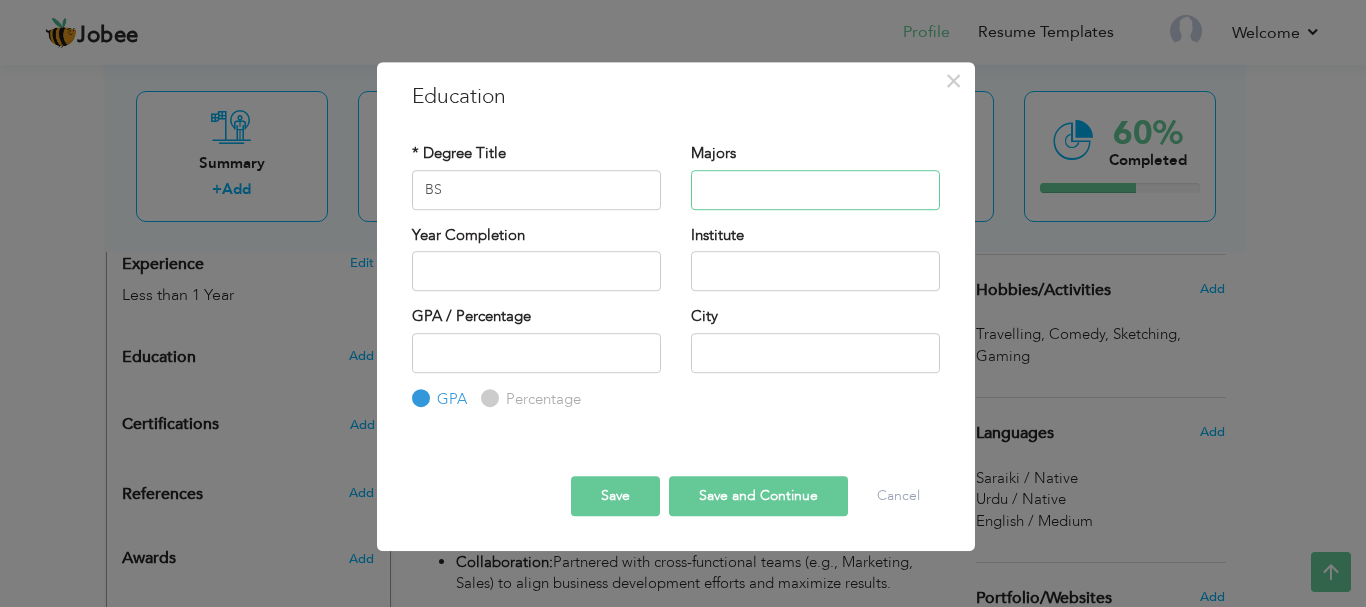 click at bounding box center (815, 190) 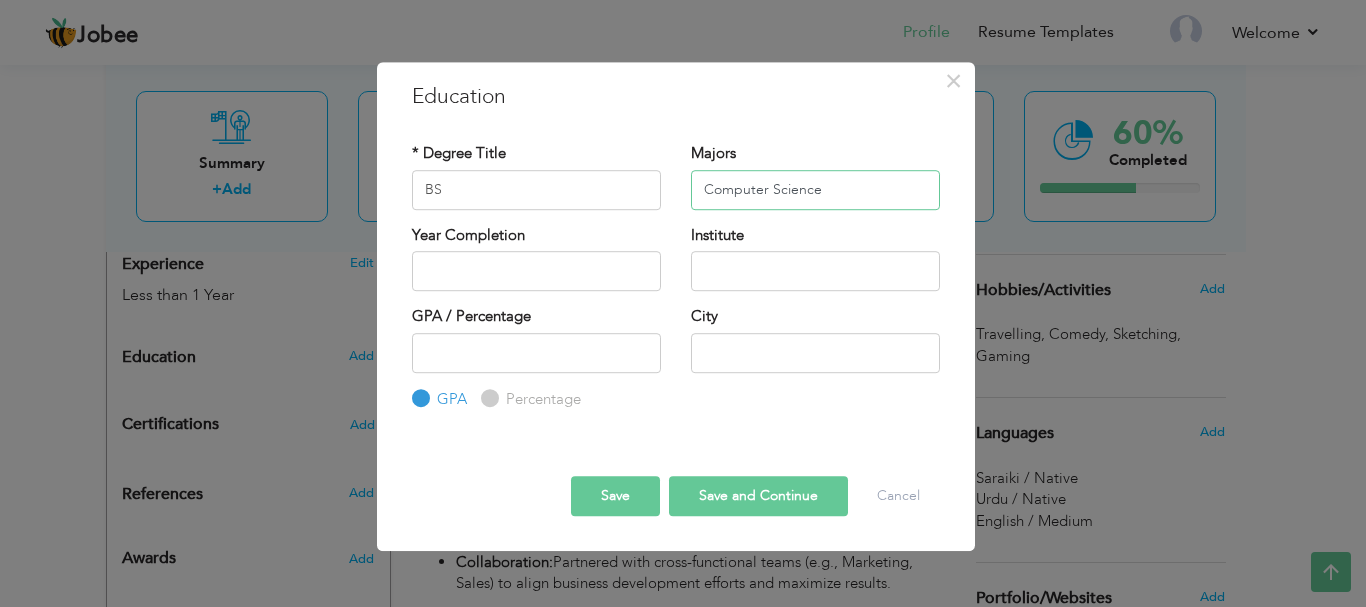 type on "Computer Science" 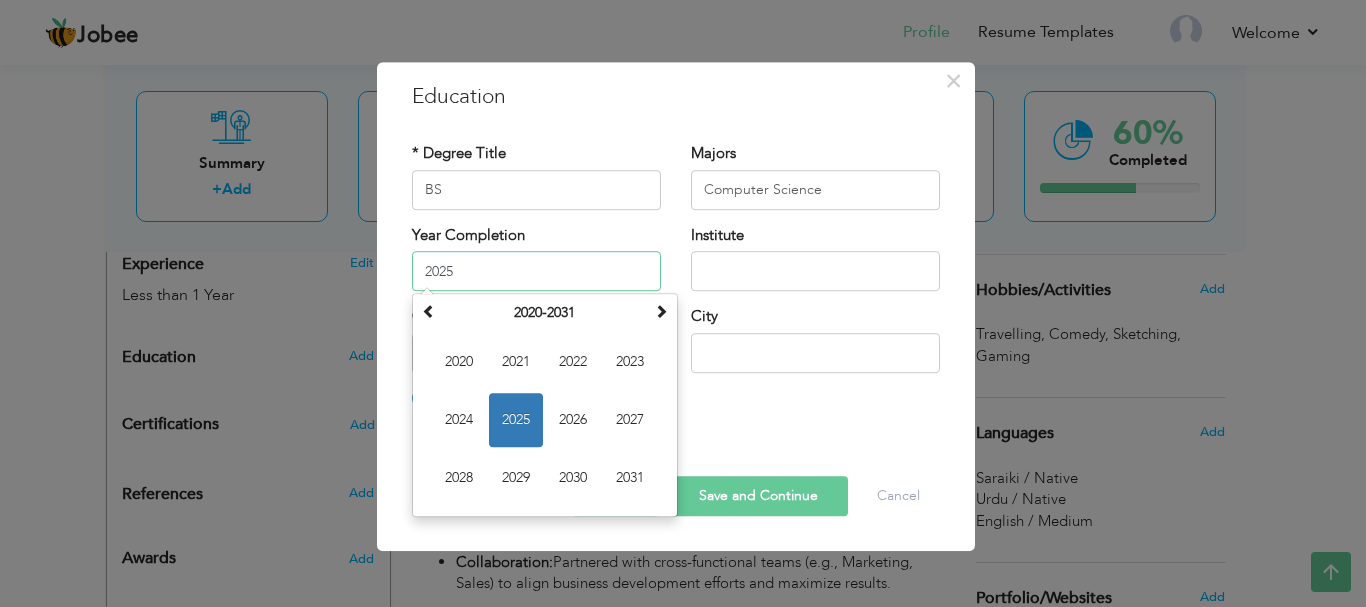 click on "2025" at bounding box center [536, 271] 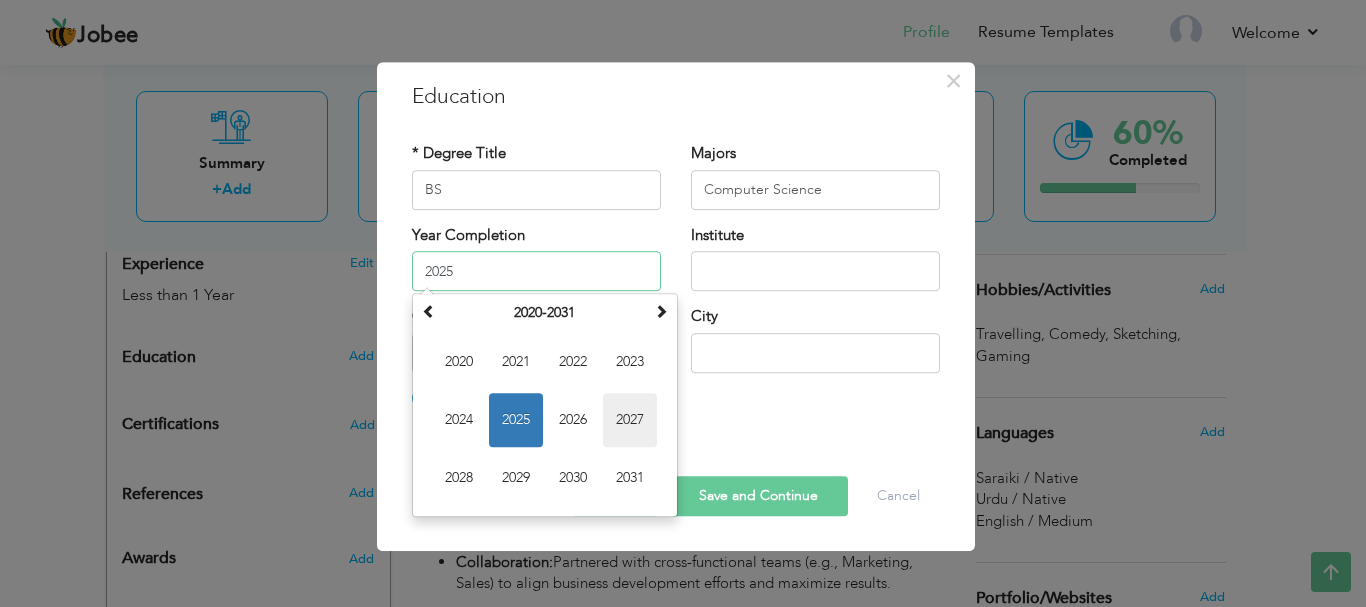 click on "2027" at bounding box center (630, 420) 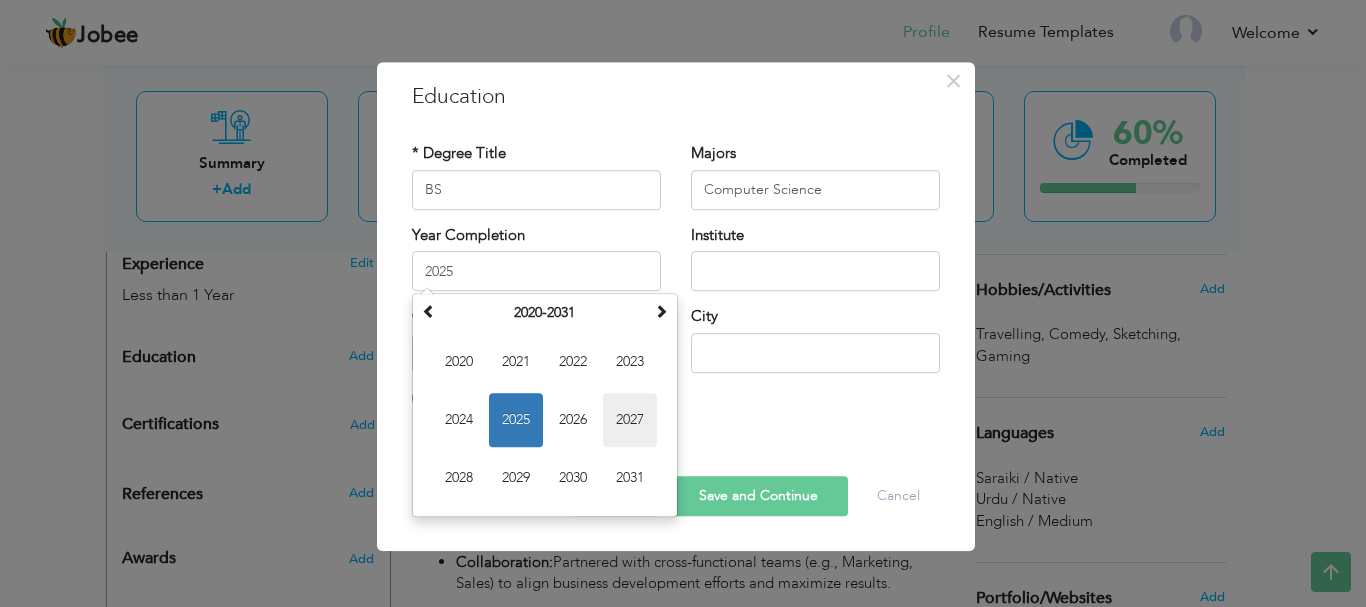 type on "2027" 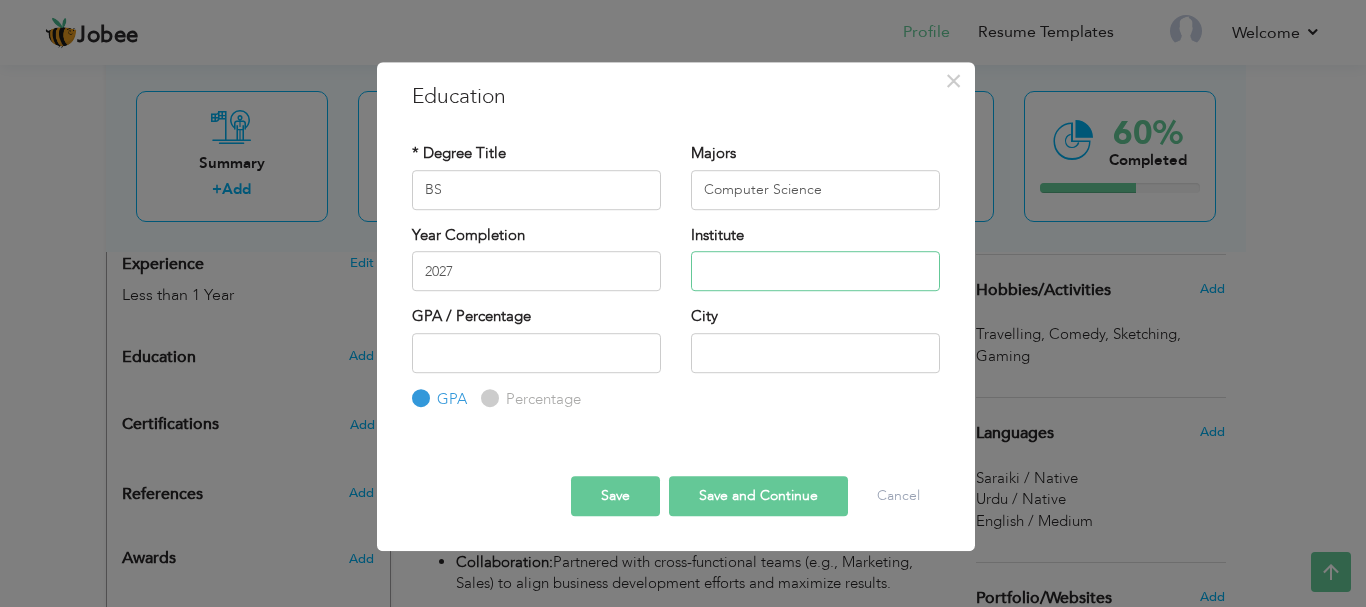 click at bounding box center (815, 271) 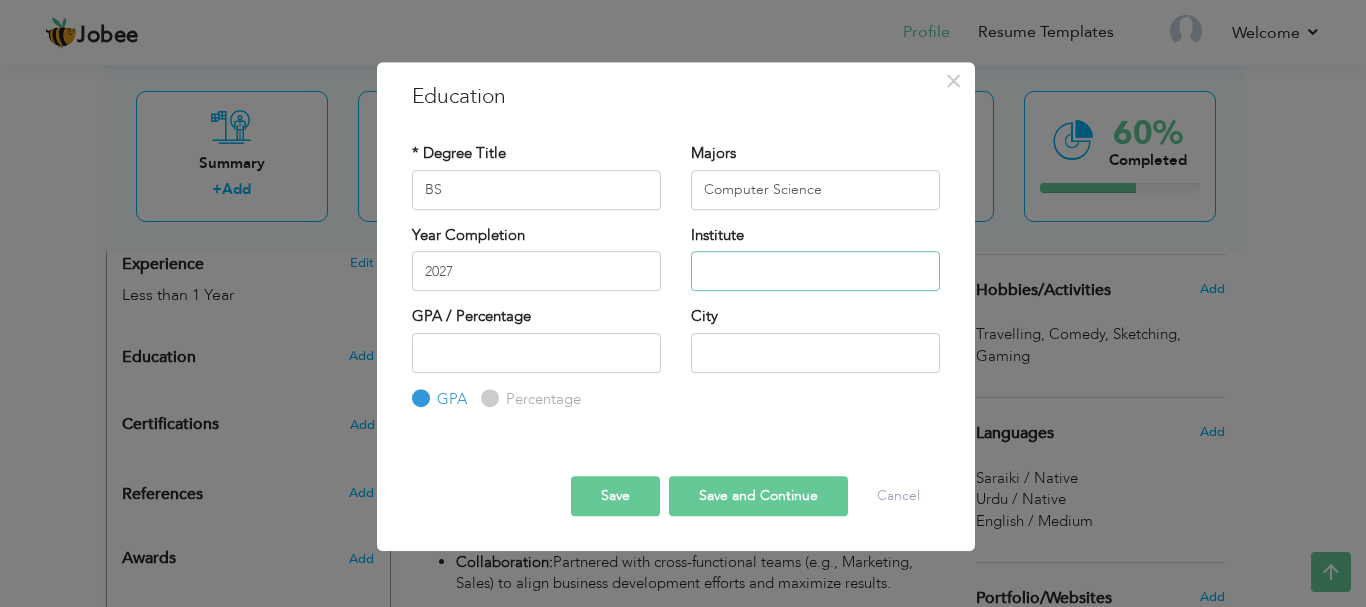 type on "u" 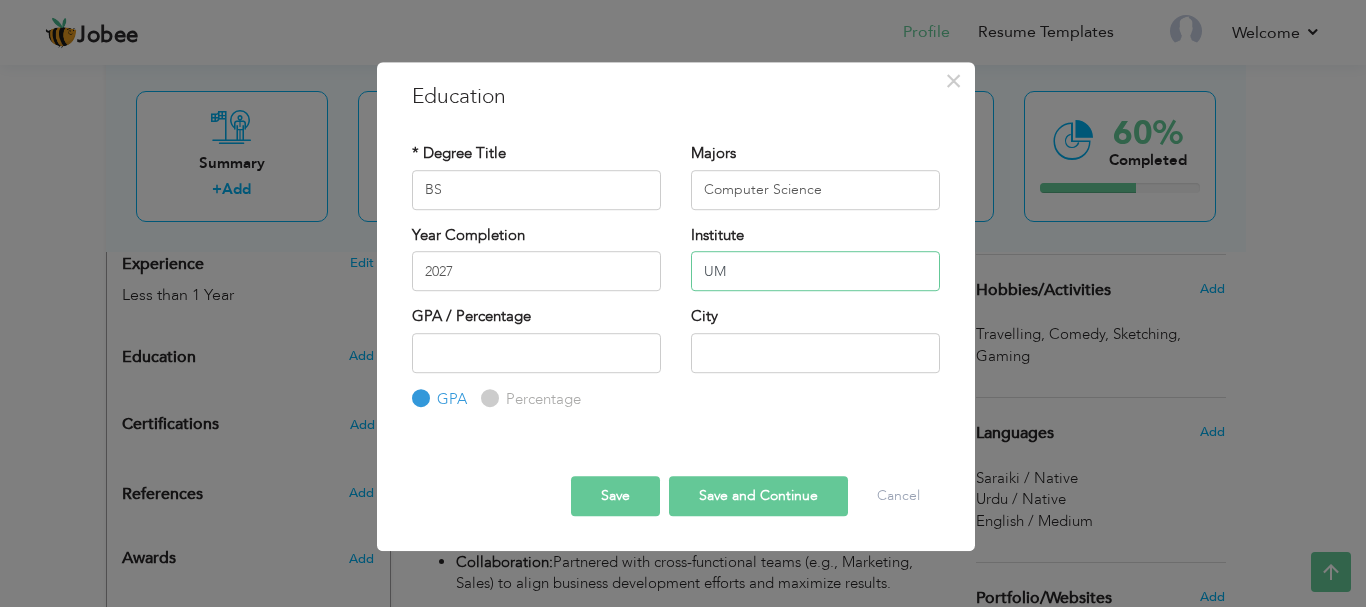 type on "U" 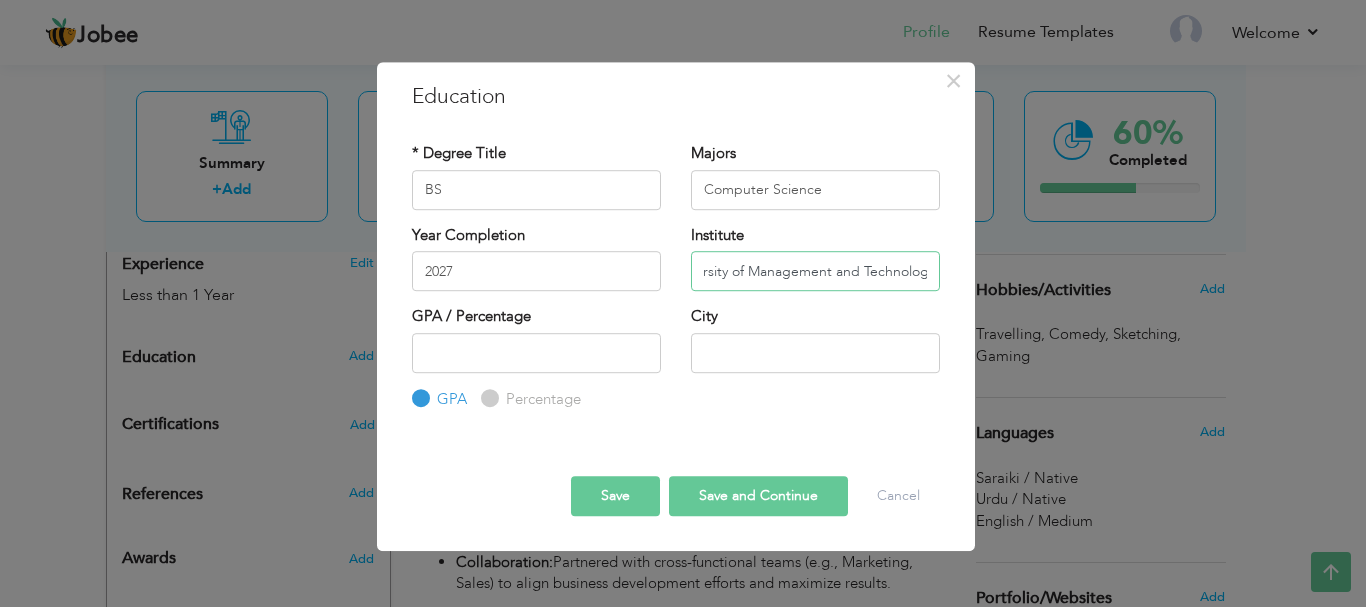 scroll, scrollTop: 0, scrollLeft: 43, axis: horizontal 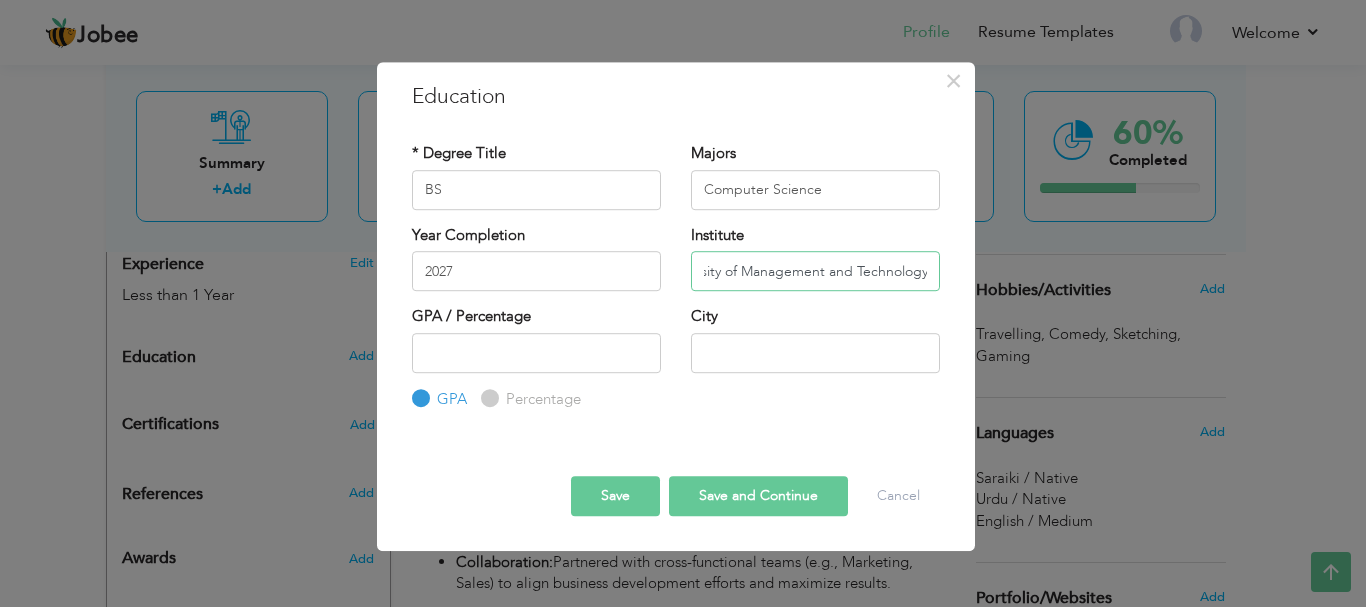 type on "University of Management and Technology" 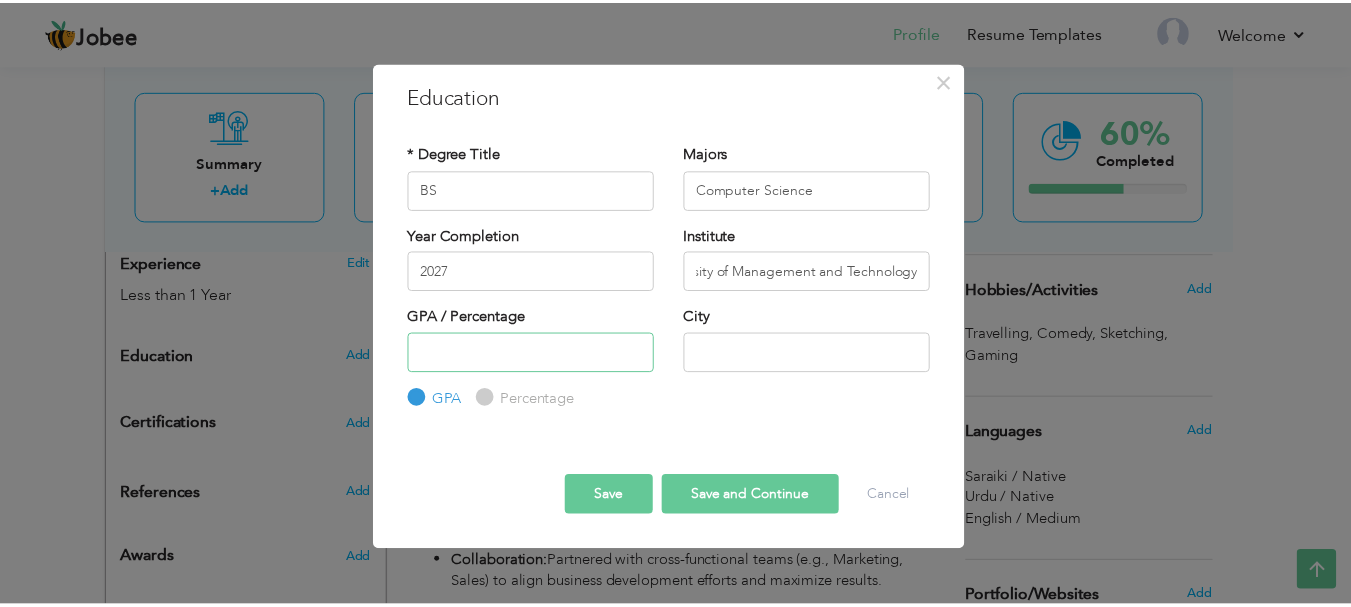 scroll, scrollTop: 0, scrollLeft: 0, axis: both 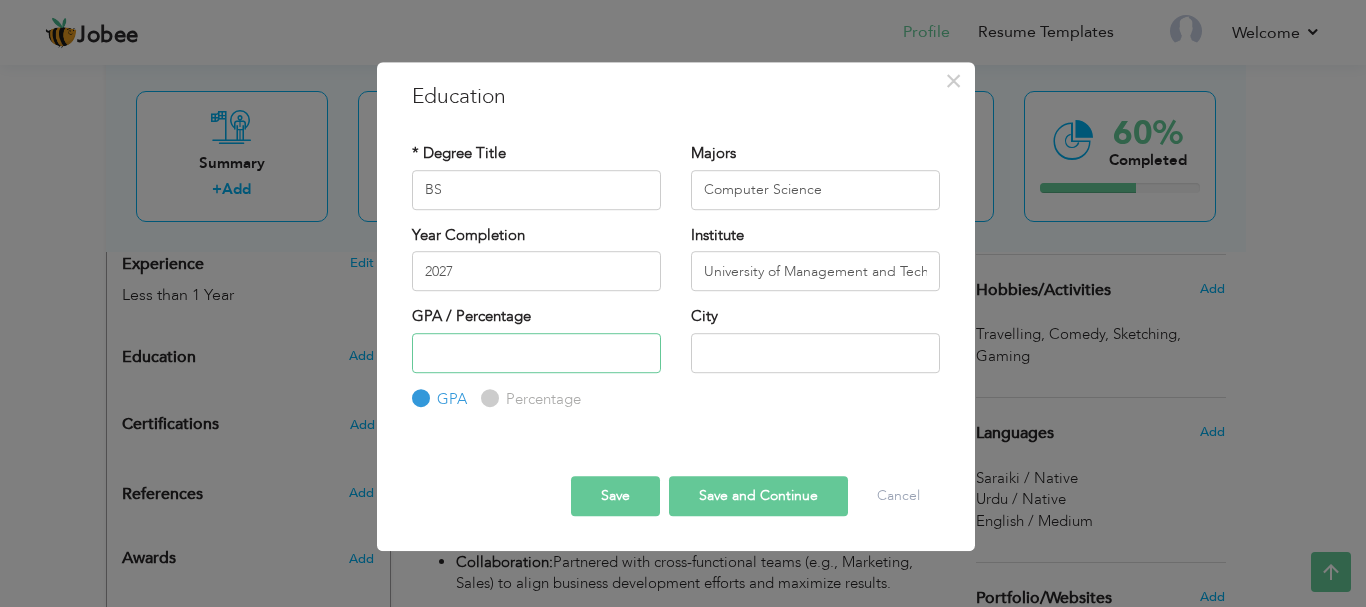 click at bounding box center [536, 353] 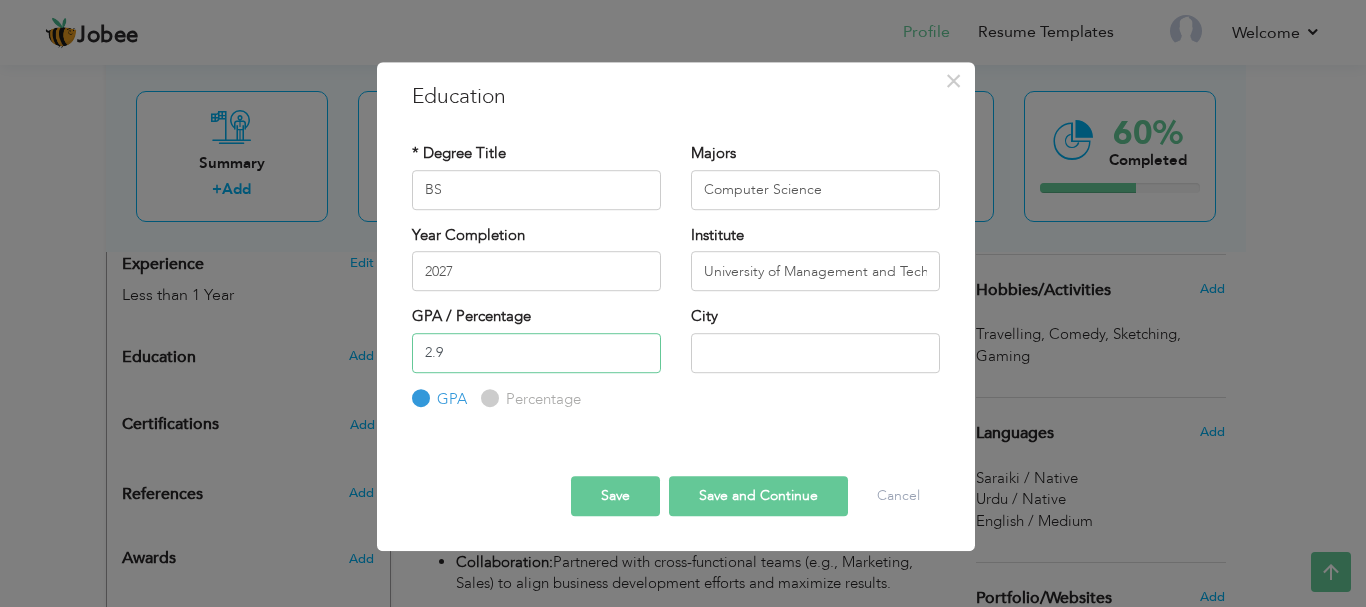 type on "2.9" 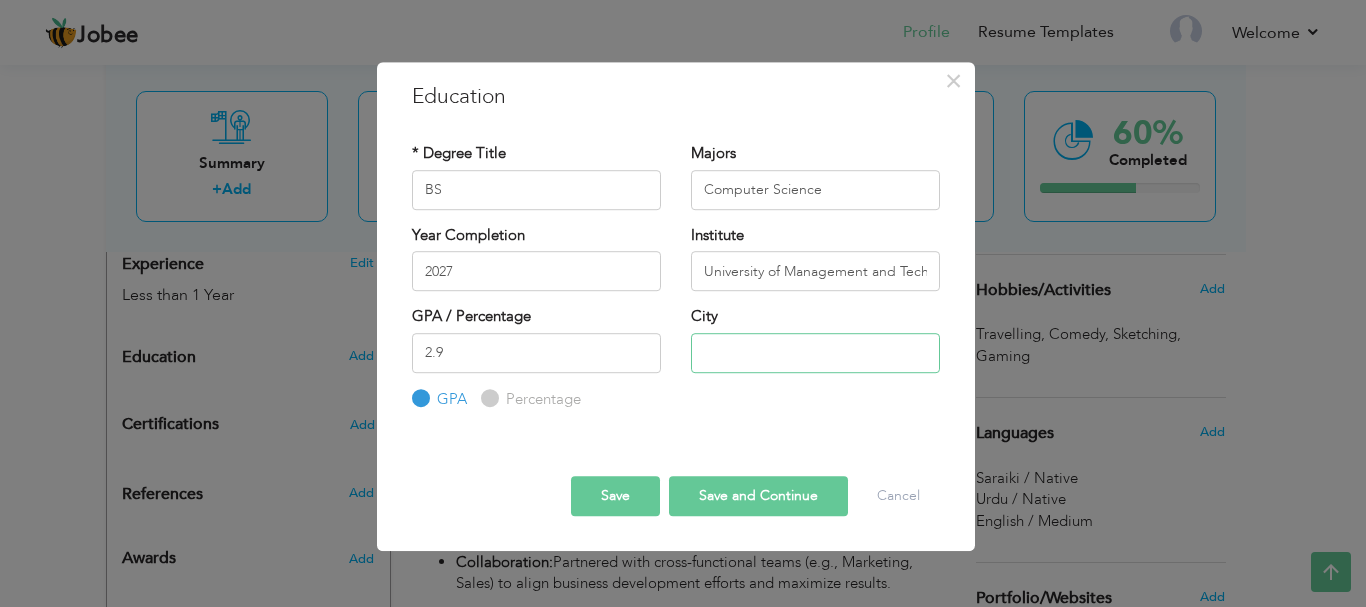 click at bounding box center [815, 353] 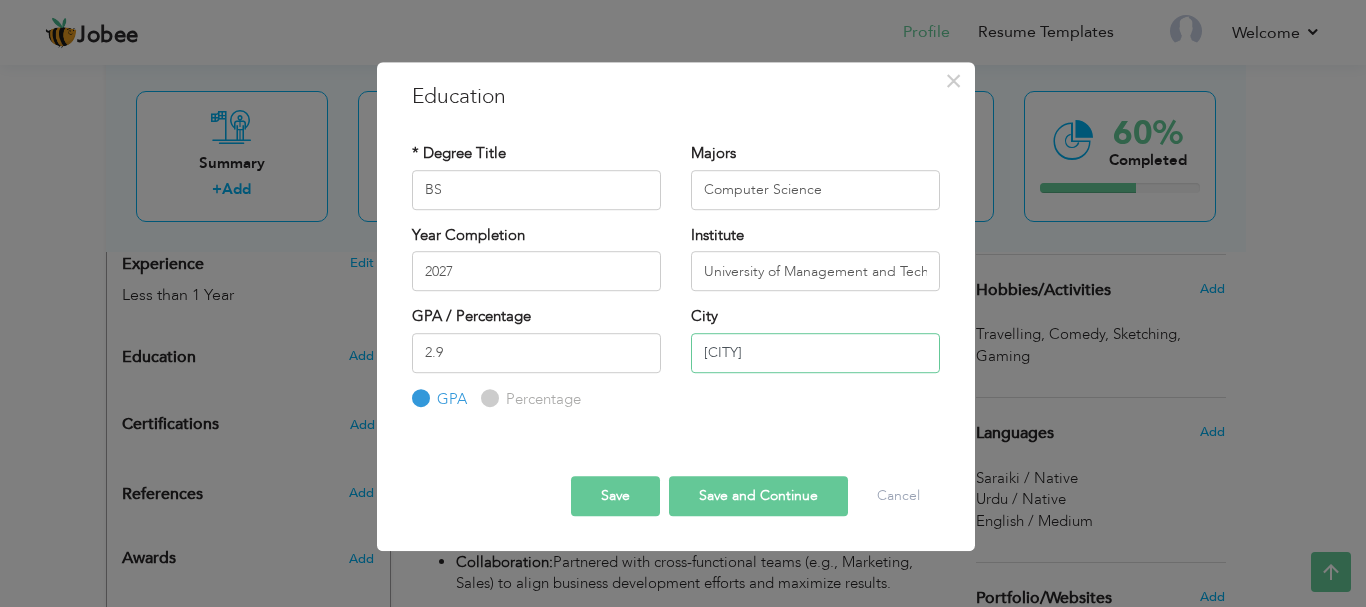 type on "[CITY]" 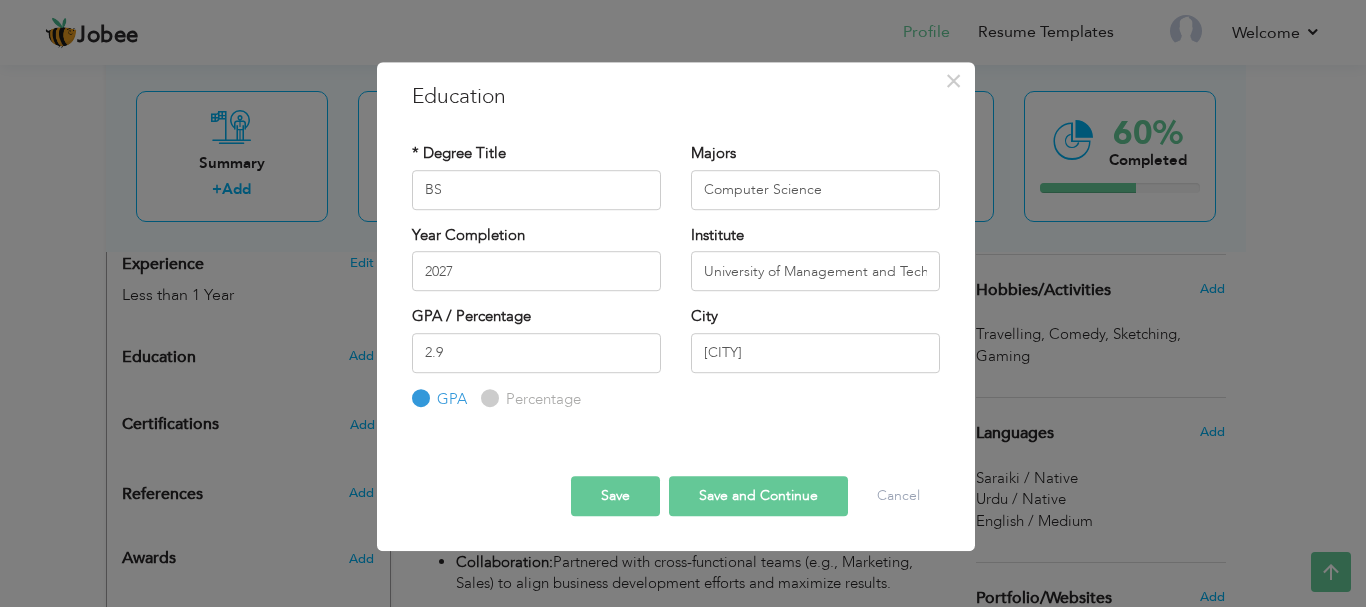 click on "Save" at bounding box center [615, 496] 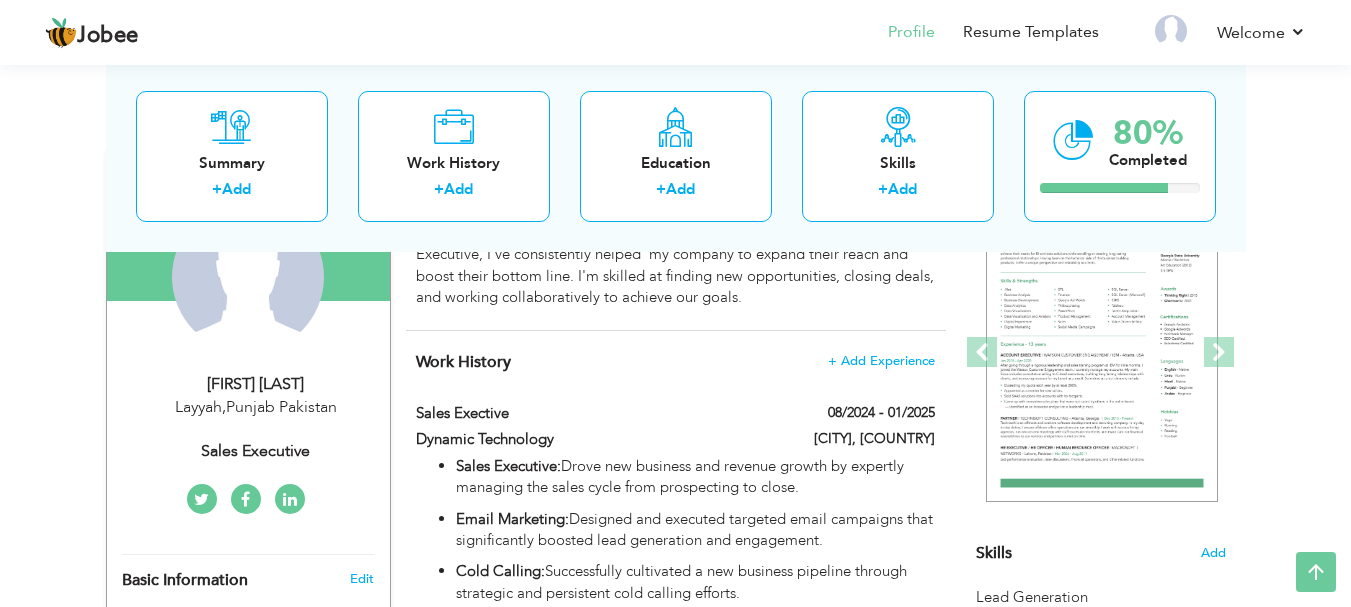 scroll, scrollTop: 0, scrollLeft: 0, axis: both 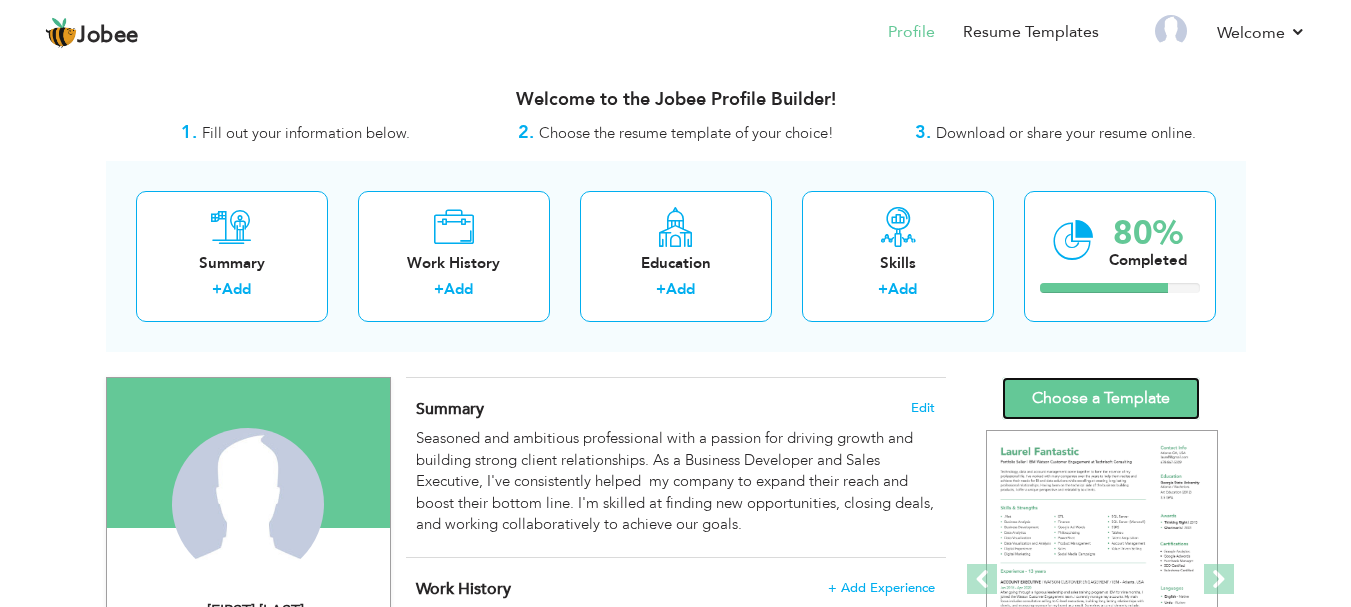 click on "Choose a Template" at bounding box center (1101, 398) 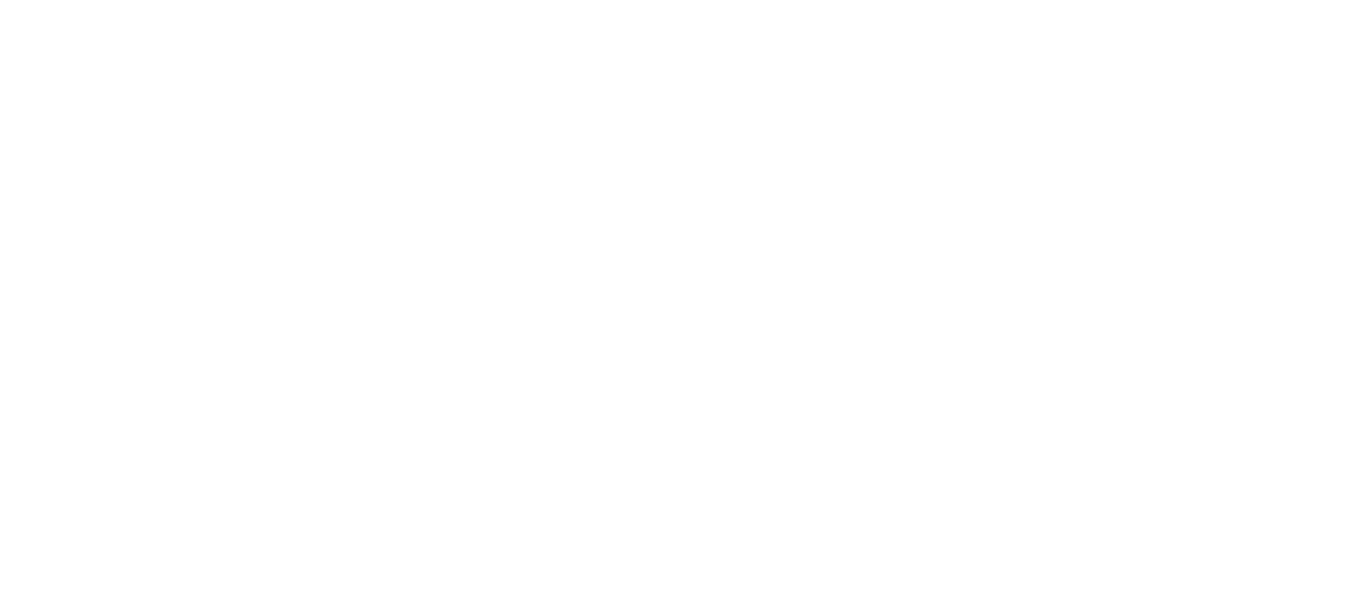 scroll, scrollTop: 0, scrollLeft: 0, axis: both 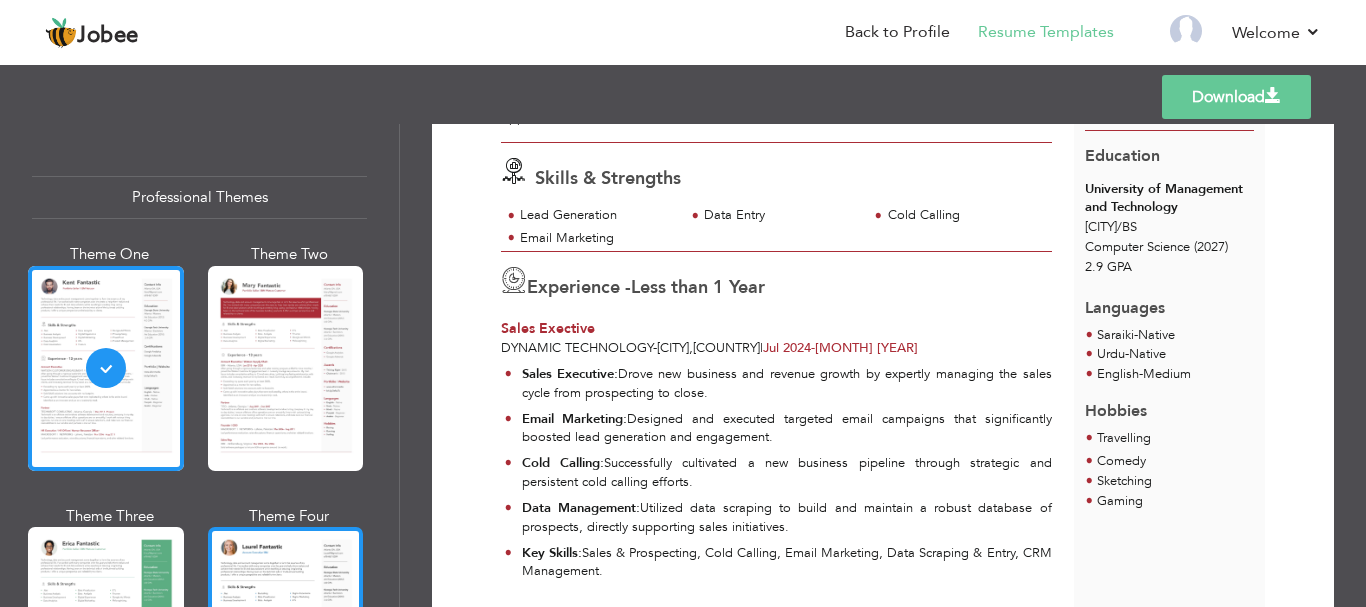 click at bounding box center [286, 368] 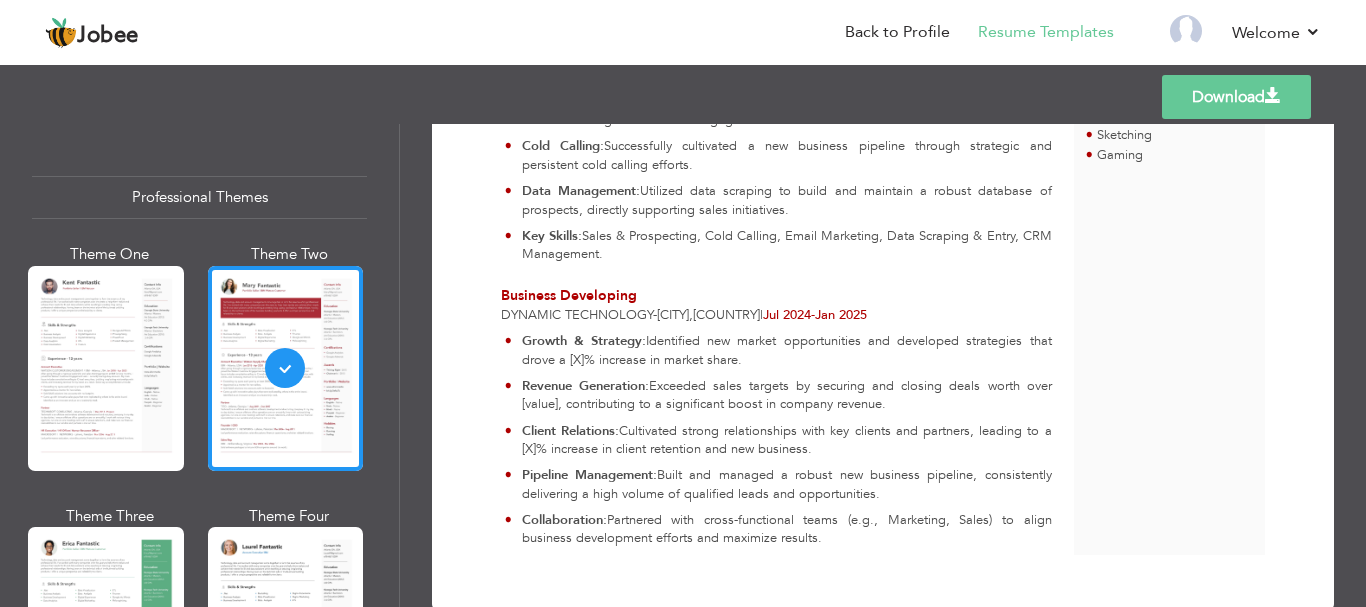scroll, scrollTop: 578, scrollLeft: 0, axis: vertical 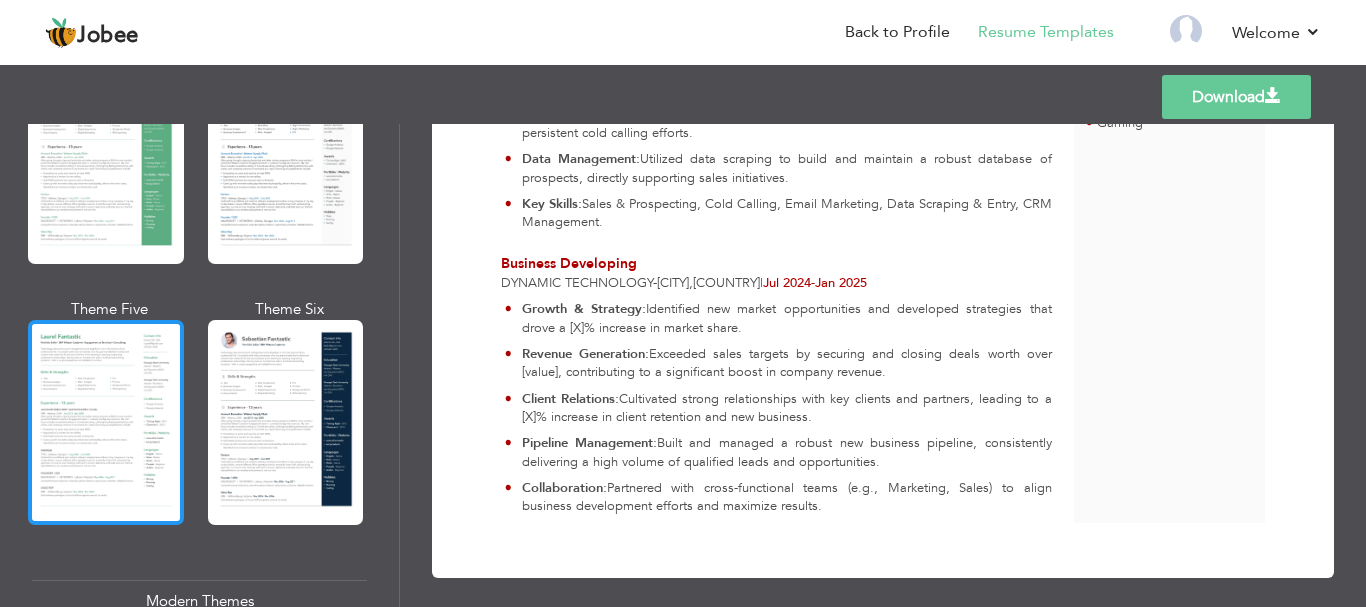 click at bounding box center (106, 422) 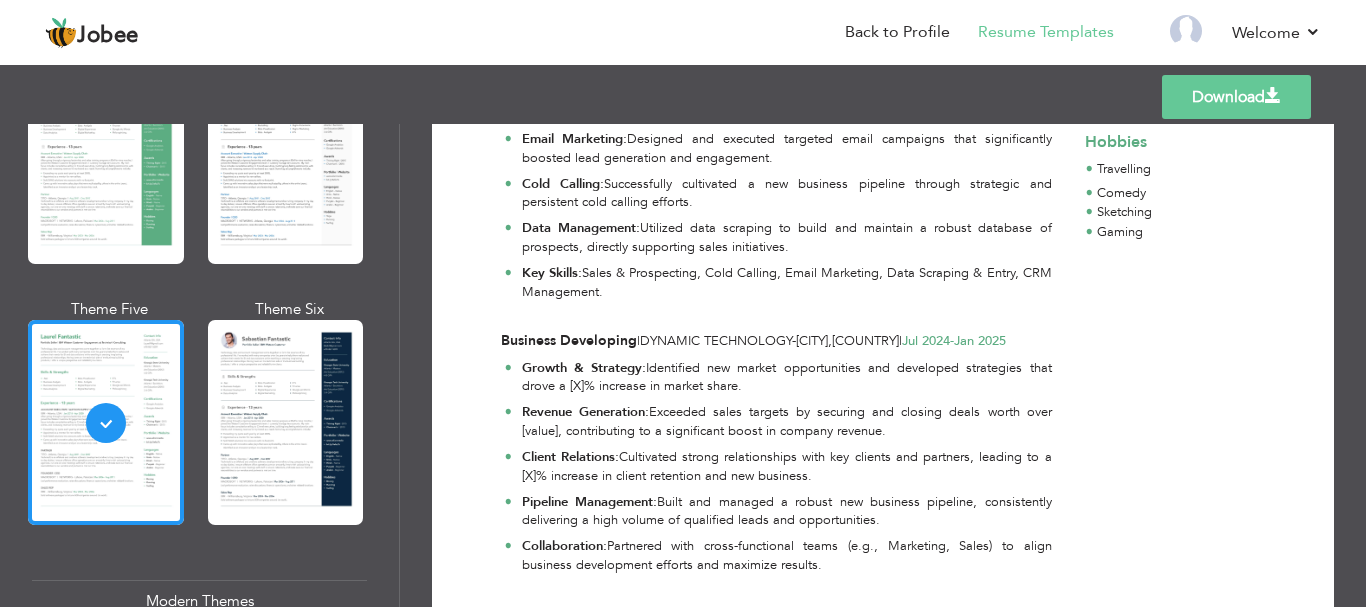 scroll, scrollTop: 533, scrollLeft: 0, axis: vertical 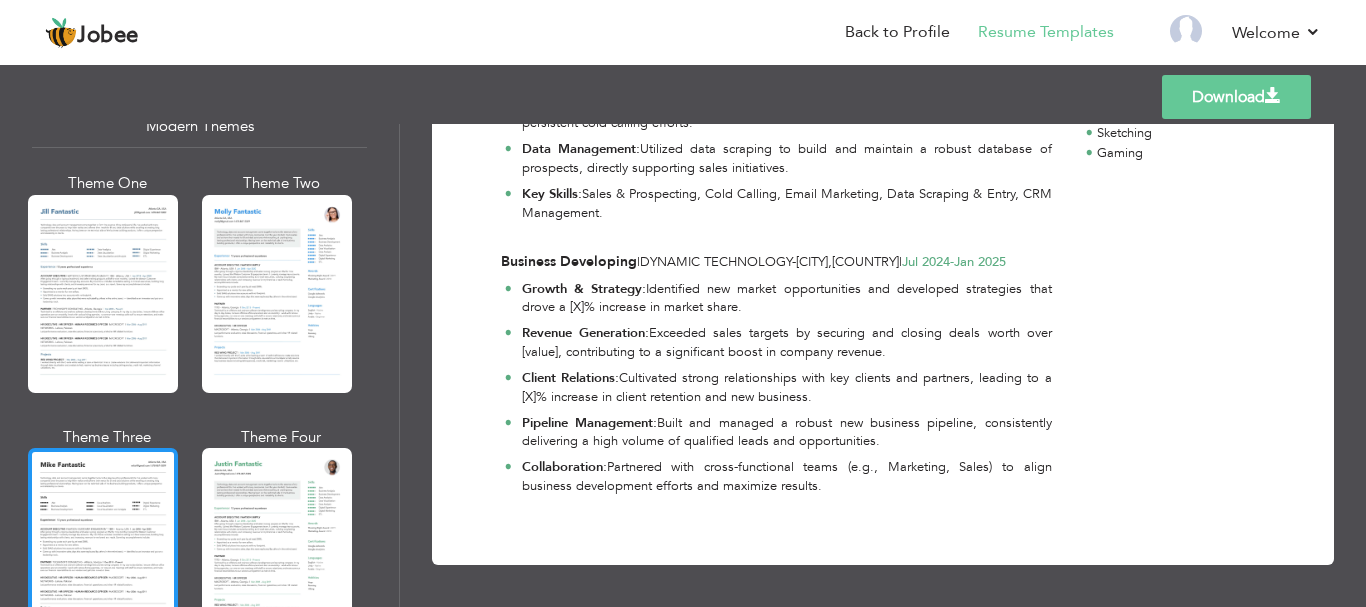 click at bounding box center (103, 547) 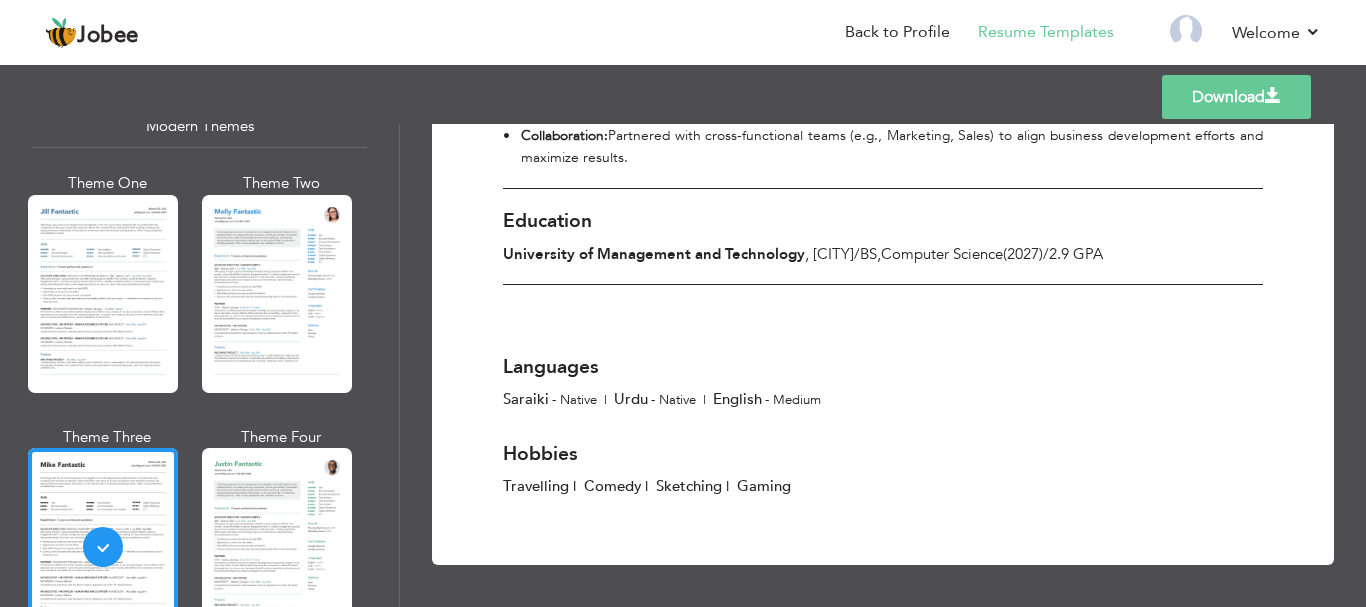 scroll, scrollTop: 942, scrollLeft: 0, axis: vertical 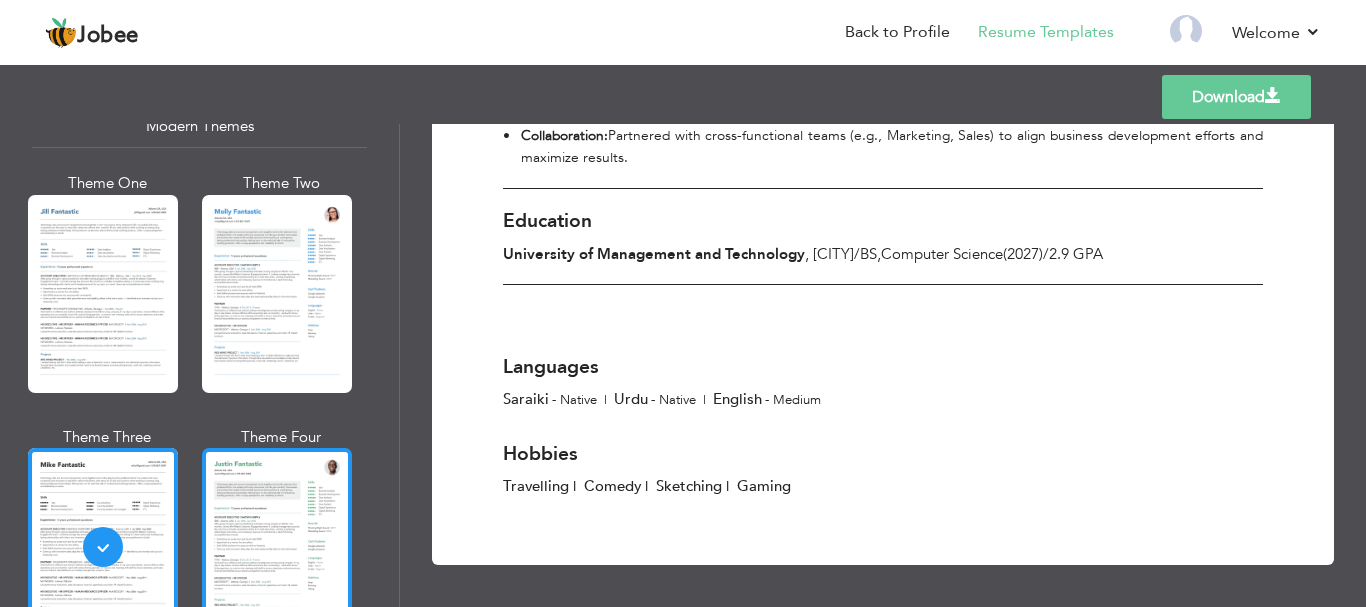 click at bounding box center [277, 547] 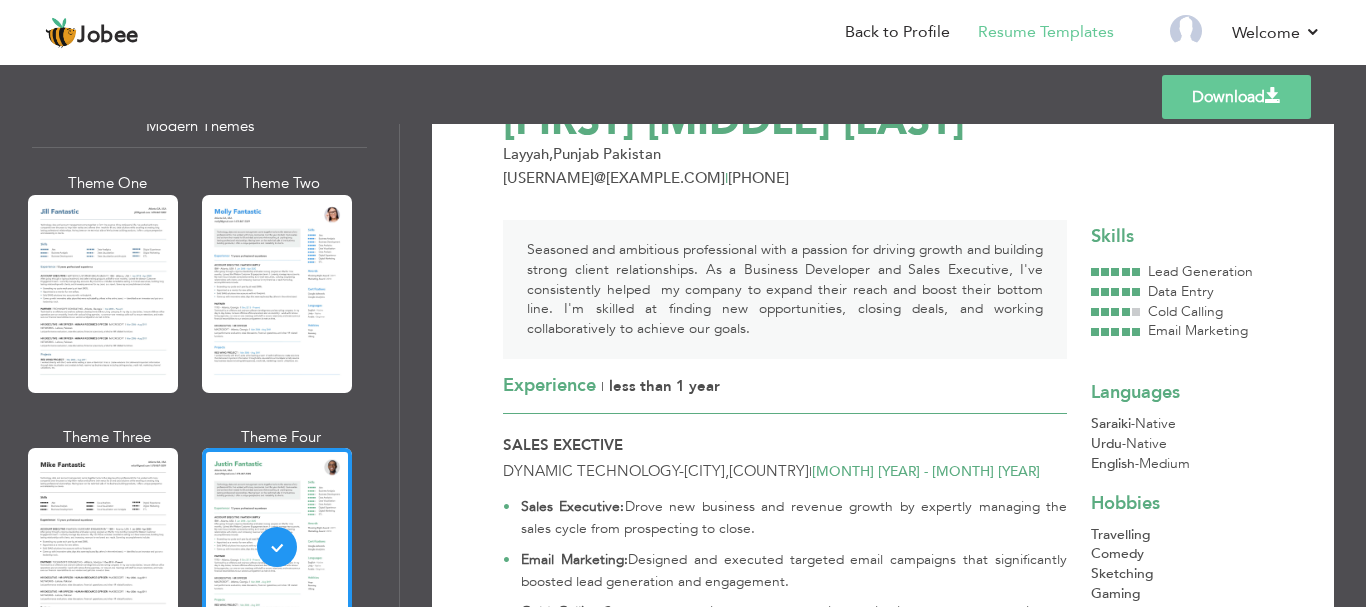 scroll, scrollTop: 84, scrollLeft: 0, axis: vertical 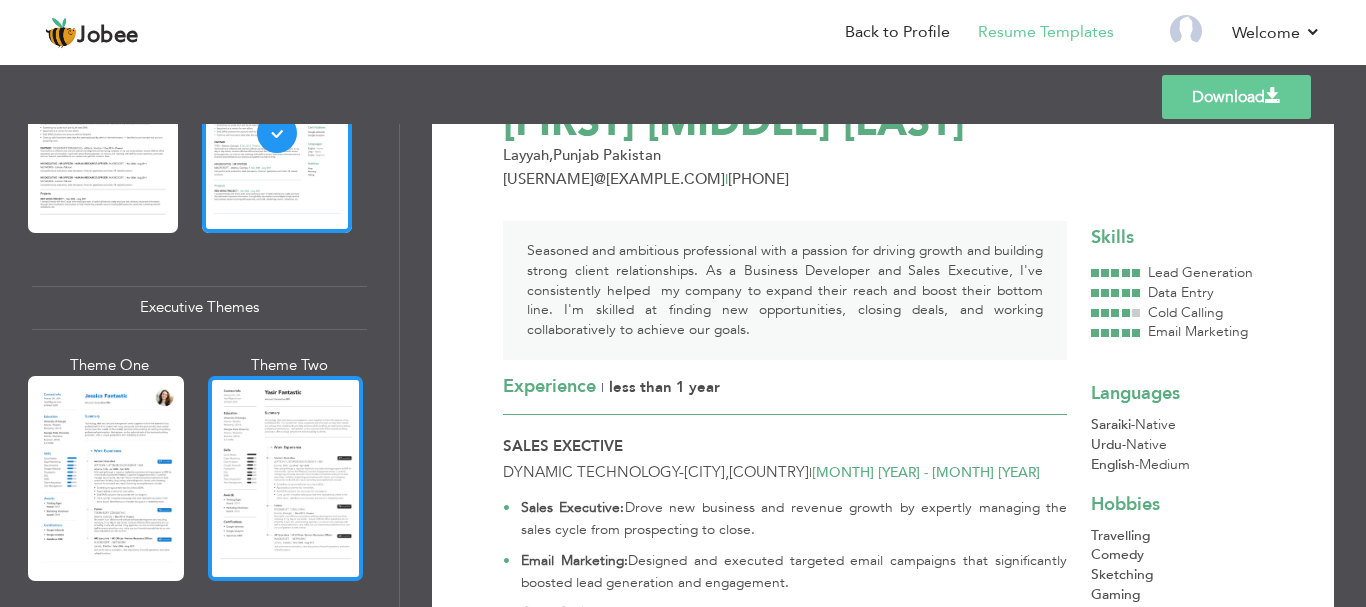 click at bounding box center [286, 478] 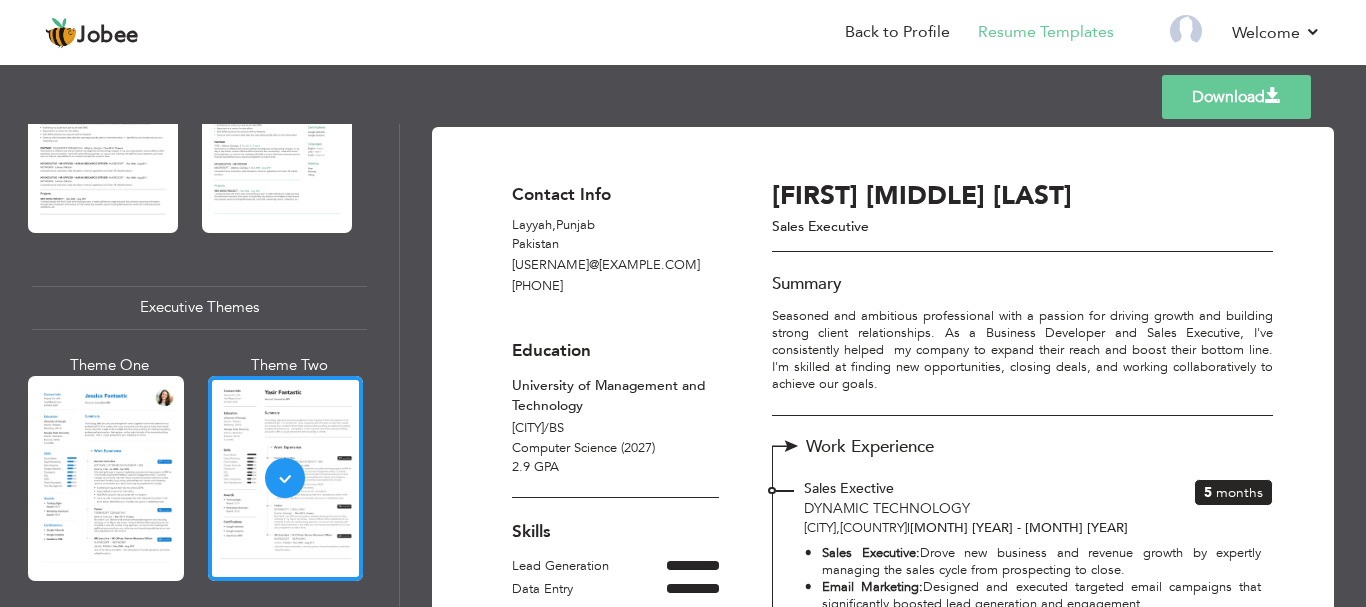 scroll, scrollTop: 0, scrollLeft: 0, axis: both 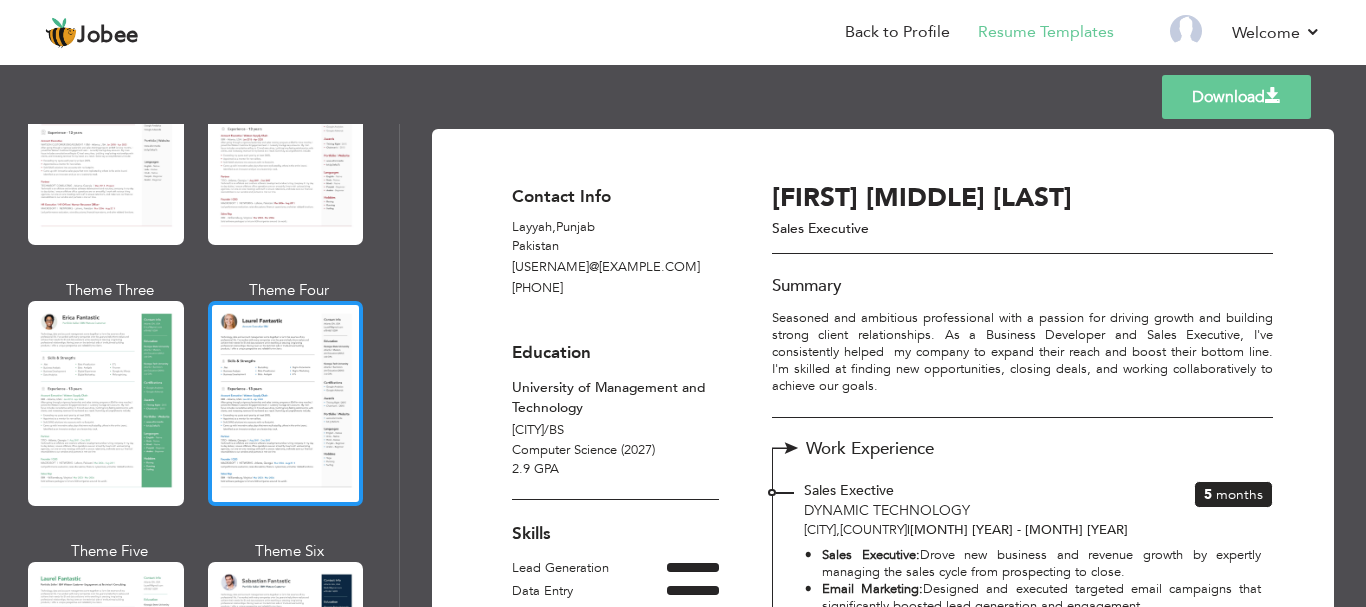 click at bounding box center (286, 403) 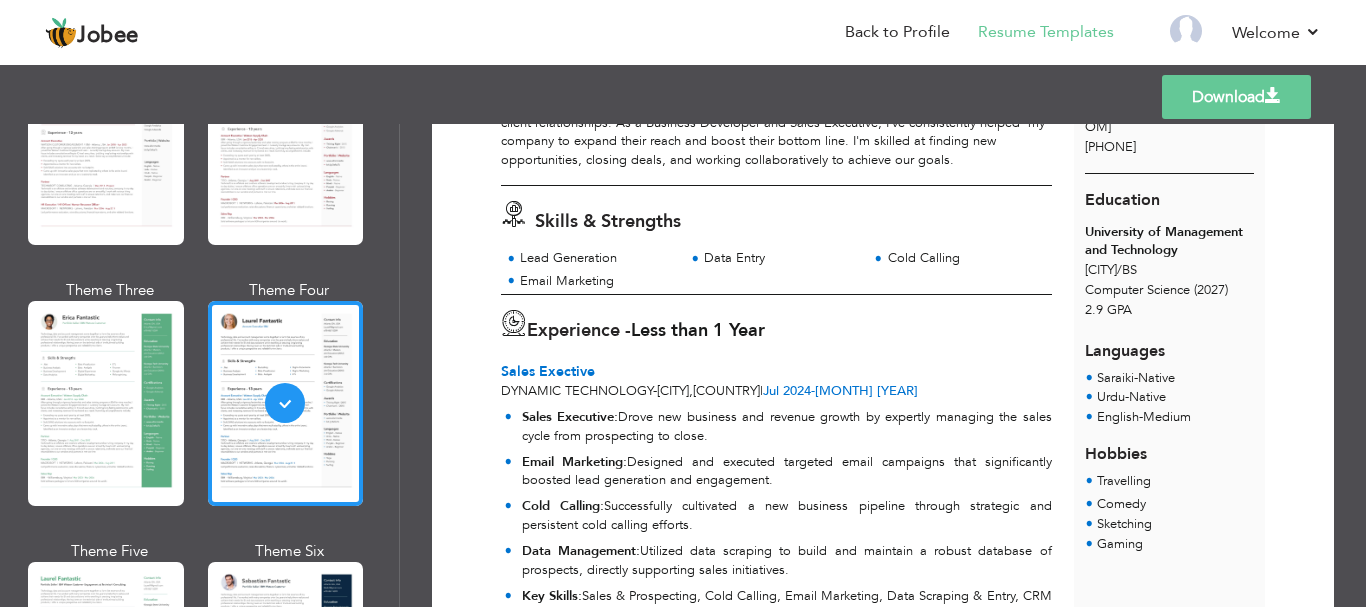 scroll, scrollTop: 177, scrollLeft: 0, axis: vertical 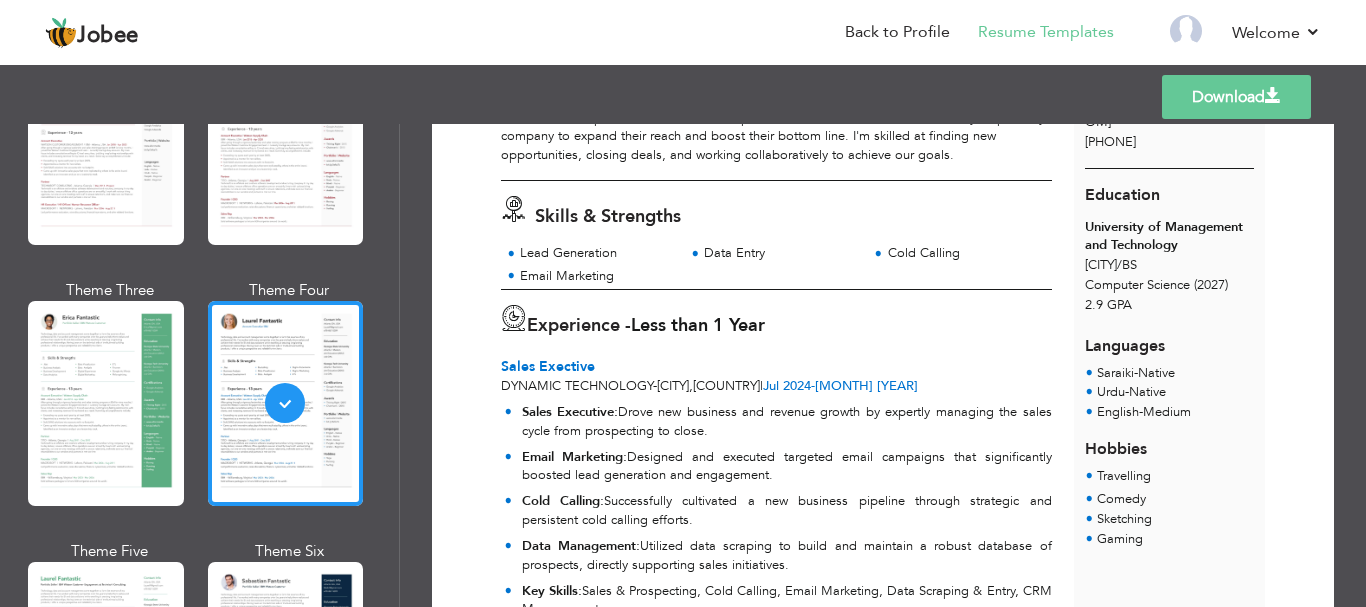click on "[MONTH] [YEAR] - [MONTH] [YEAR]" at bounding box center (840, 386) 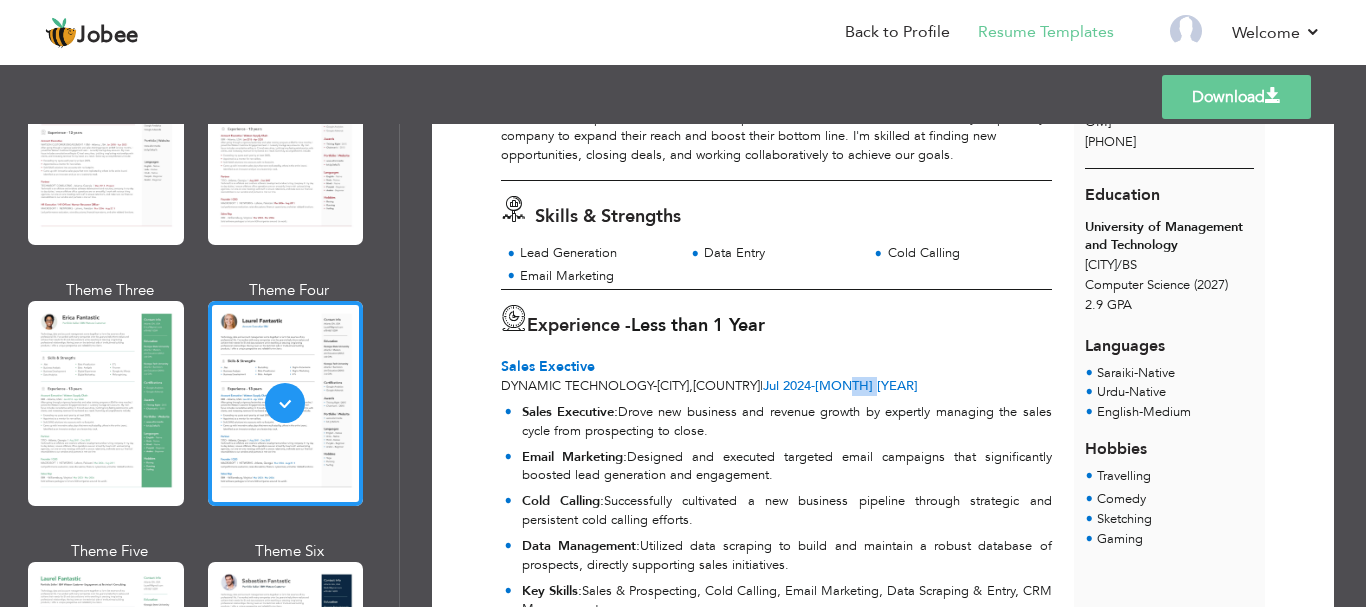 click on "[MONTH] [YEAR] - [MONTH] [YEAR]" at bounding box center (840, 386) 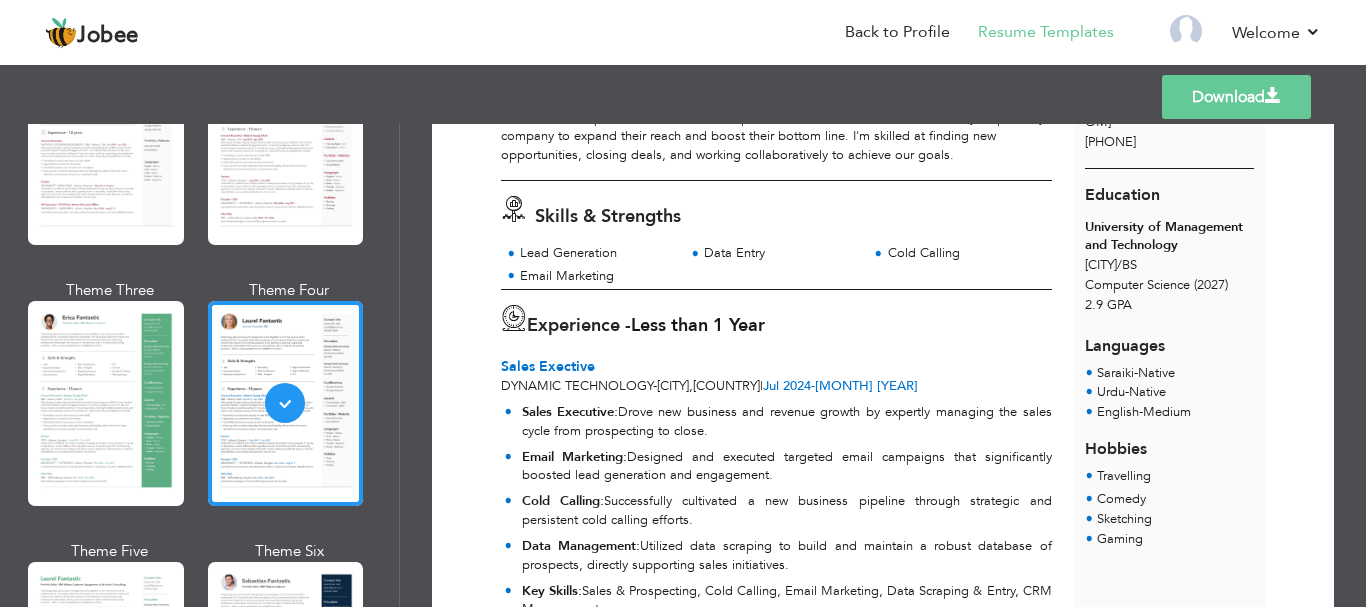click on "[MONTH] [YEAR] - [MONTH] [YEAR]" at bounding box center (840, 386) 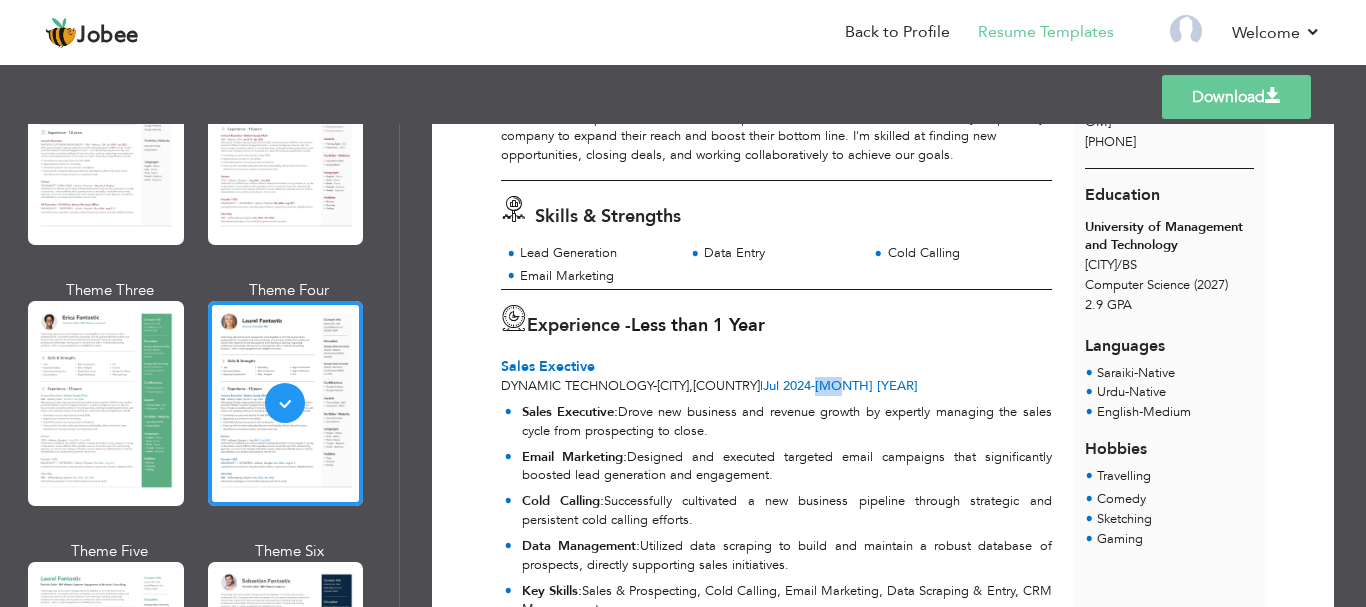 click on "Jul 2024  -  Dec 2024" at bounding box center (840, 386) 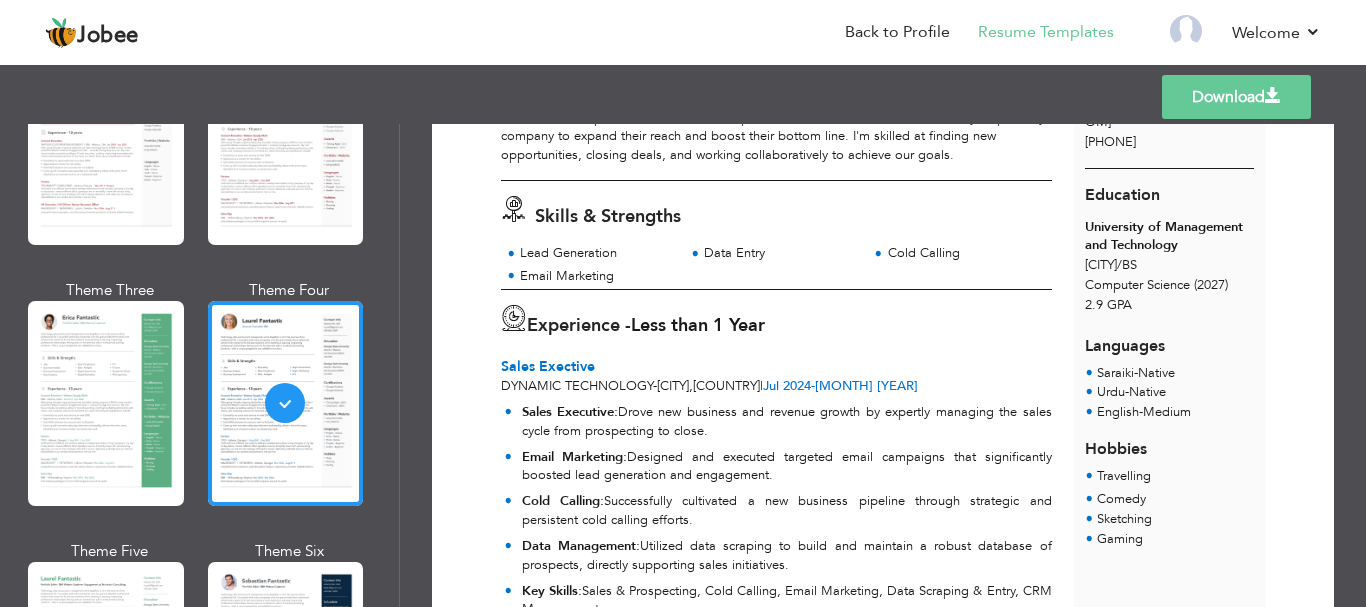 click on "Jul 2024  -  Dec 2024" at bounding box center [840, 386] 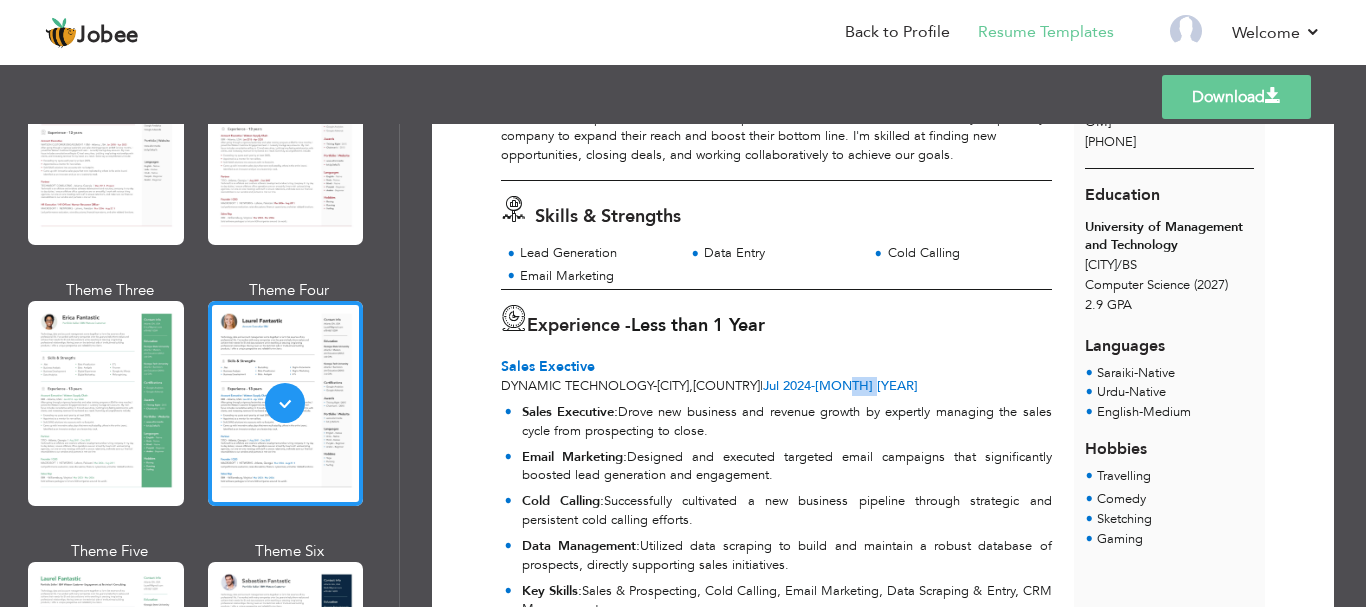 click on "Jul 2024  -  Dec 2024" at bounding box center [840, 386] 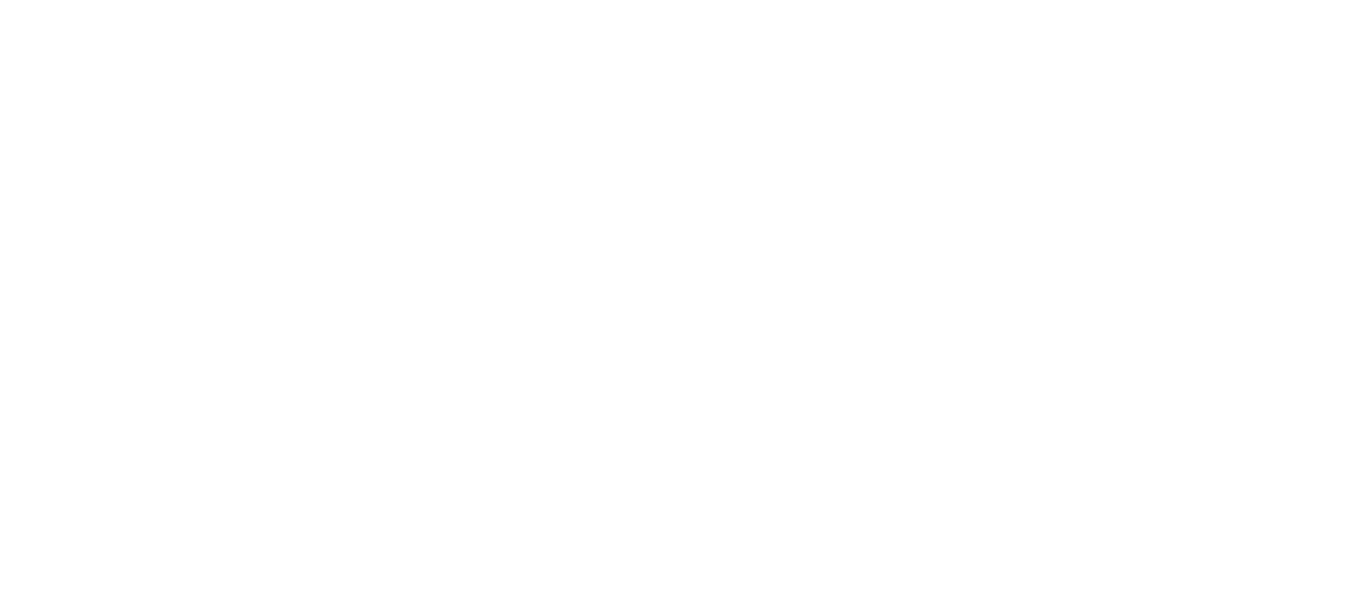 scroll, scrollTop: 0, scrollLeft: 0, axis: both 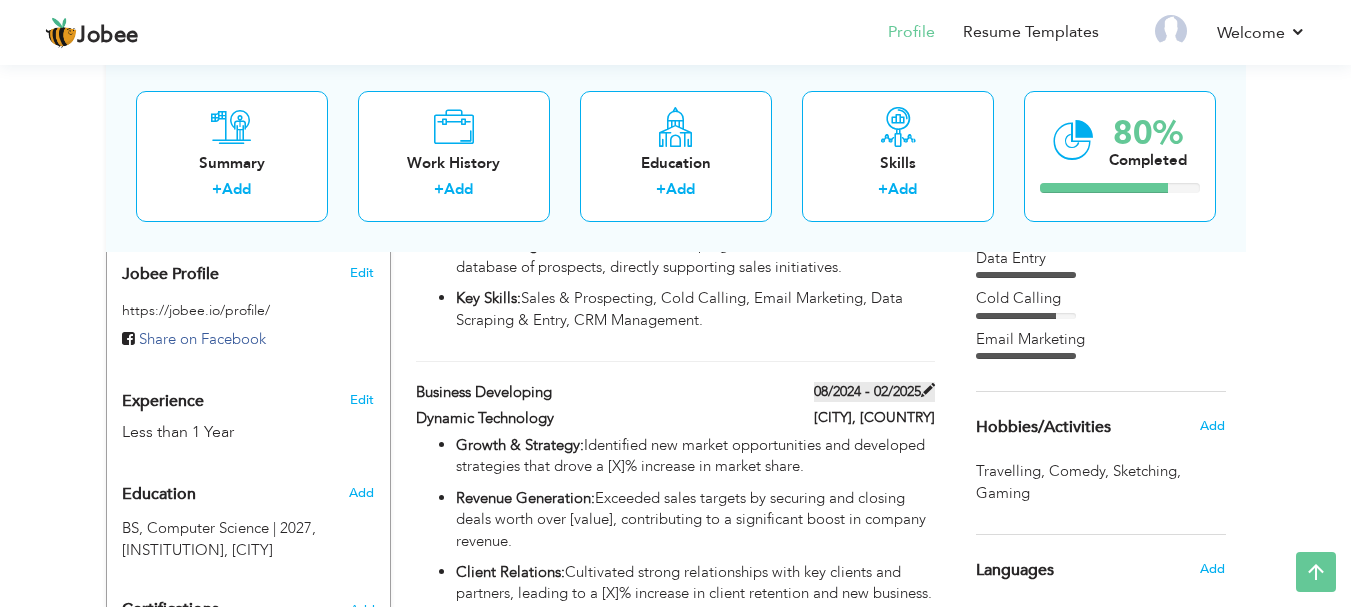 click on "08/2024 - 02/2025" at bounding box center [874, 392] 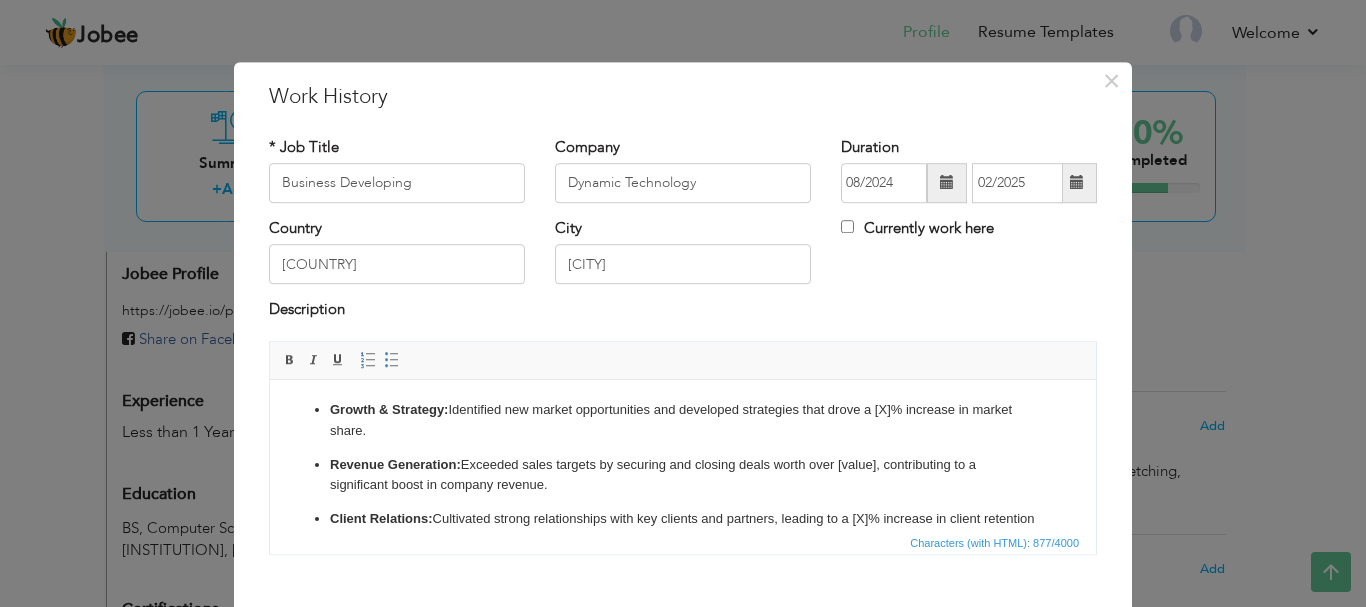 click at bounding box center (1077, 183) 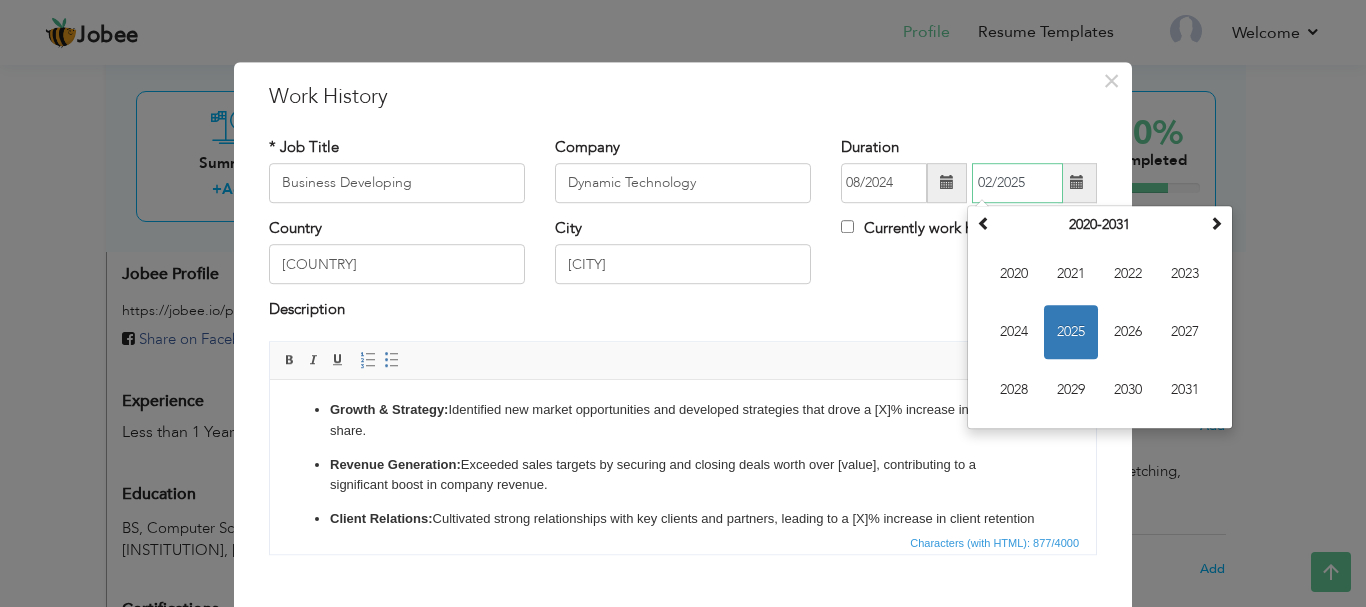 click on "2025" at bounding box center [1071, 332] 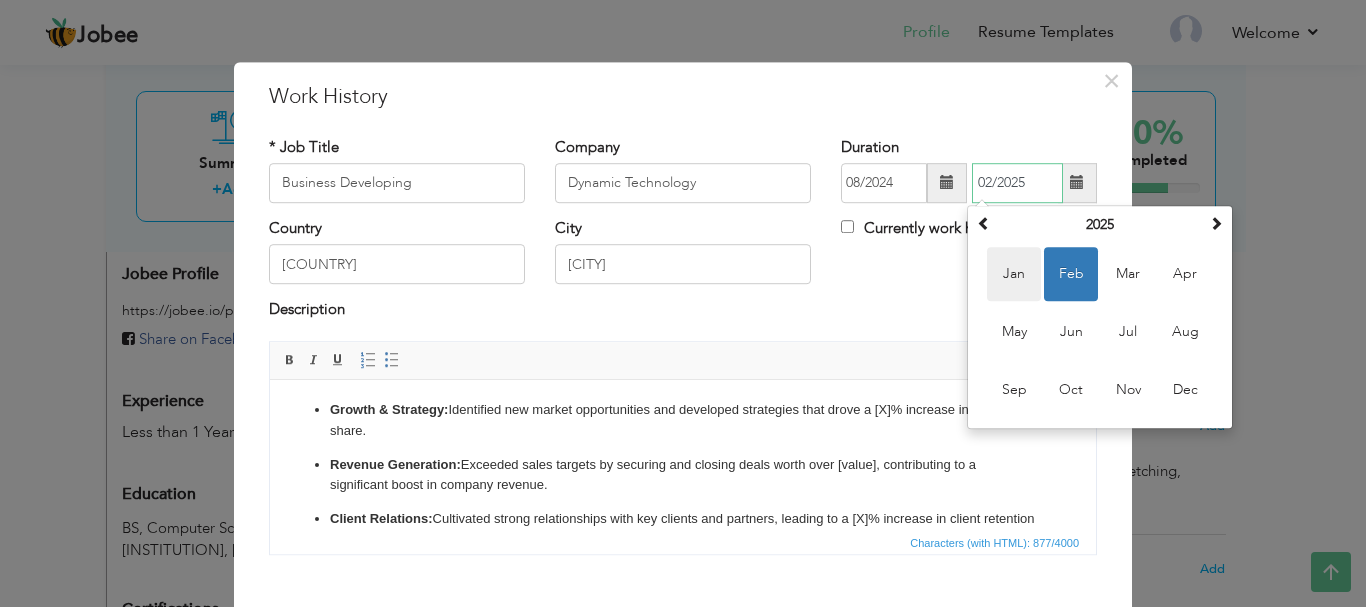 click on "Jan" at bounding box center [1014, 274] 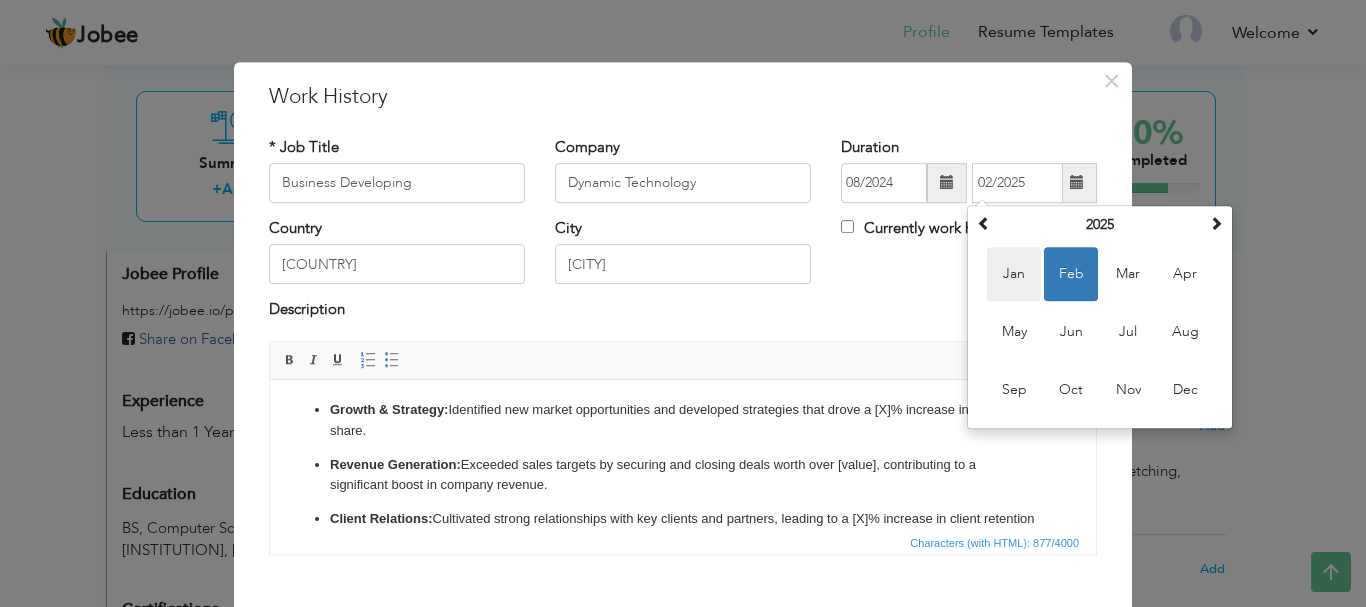 type on "01/2025" 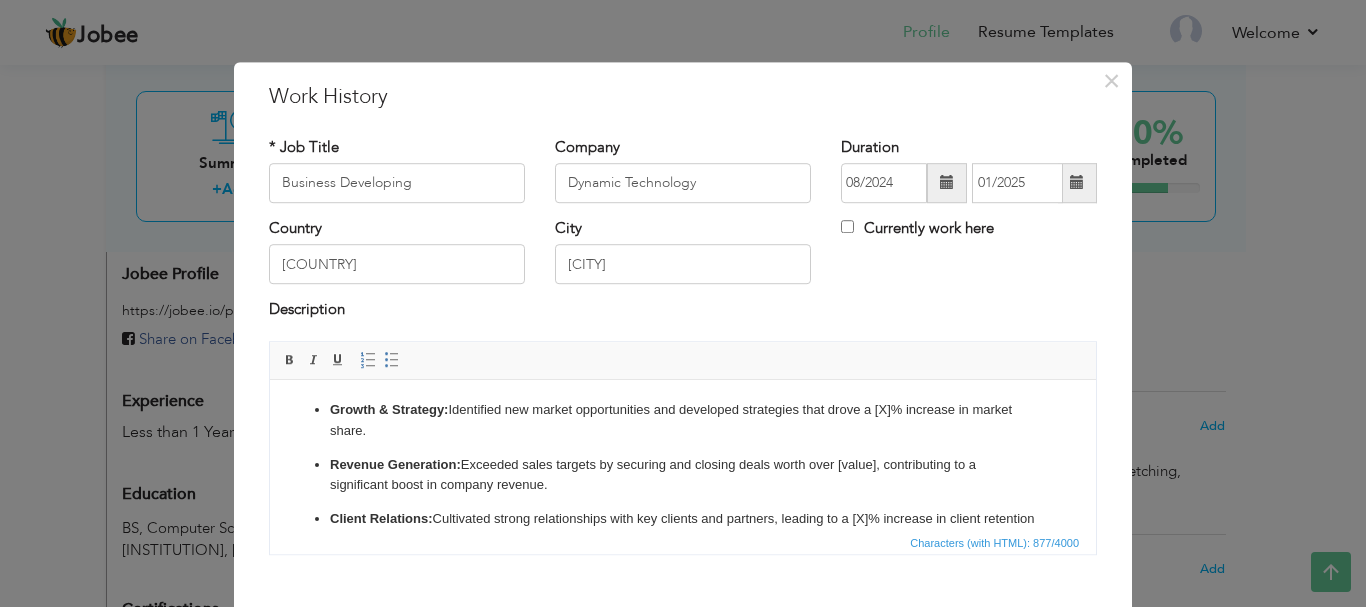 scroll, scrollTop: 150, scrollLeft: 0, axis: vertical 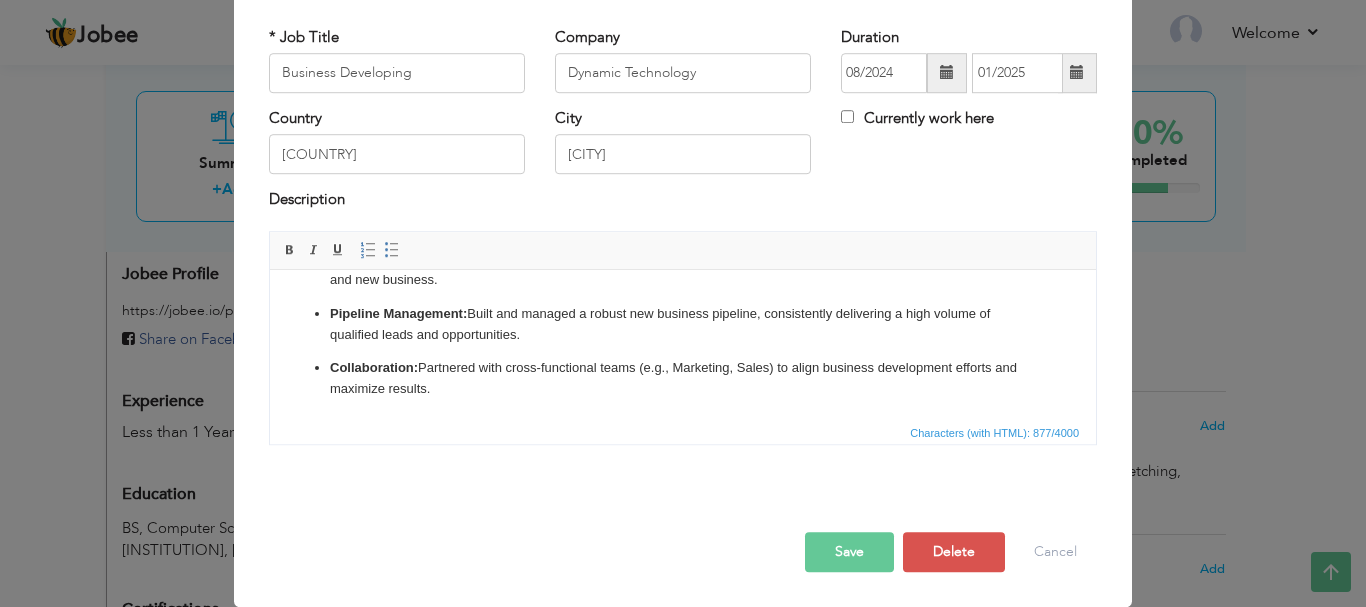 click on "Save" at bounding box center [849, 552] 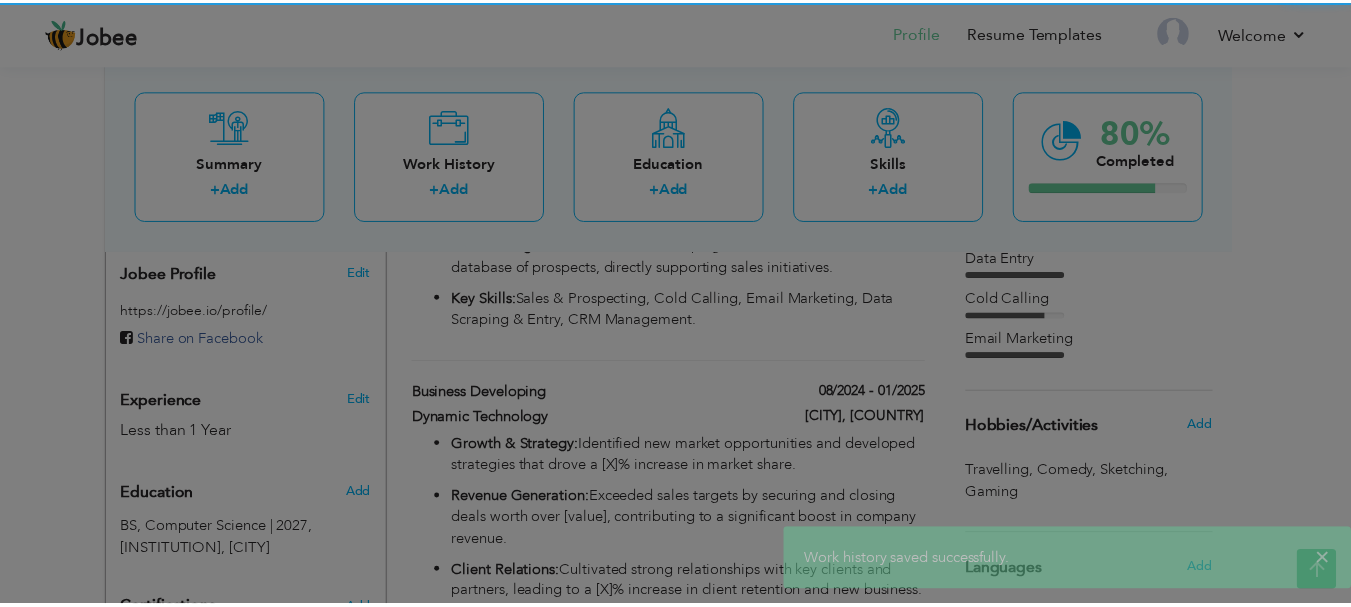 scroll, scrollTop: 0, scrollLeft: 0, axis: both 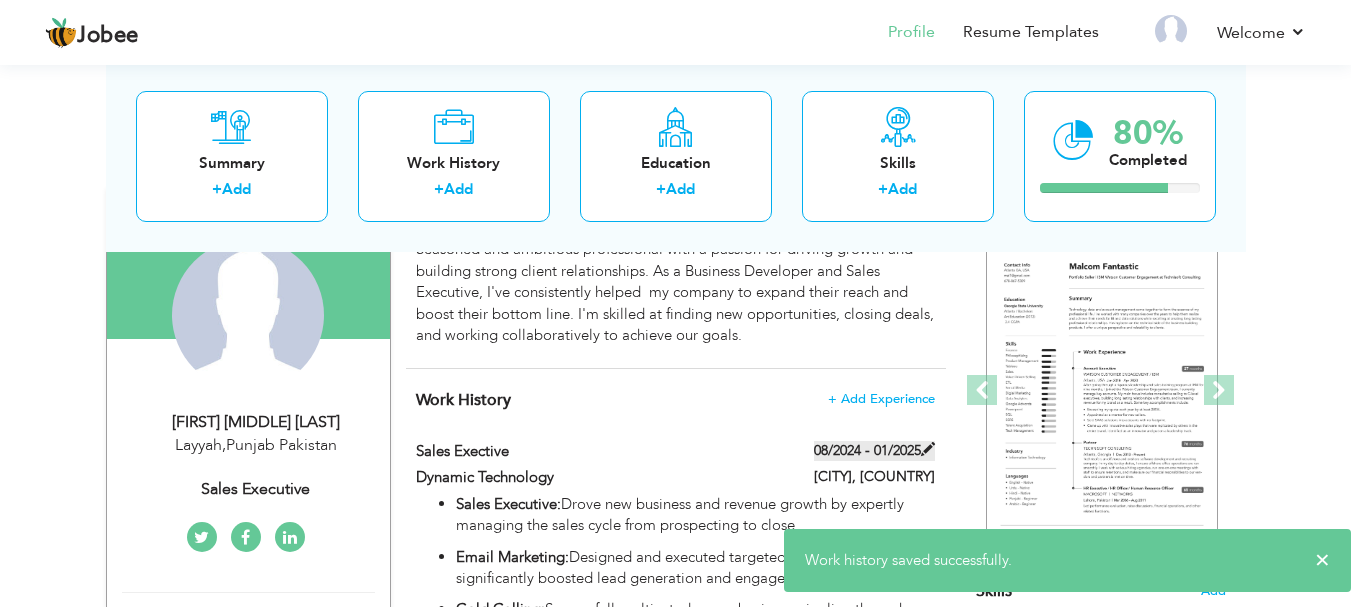 click on "08/2024 - 01/2025" at bounding box center (874, 451) 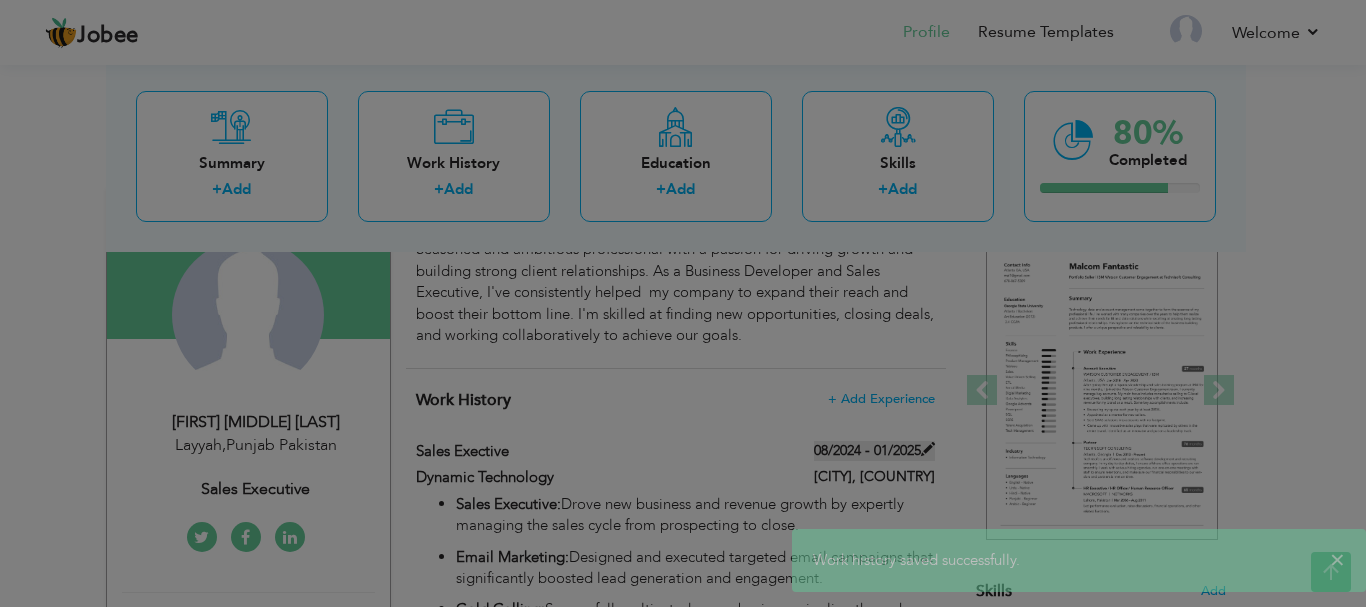 scroll, scrollTop: 0, scrollLeft: 0, axis: both 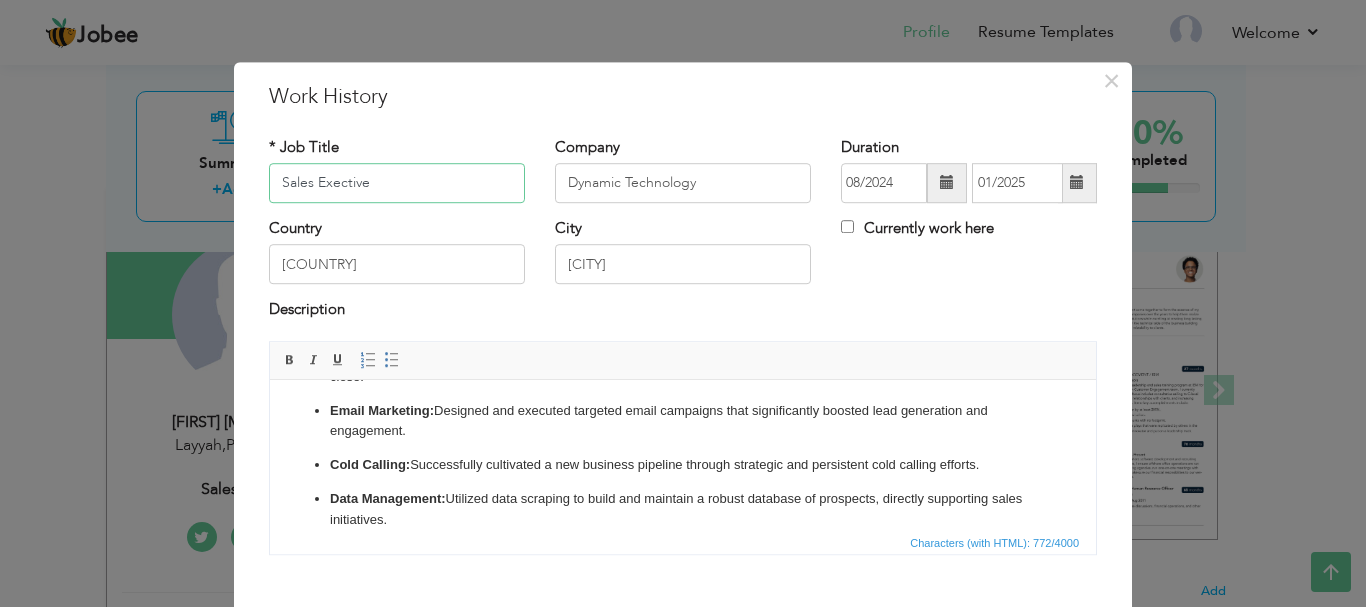 click on "Sales Exective" at bounding box center [397, 183] 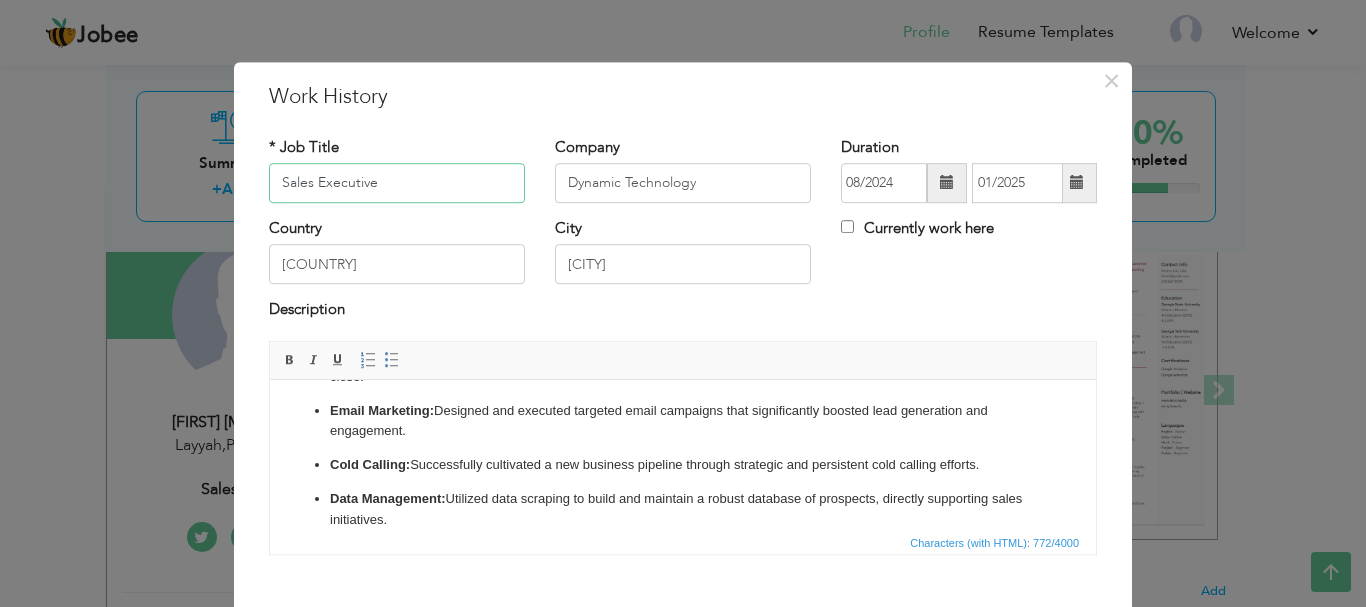 type on "Sales Executive" 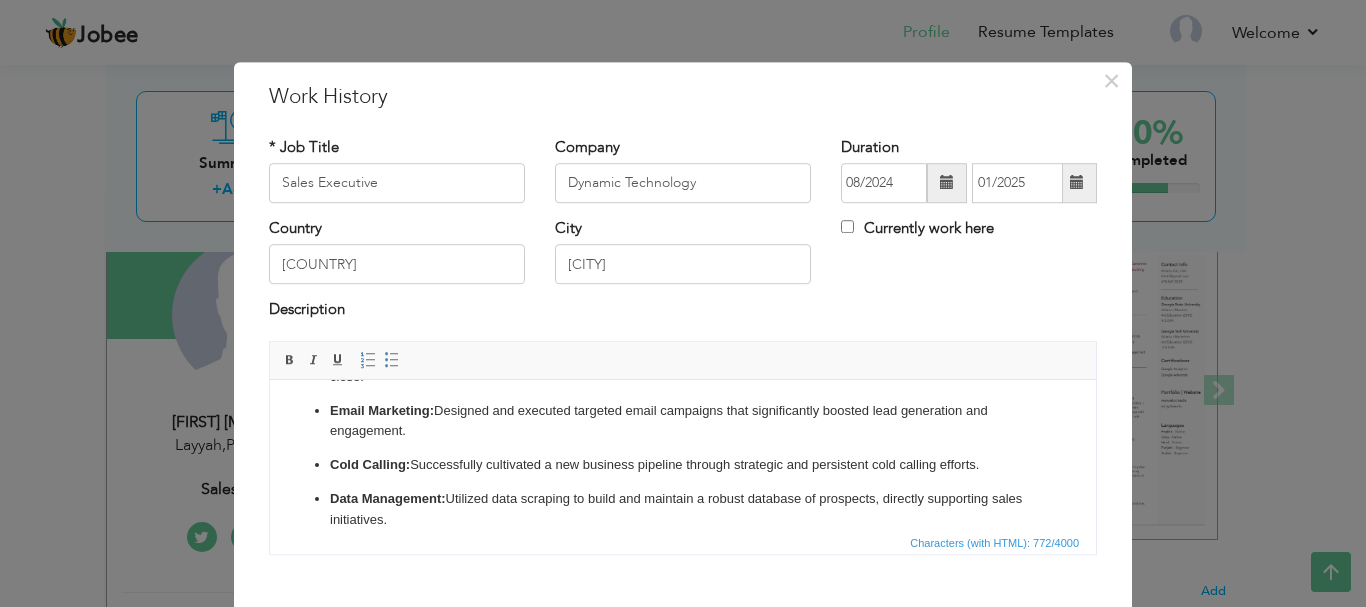click at bounding box center (1077, 183) 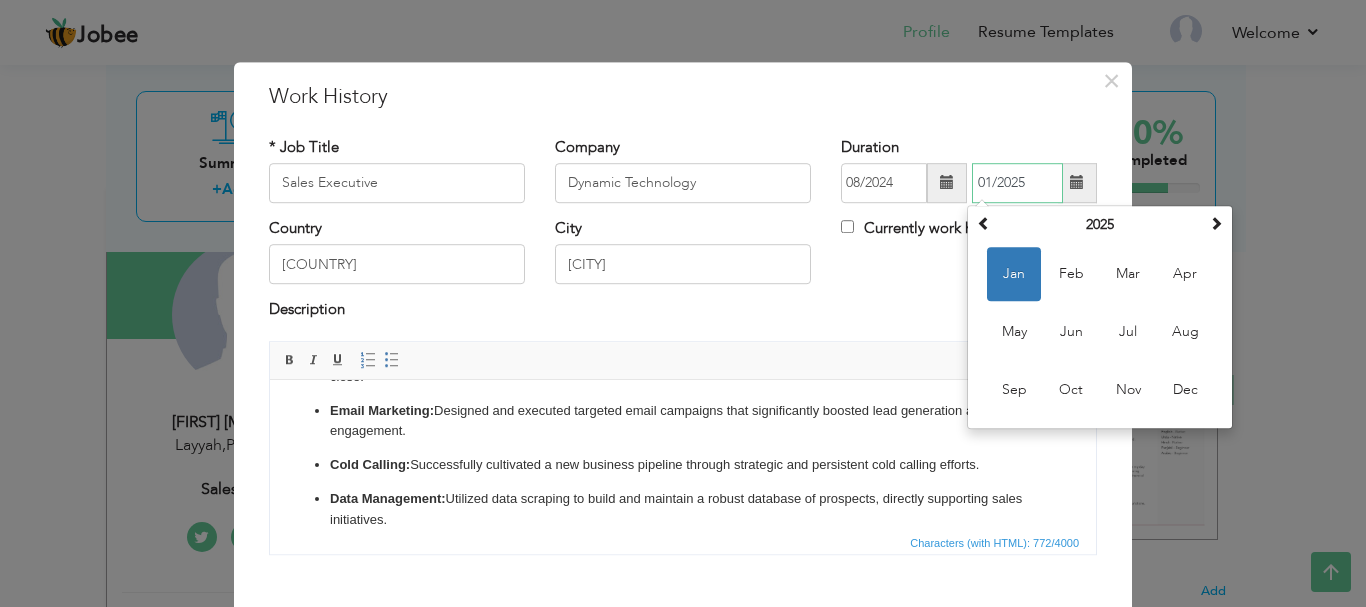 click on "Jan" at bounding box center [1014, 274] 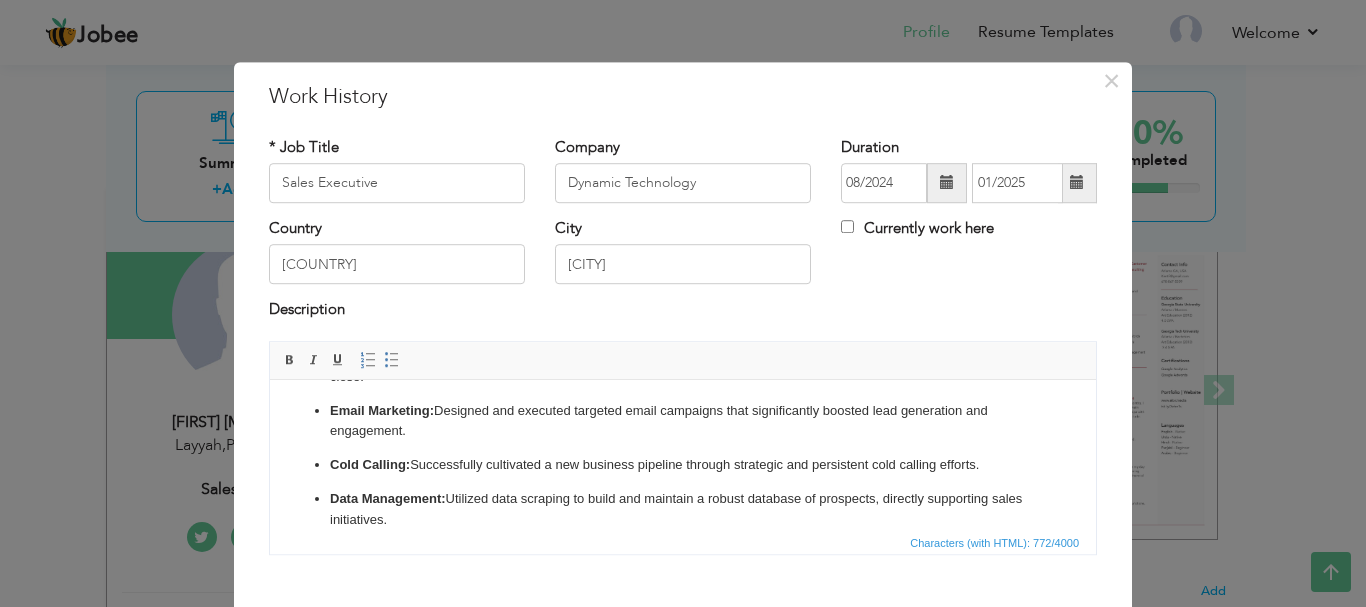 scroll, scrollTop: 108, scrollLeft: 0, axis: vertical 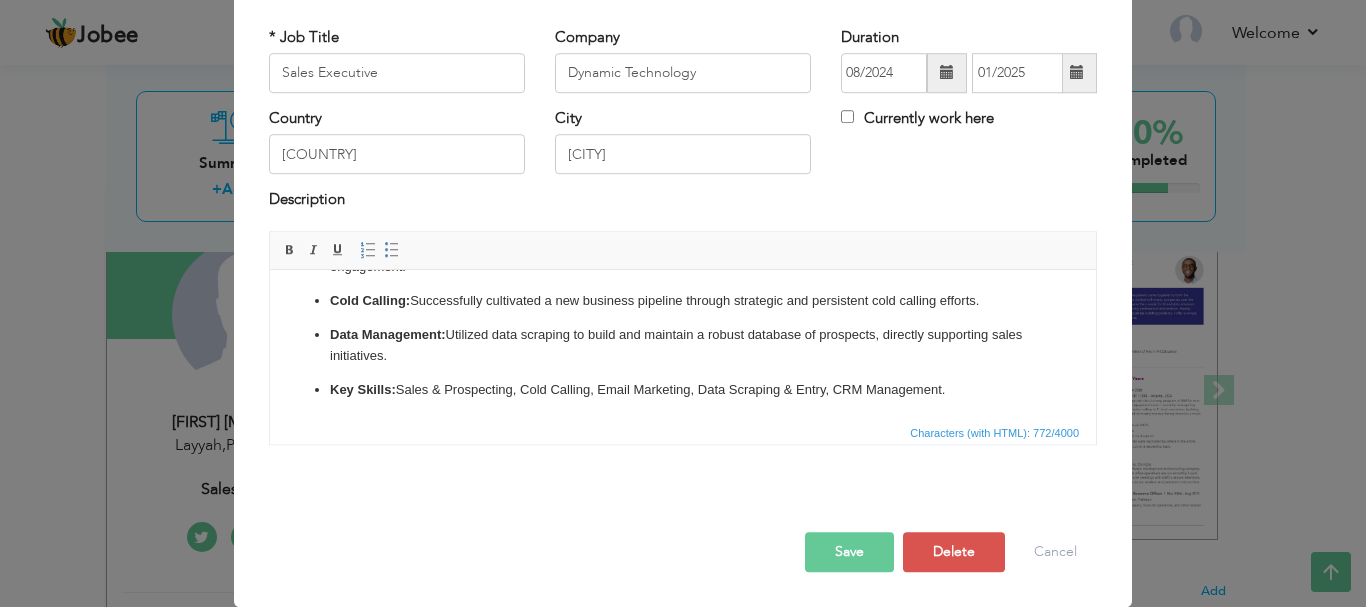 click on "Save" at bounding box center (849, 552) 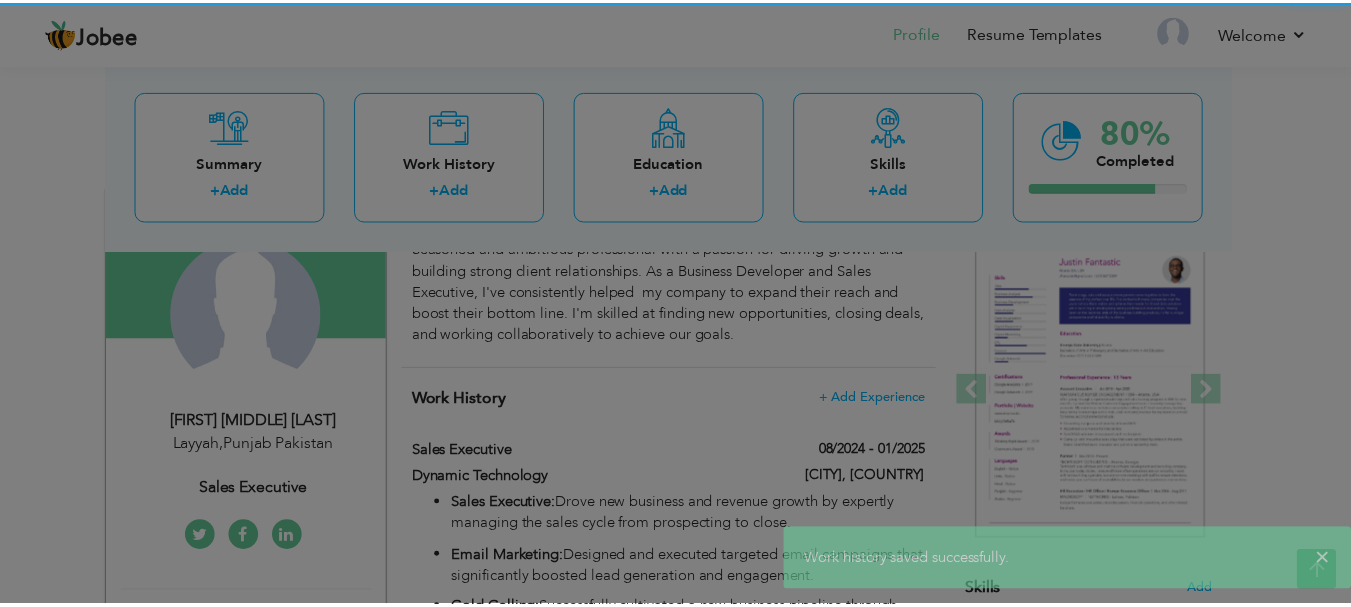 scroll, scrollTop: 0, scrollLeft: 0, axis: both 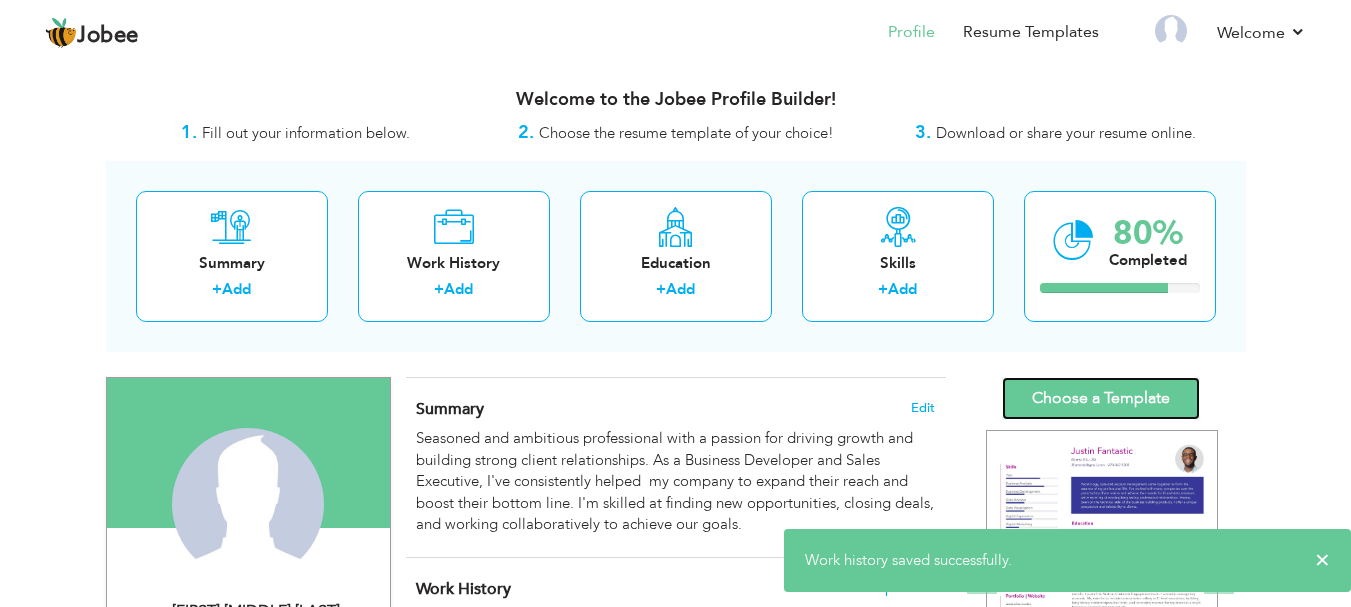 click on "Choose a Template" at bounding box center [1101, 398] 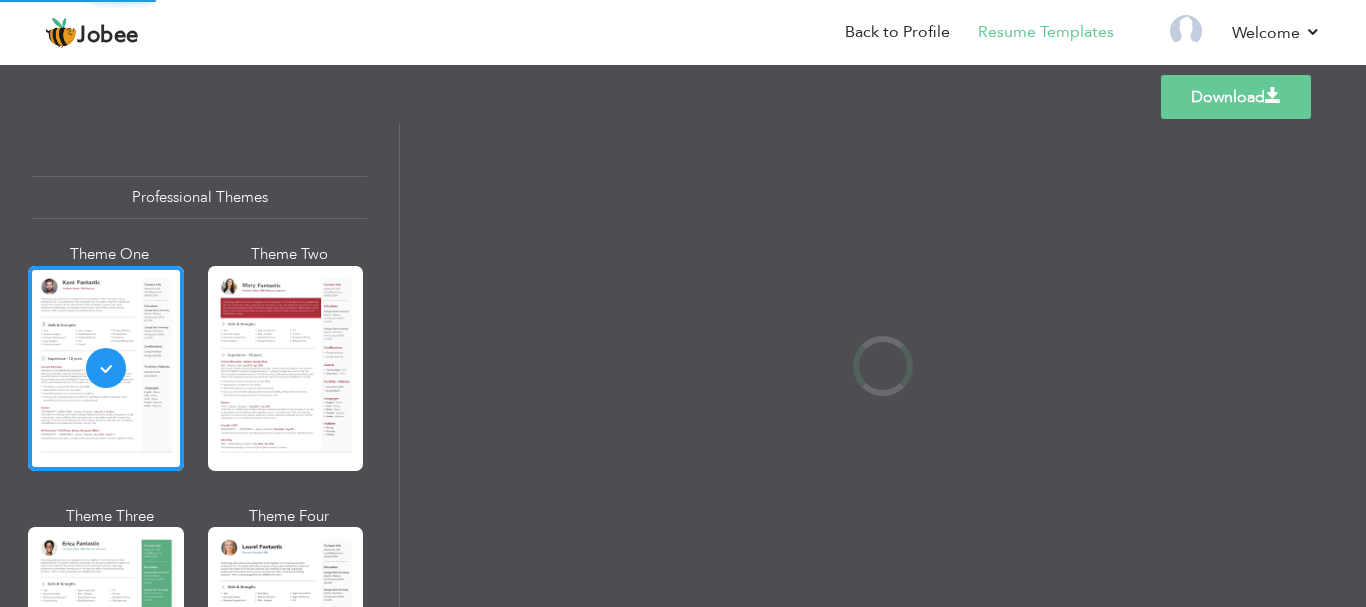 scroll, scrollTop: 0, scrollLeft: 0, axis: both 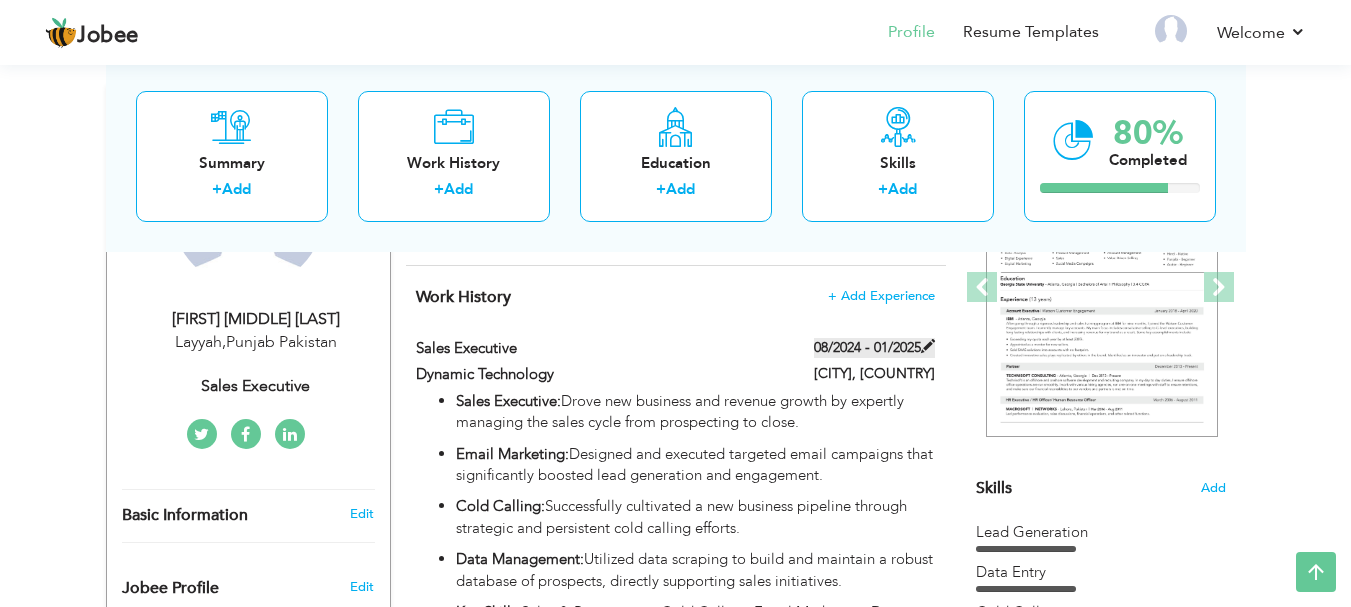 click on "08/2024 - 01/2025" at bounding box center [874, 348] 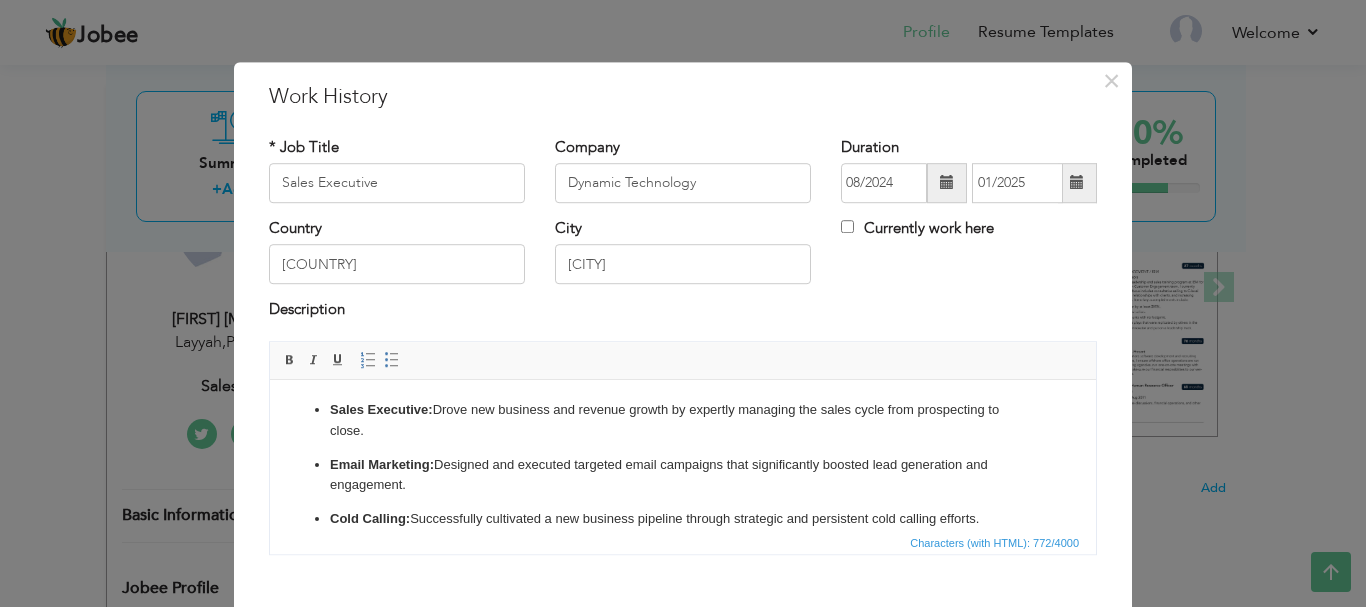 click at bounding box center [947, 183] 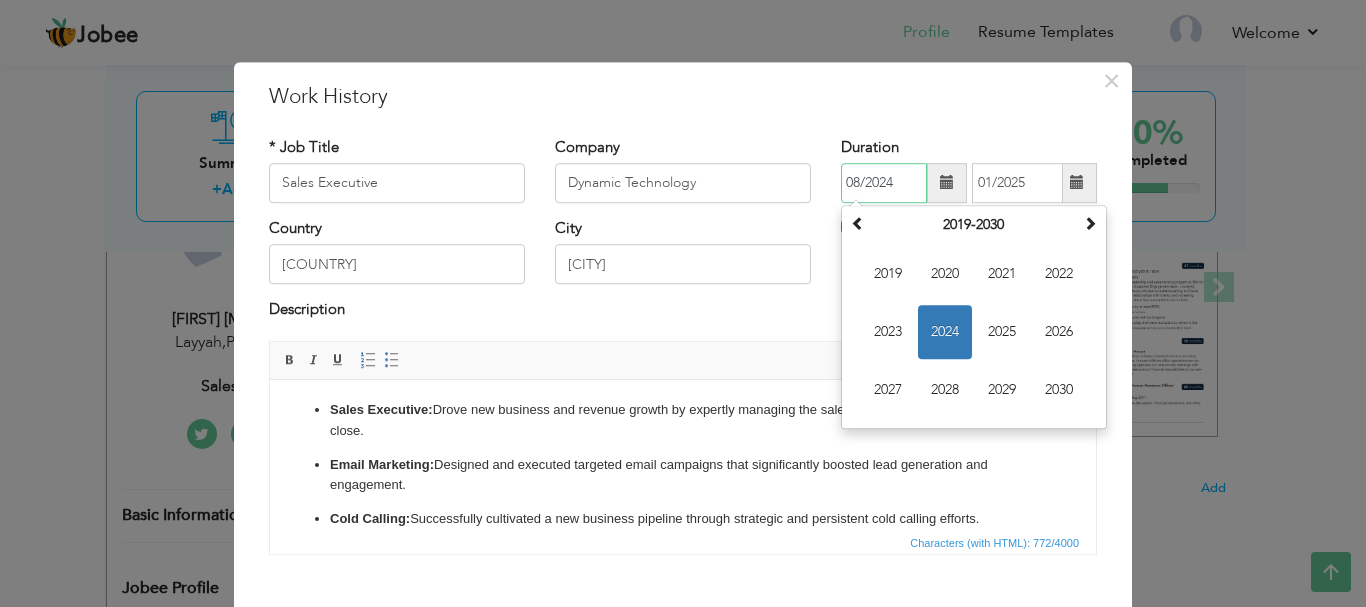 click on "2024" at bounding box center [945, 332] 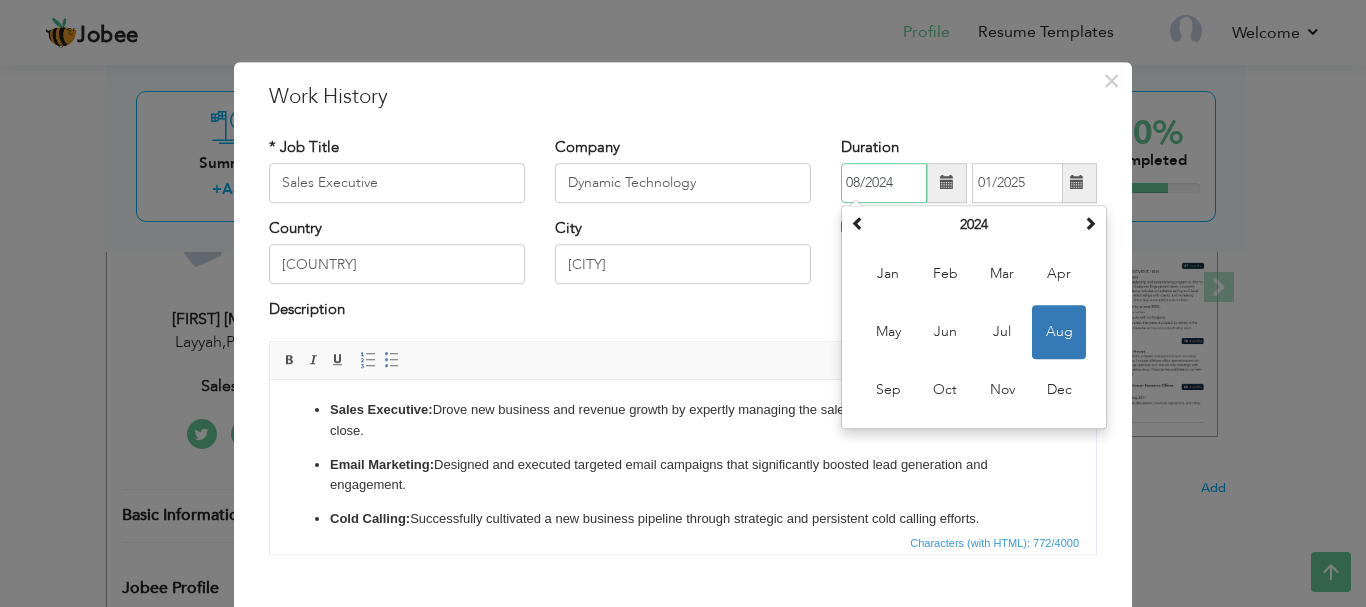 click on "Aug" at bounding box center [1059, 332] 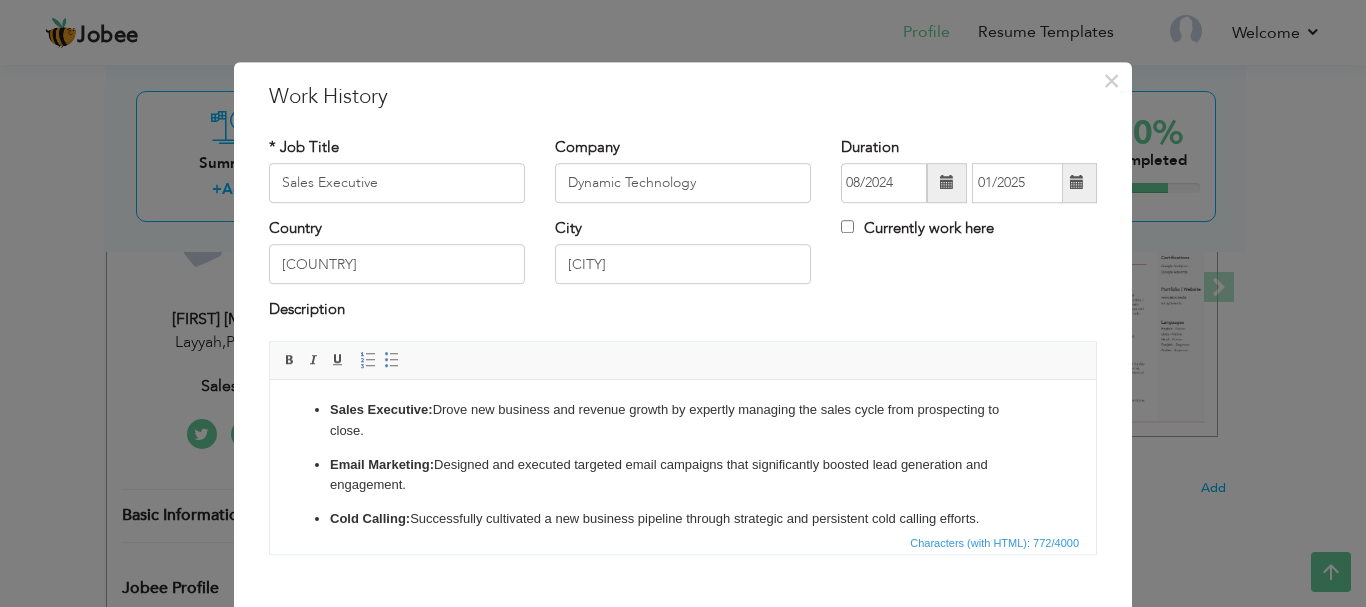 click at bounding box center [1077, 183] 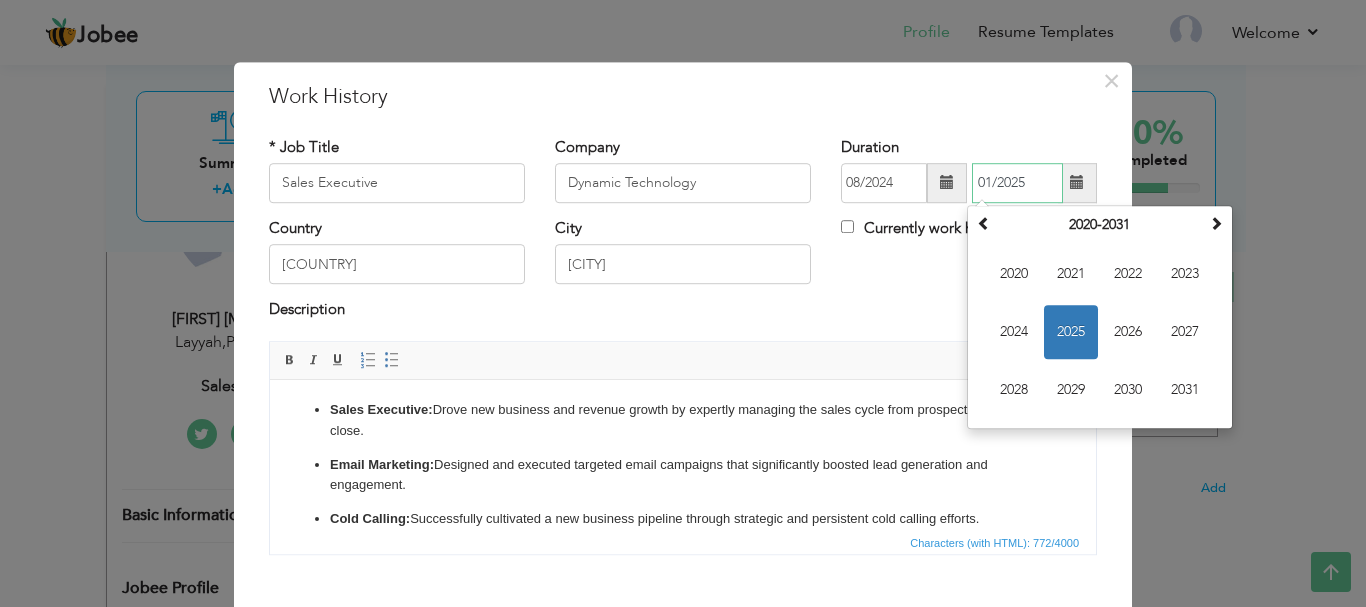 click on "2025" at bounding box center [1071, 332] 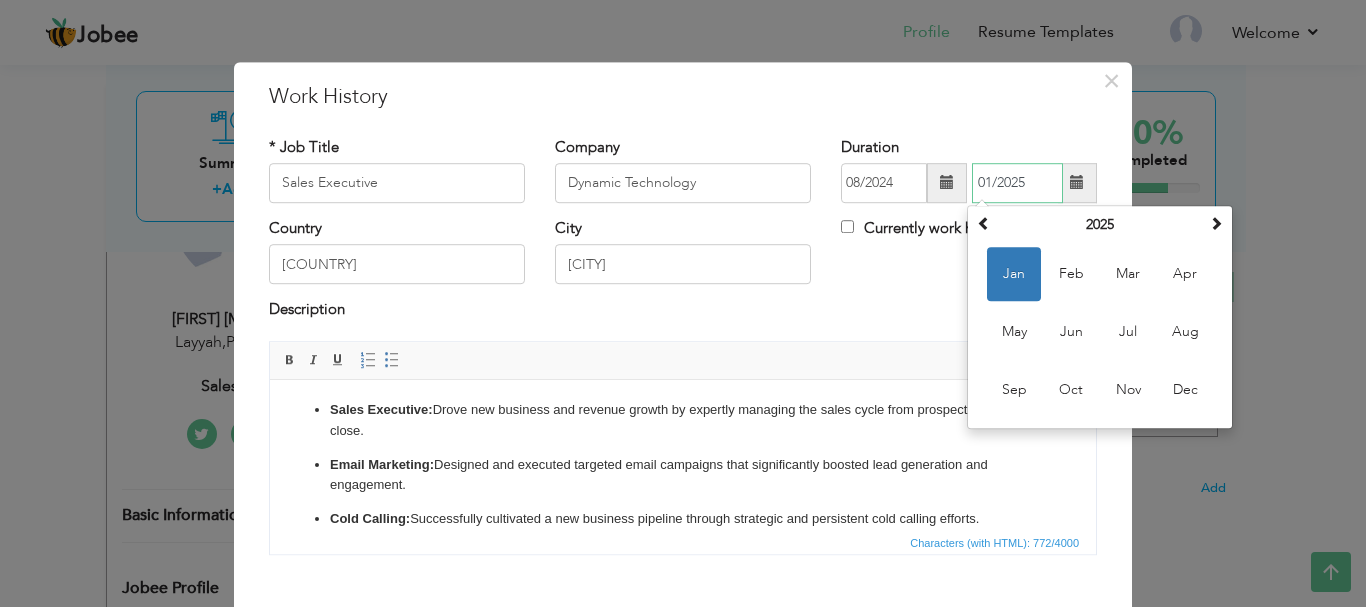 click on "Jan" at bounding box center [1014, 274] 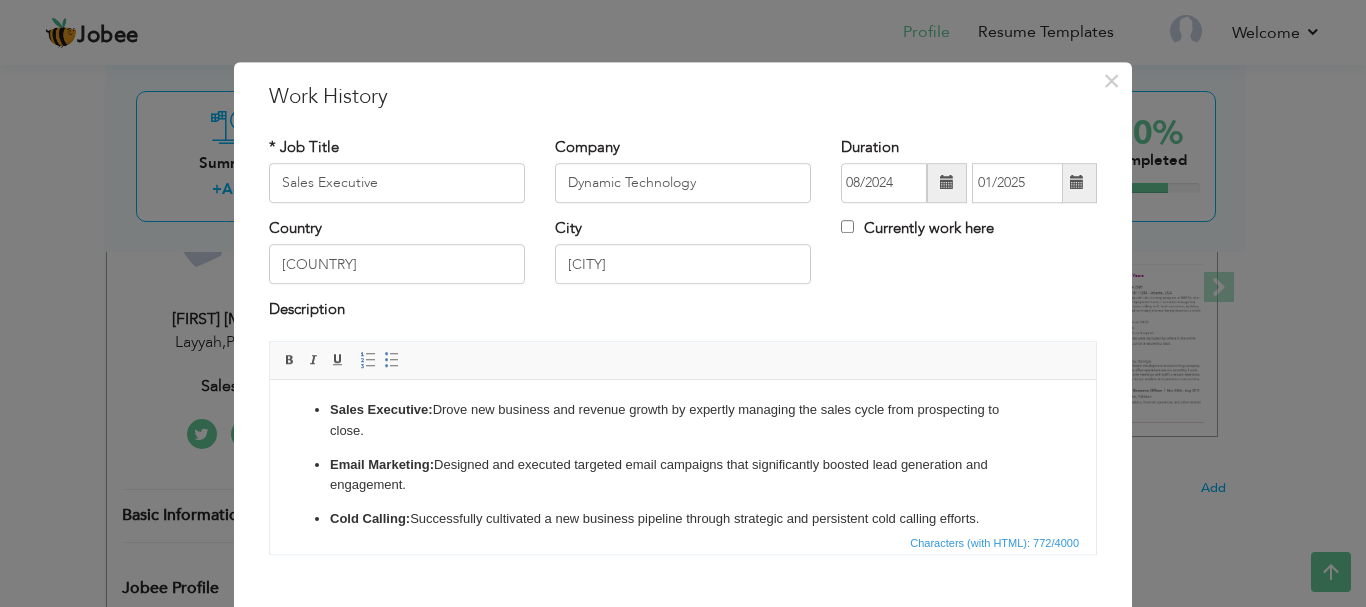 scroll, scrollTop: 108, scrollLeft: 0, axis: vertical 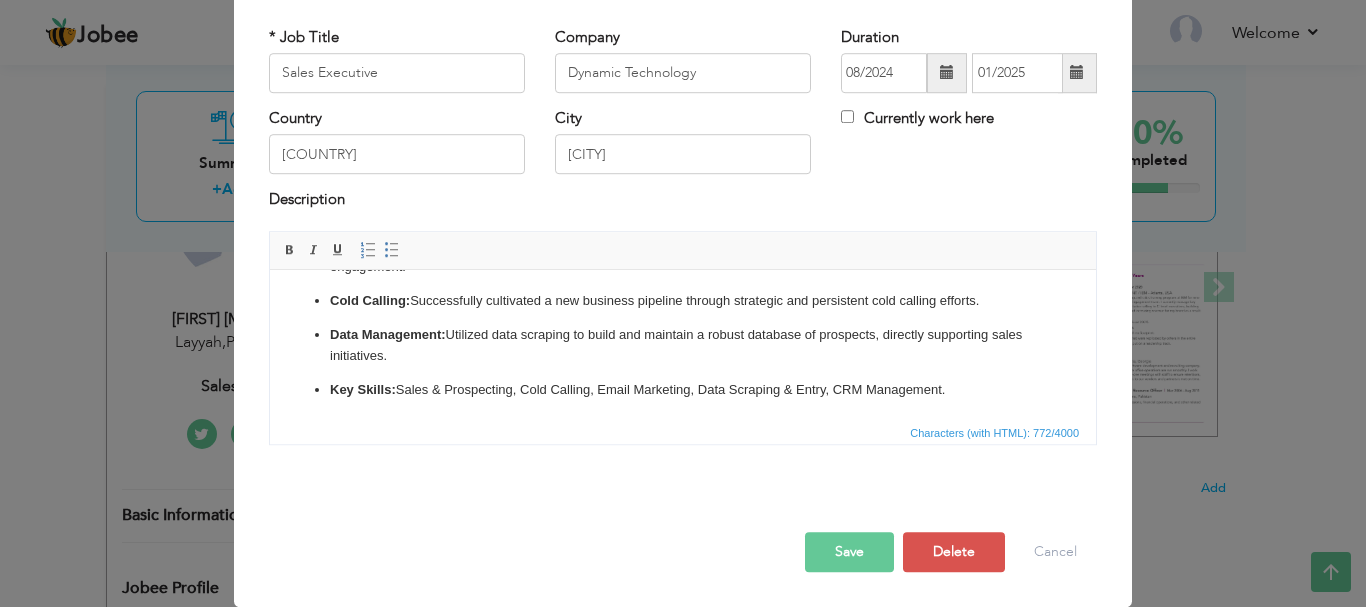 click on "Save" at bounding box center [849, 552] 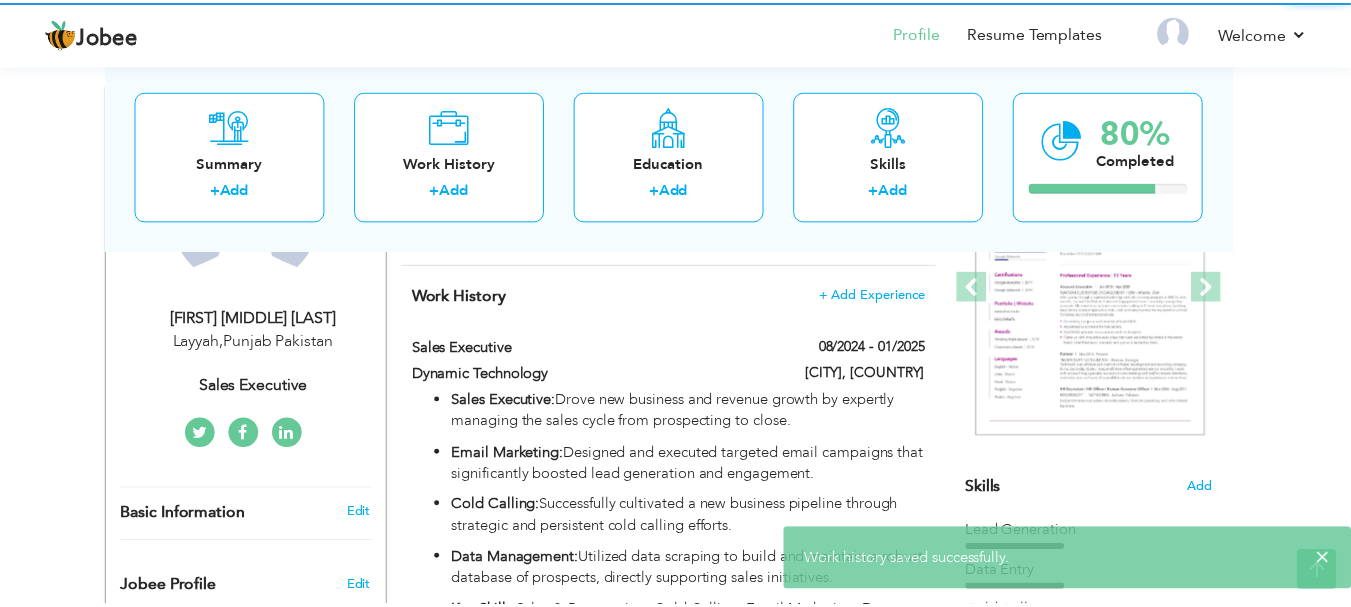 scroll, scrollTop: 0, scrollLeft: 0, axis: both 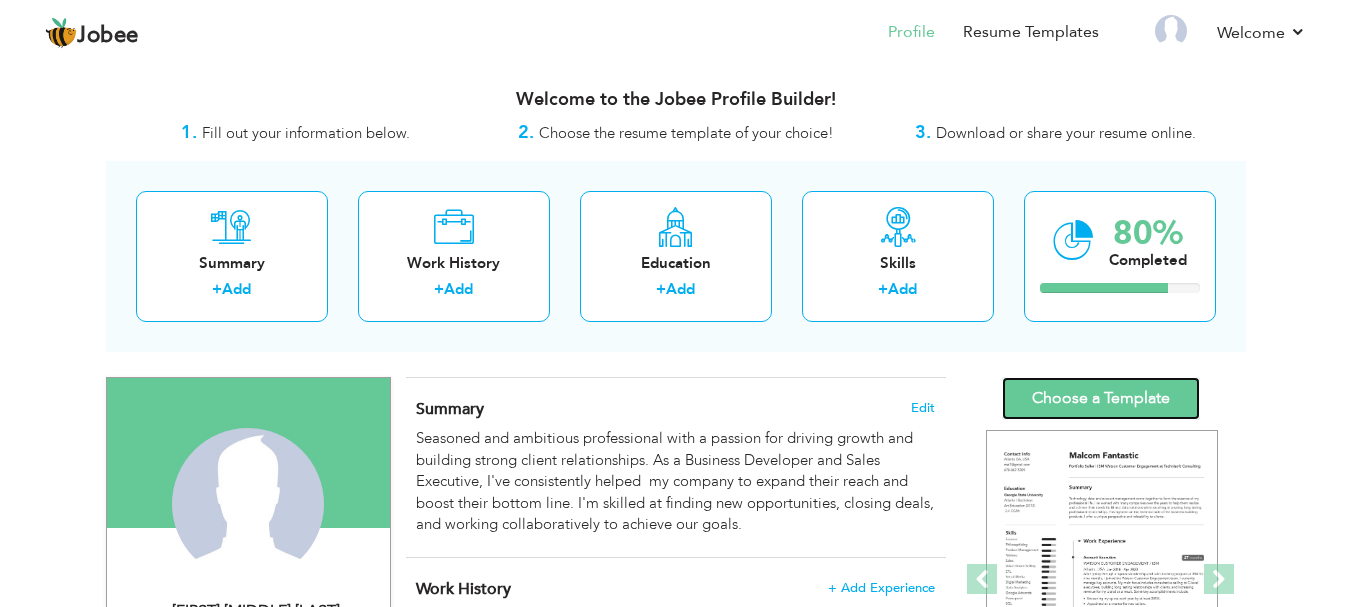 click on "Choose a Template" at bounding box center (1101, 398) 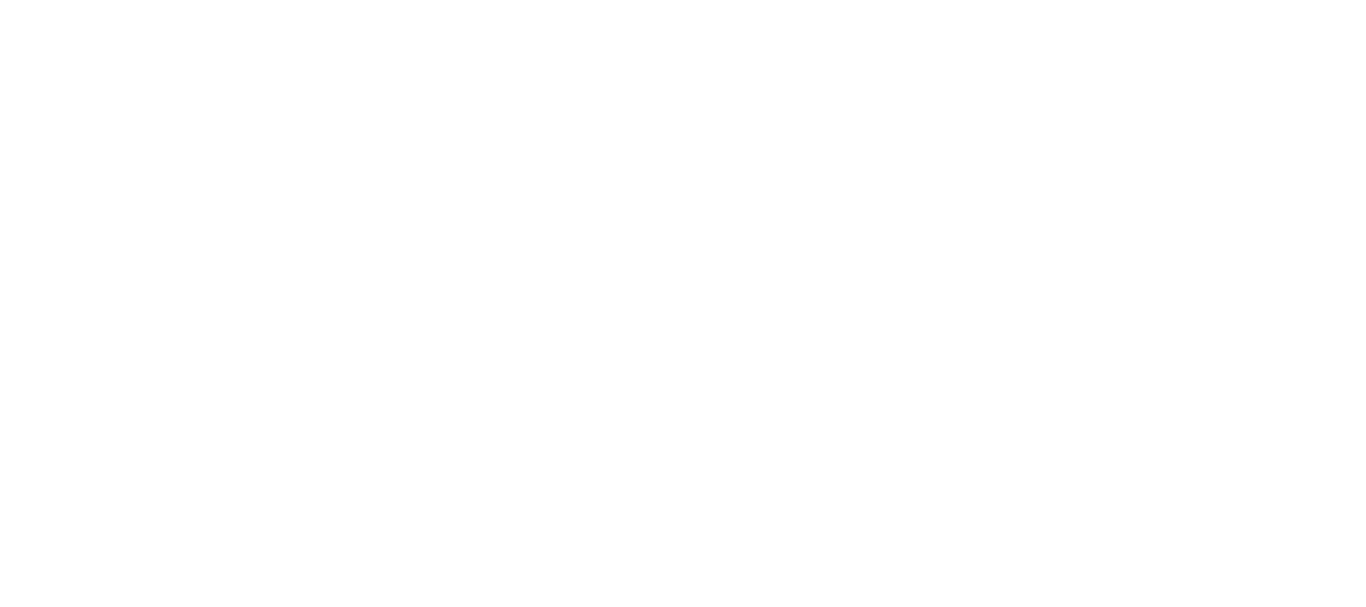 scroll, scrollTop: 0, scrollLeft: 0, axis: both 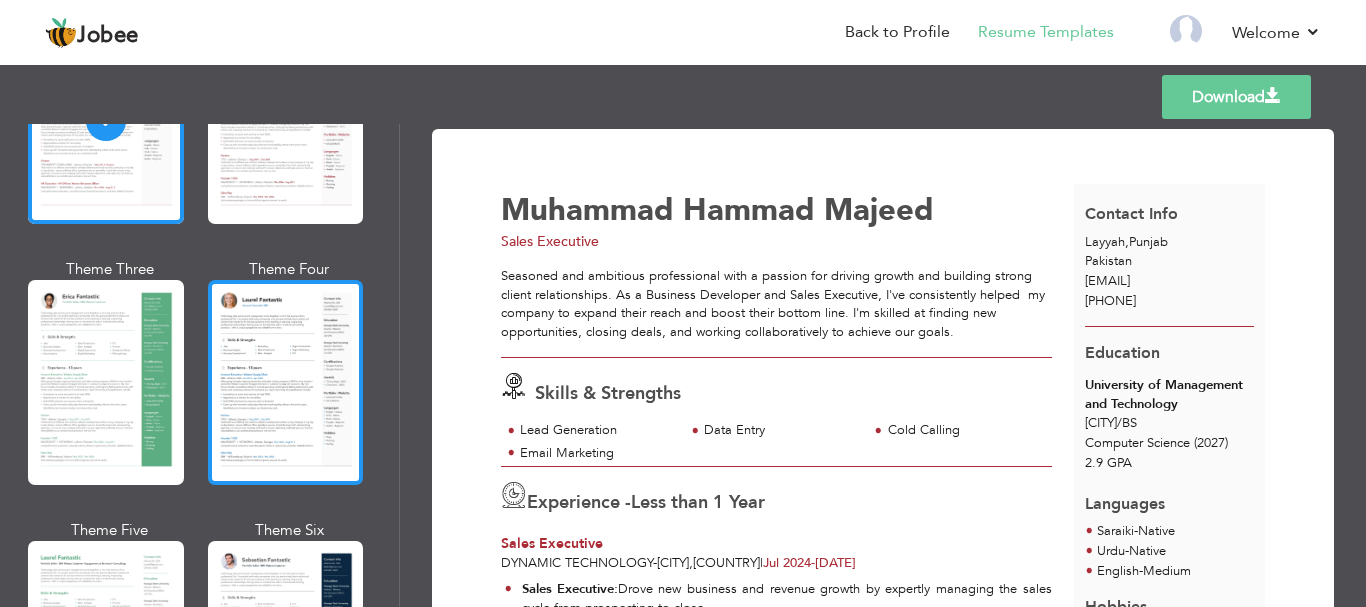 click at bounding box center (286, 382) 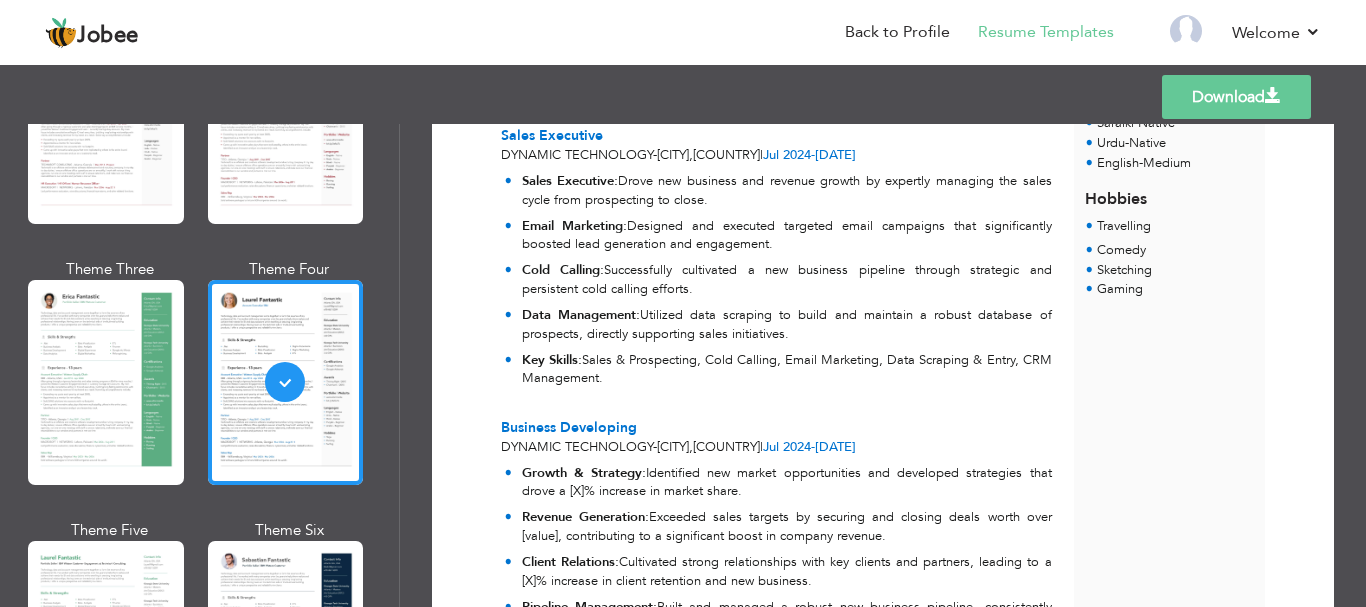 scroll, scrollTop: 409, scrollLeft: 0, axis: vertical 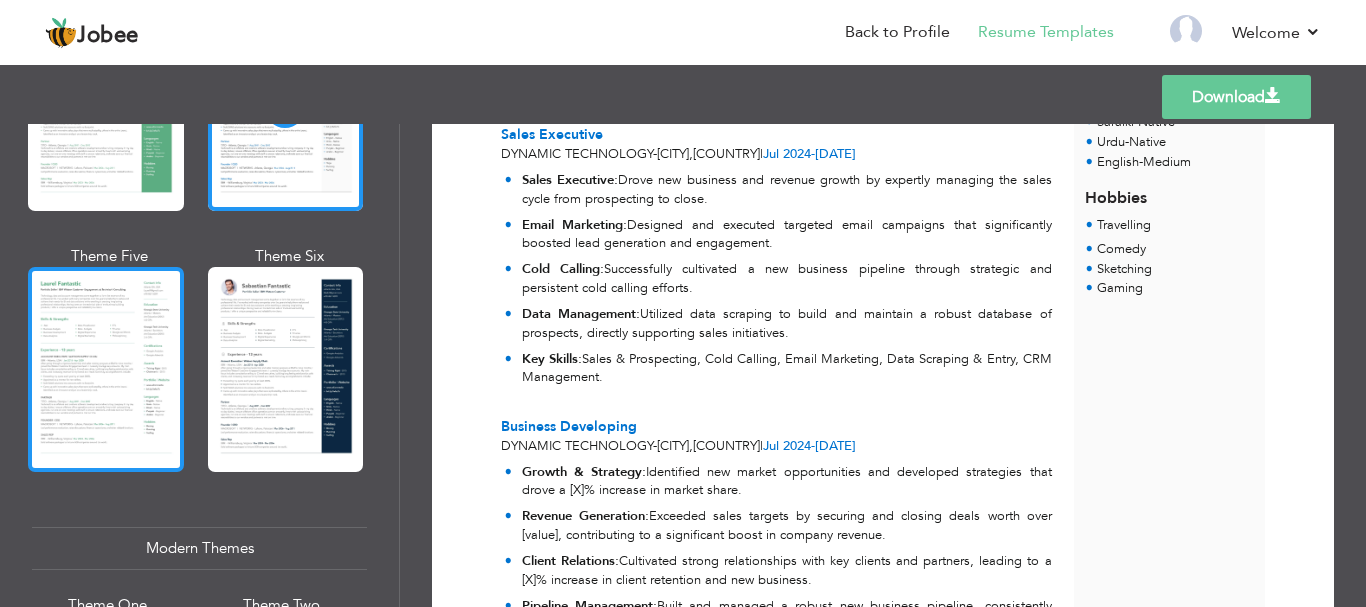 click at bounding box center [106, 369] 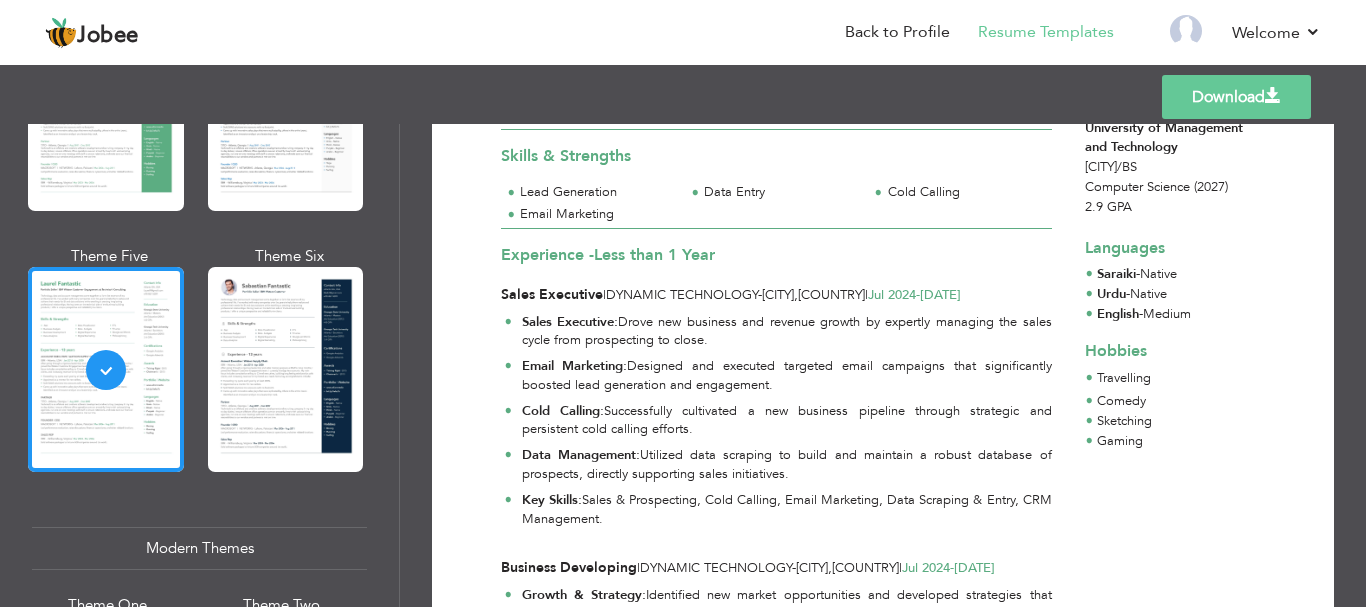 scroll, scrollTop: 228, scrollLeft: 0, axis: vertical 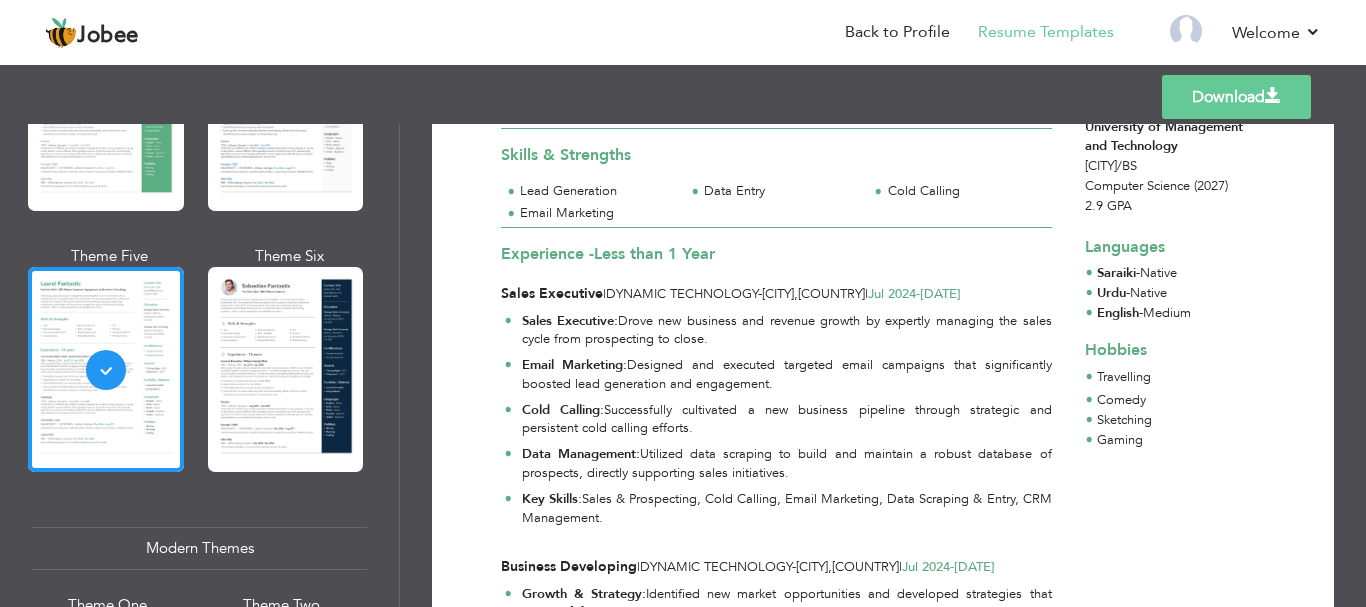 click on "-" at bounding box center (918, 294) 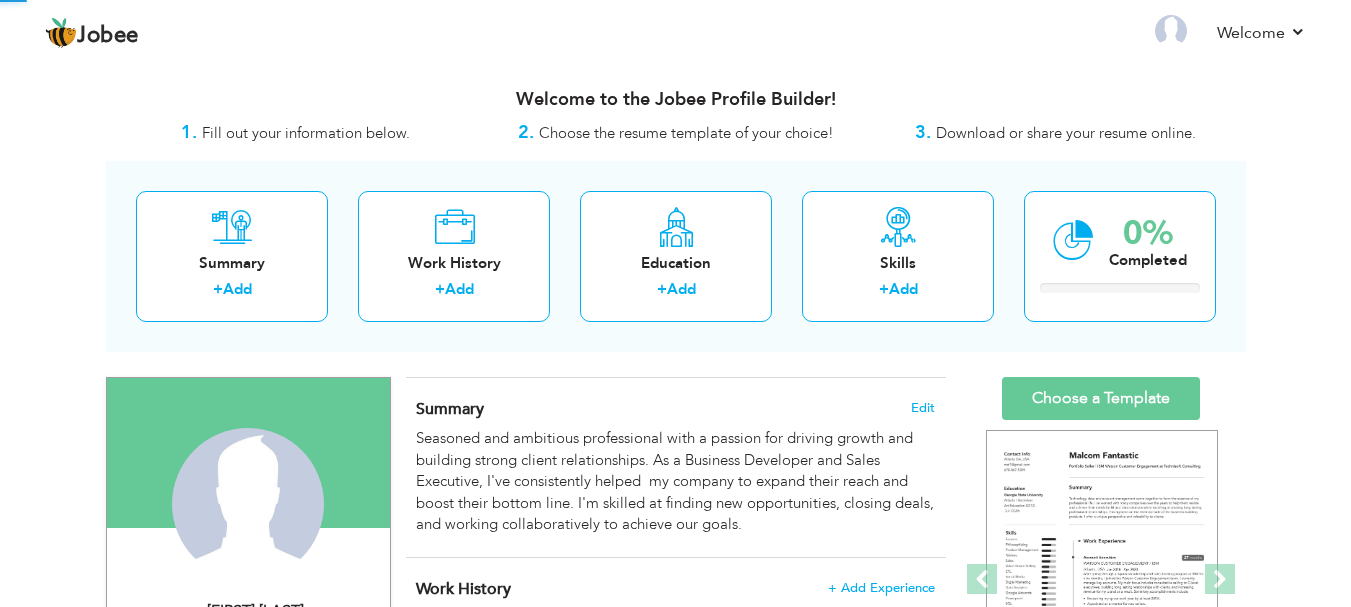 scroll, scrollTop: 0, scrollLeft: 0, axis: both 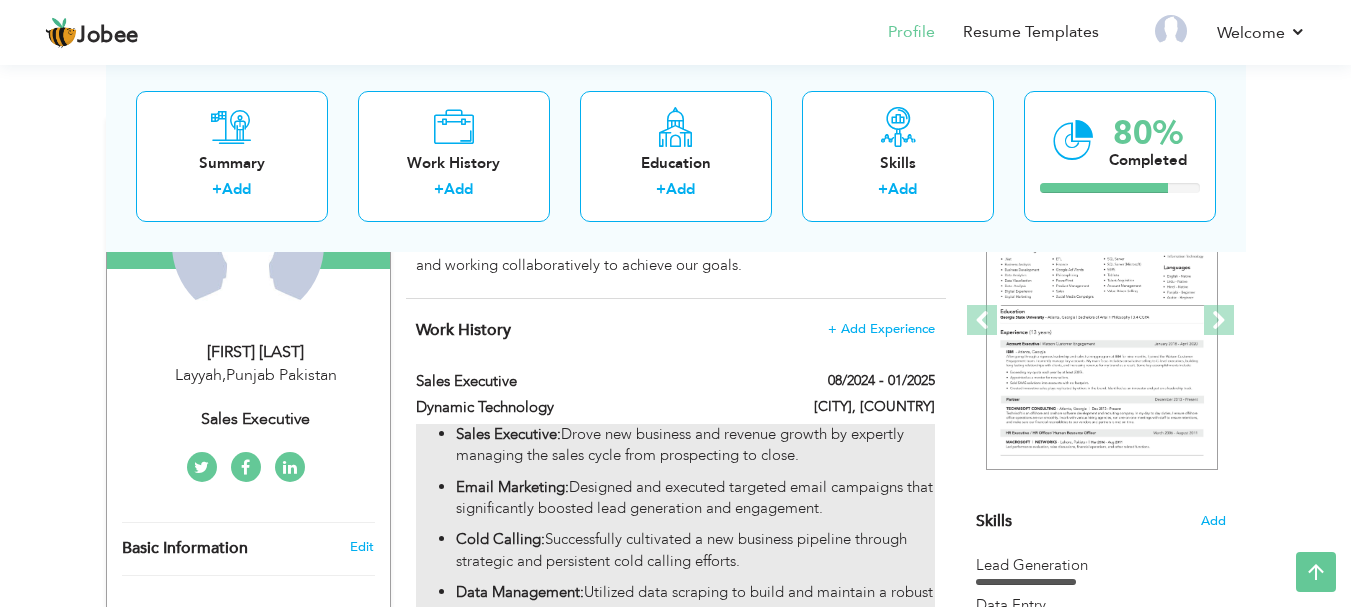 click on "Sales Executive:  Drove new business and revenue growth by expertly managing the sales cycle from prospecting to close." at bounding box center (695, 445) 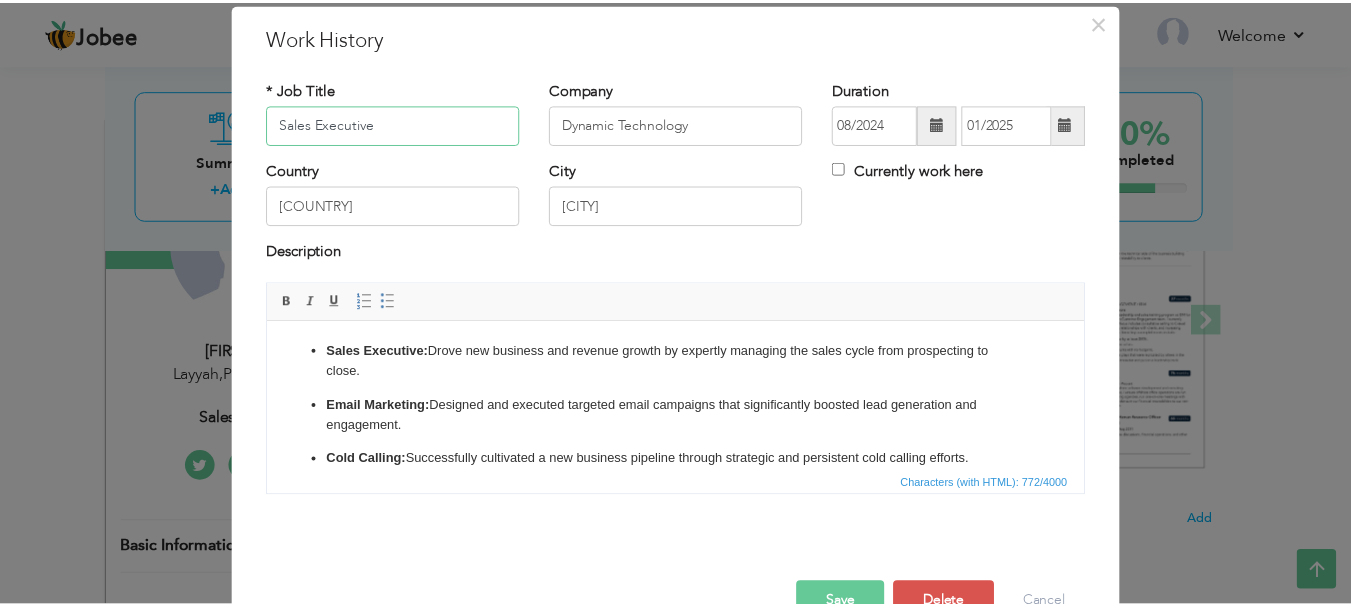 scroll, scrollTop: 110, scrollLeft: 0, axis: vertical 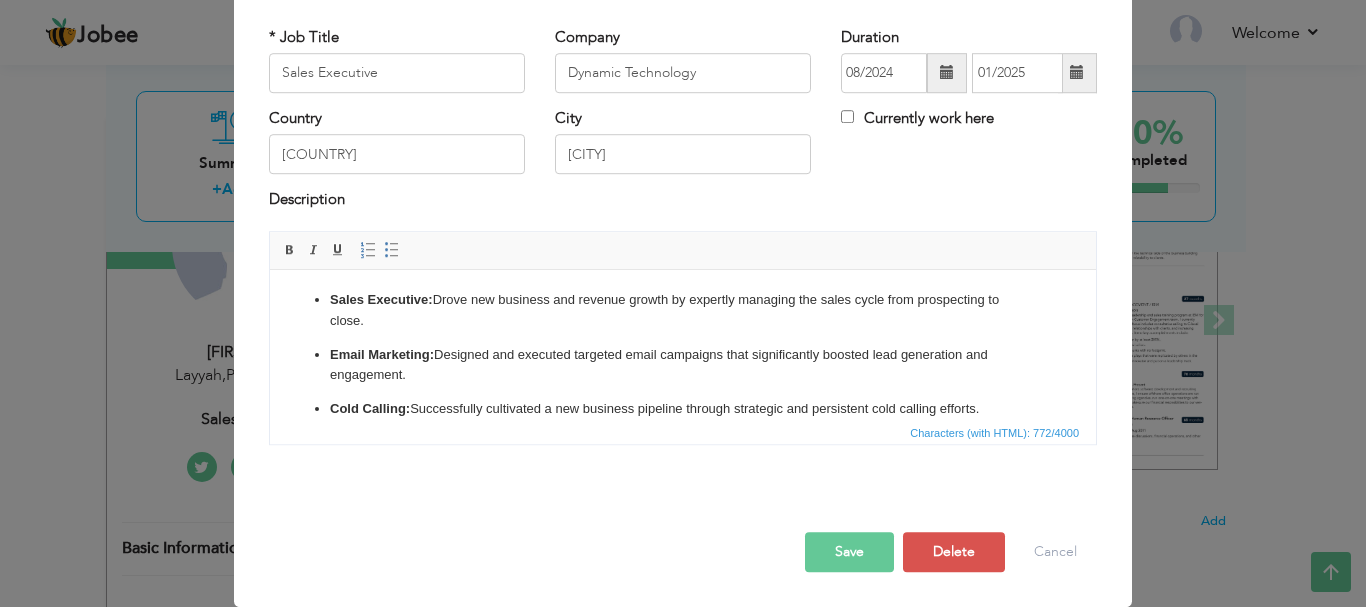 click on "Save" at bounding box center (849, 552) 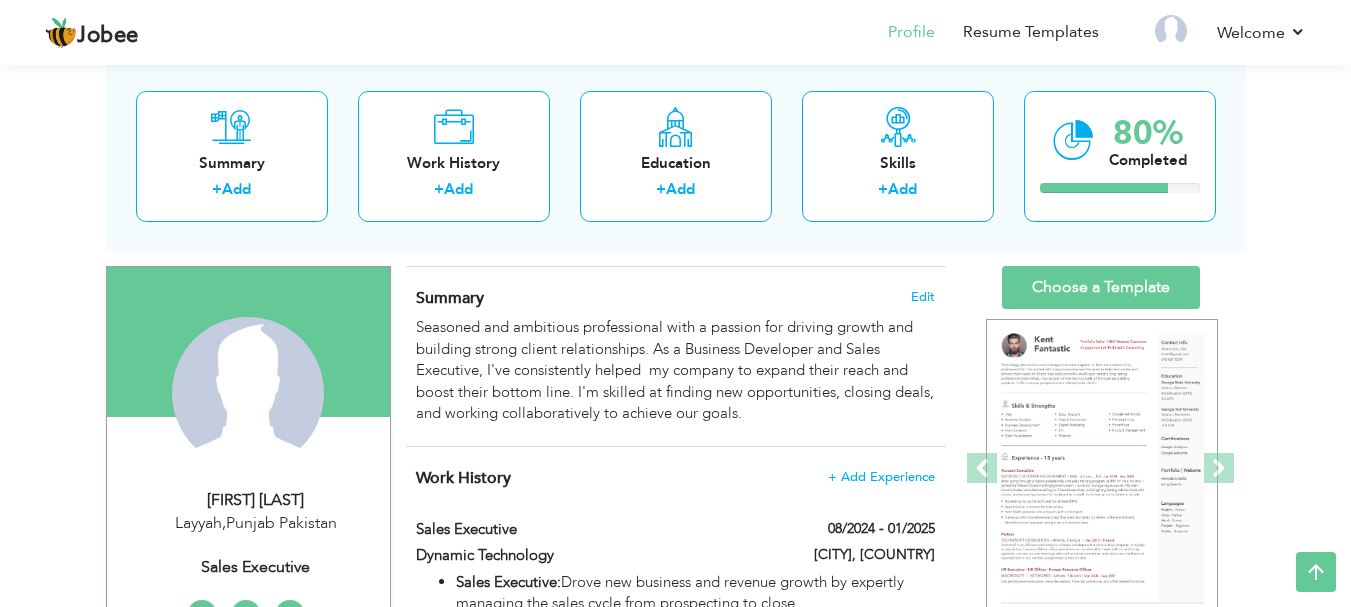 scroll, scrollTop: 0, scrollLeft: 0, axis: both 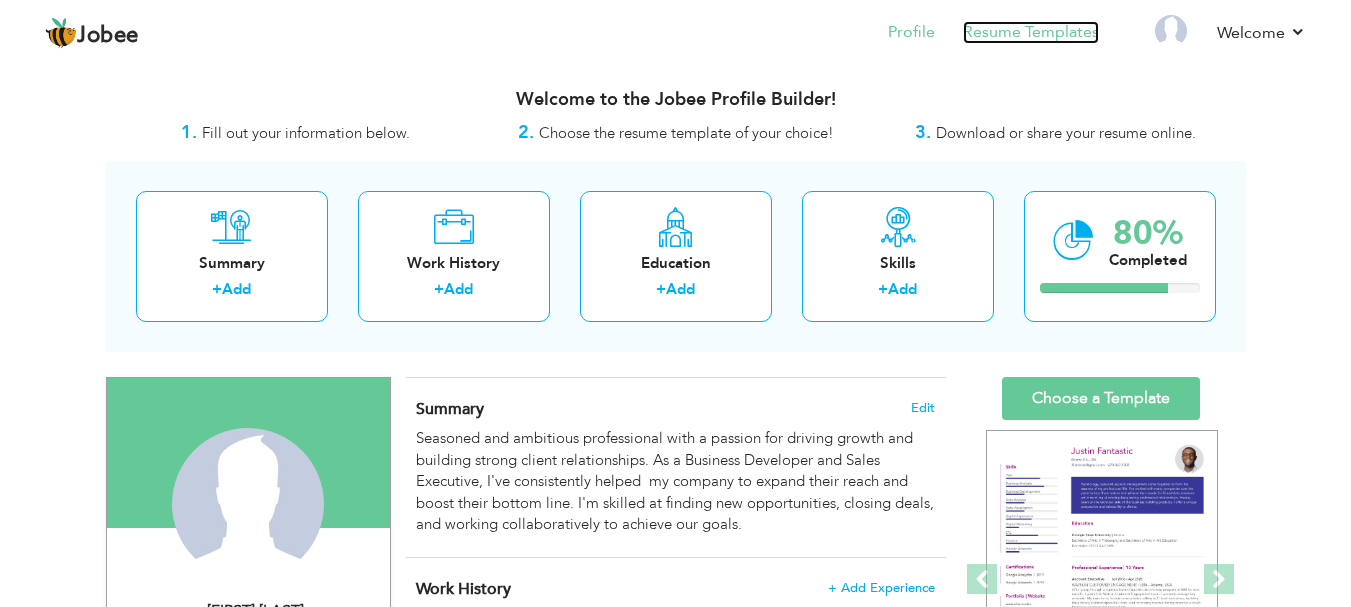 click on "Resume Templates" at bounding box center [1031, 32] 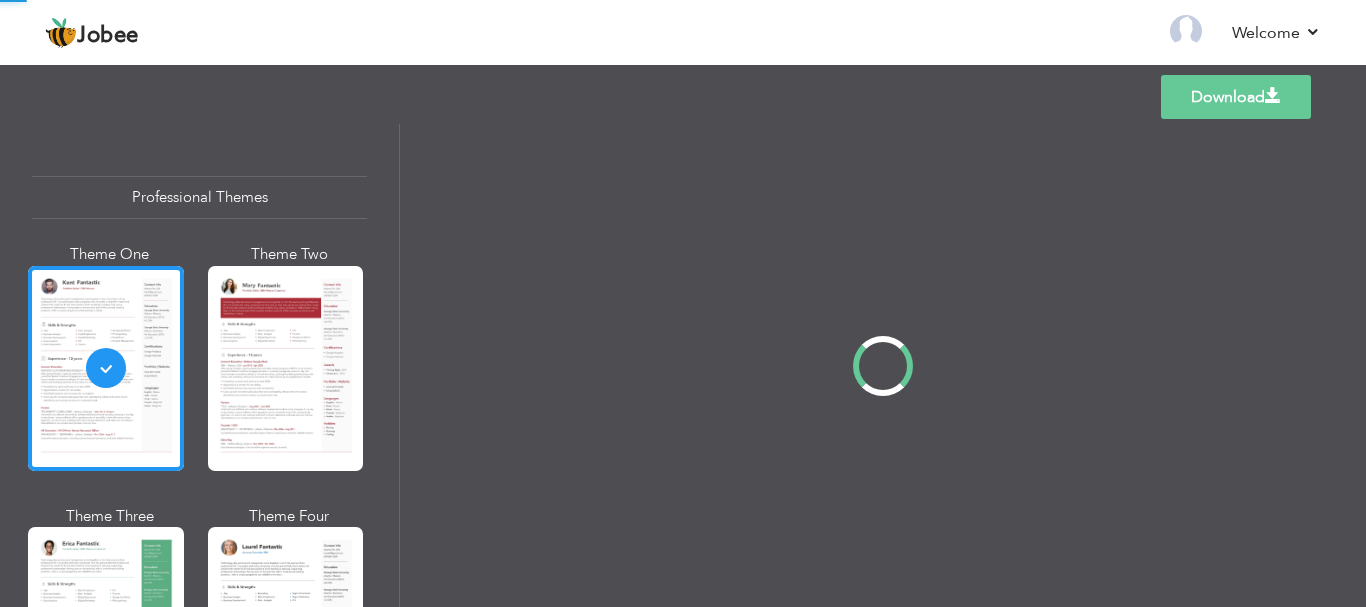 scroll, scrollTop: 0, scrollLeft: 0, axis: both 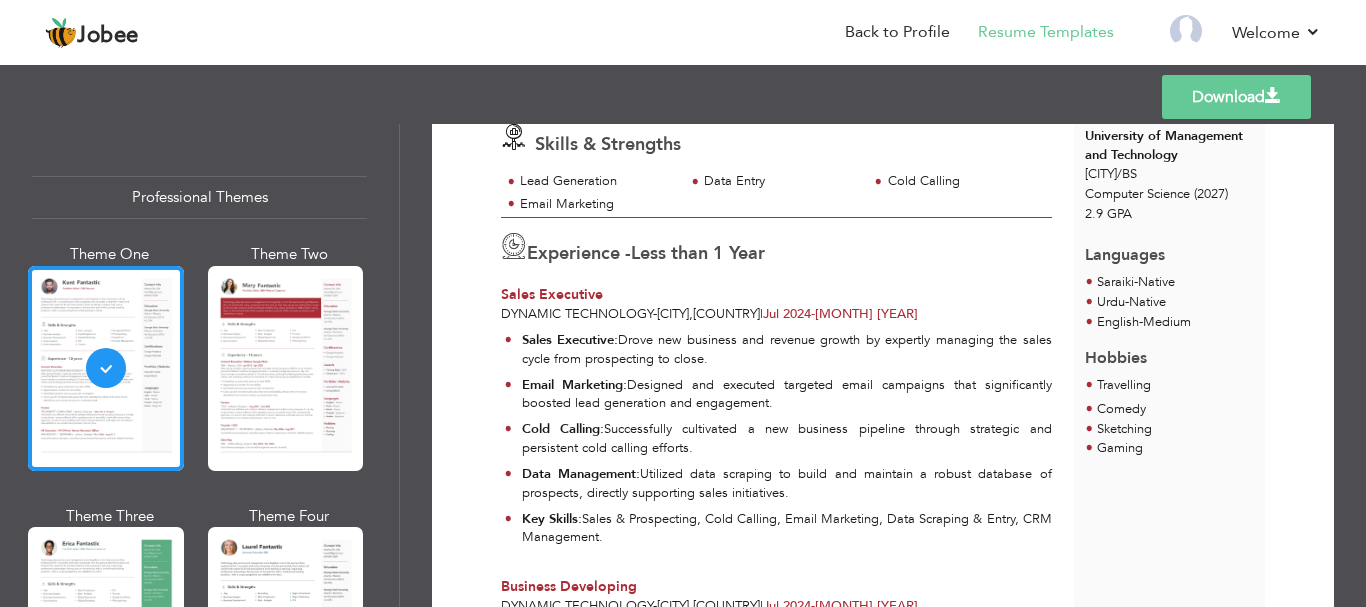 click on "[COMPANY] - [CITY], [COUNTRY] | [MONTH] [YEAR] - [MONTH] [YEAR]" at bounding box center [776, 314] 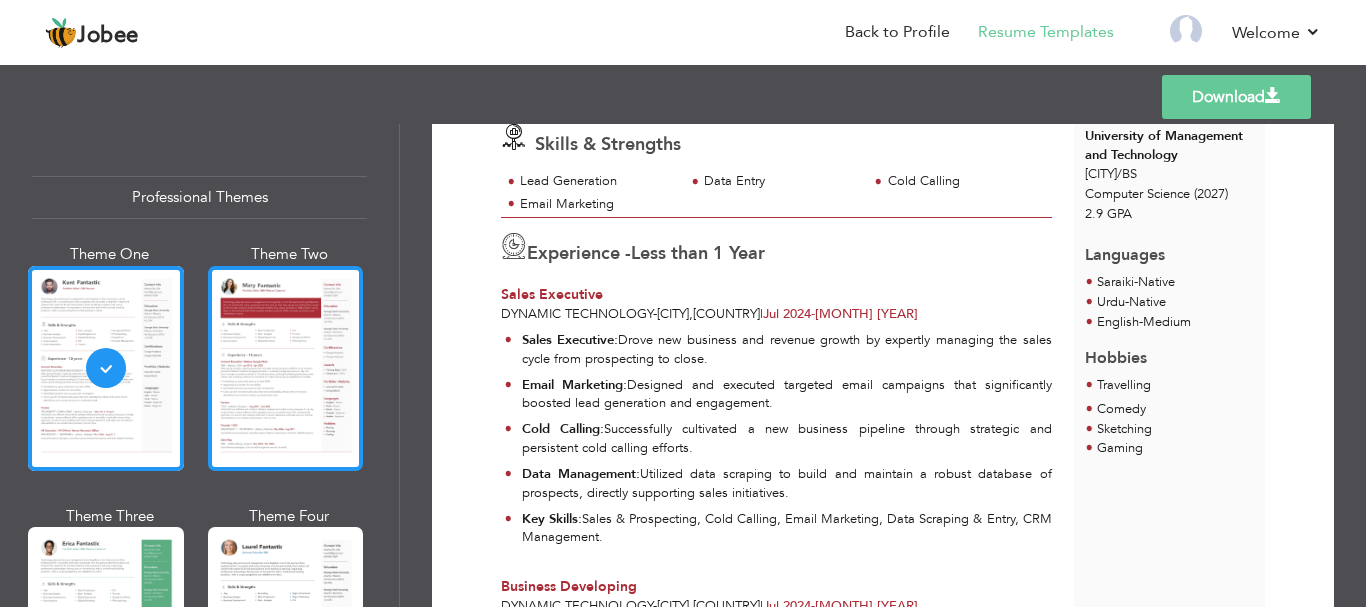 click at bounding box center [286, 368] 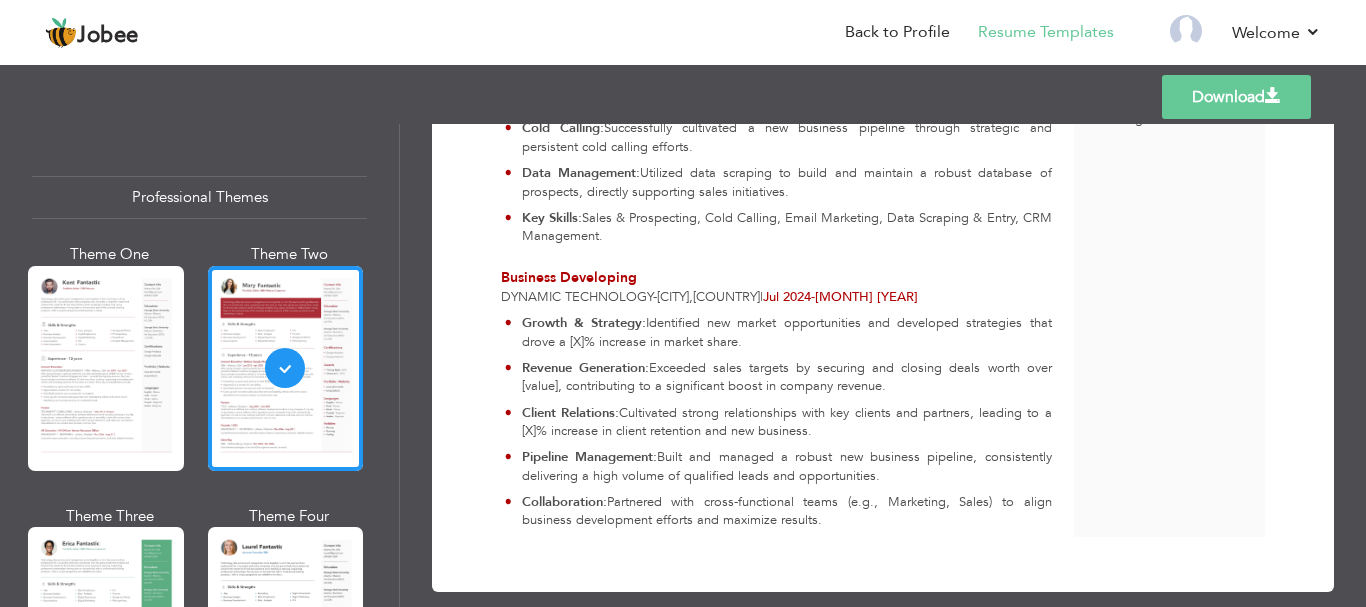 scroll, scrollTop: 572, scrollLeft: 0, axis: vertical 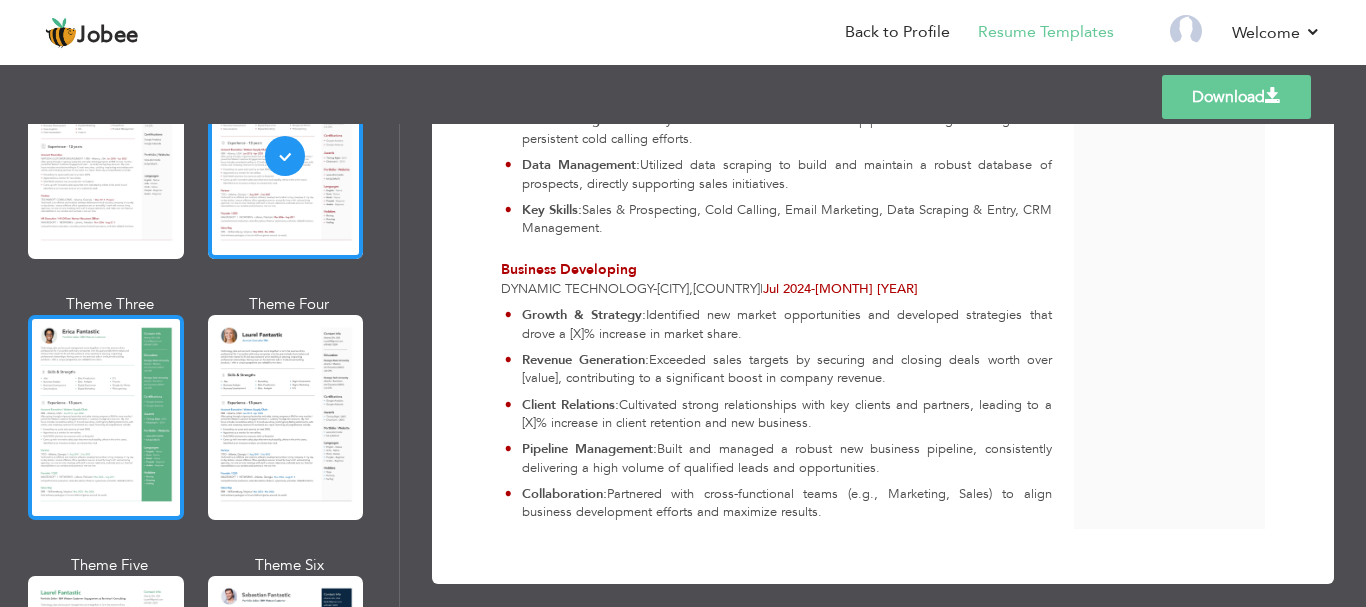 click at bounding box center (106, 417) 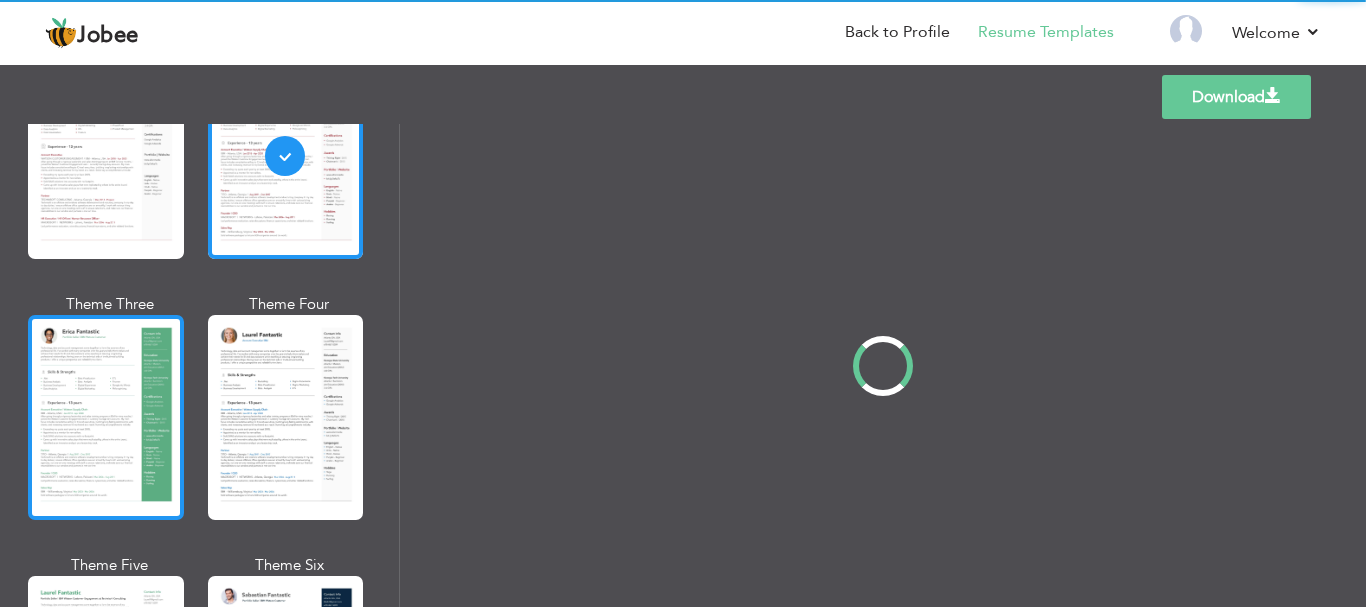 scroll, scrollTop: 0, scrollLeft: 0, axis: both 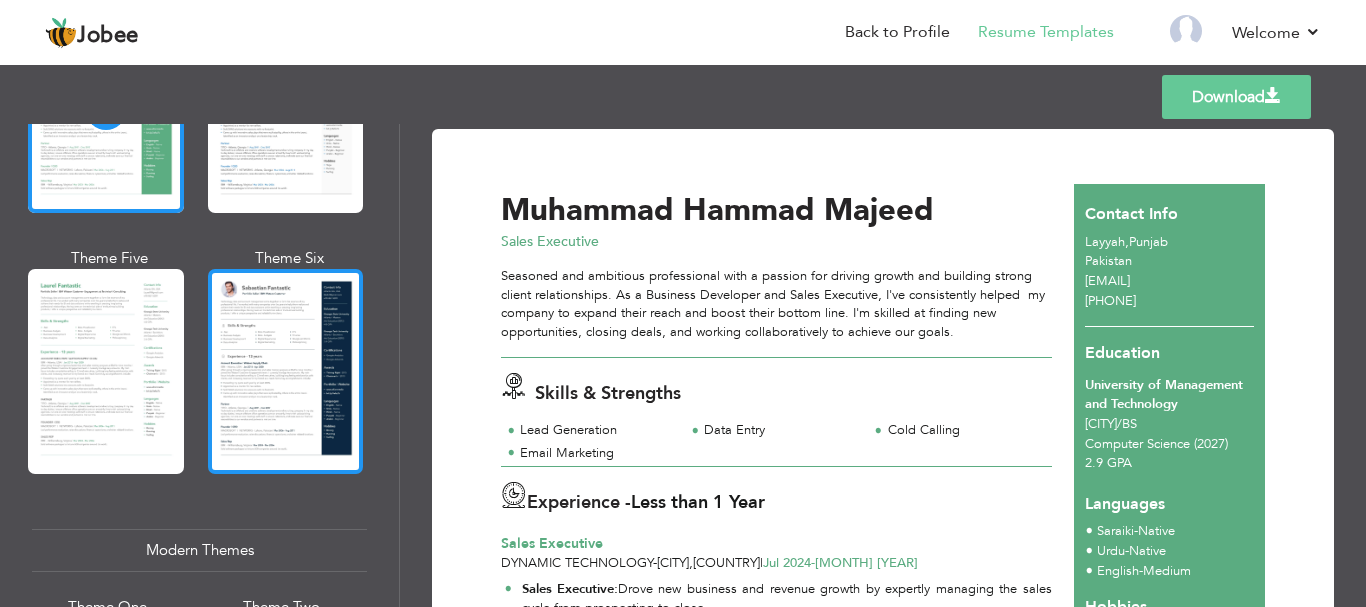 click at bounding box center [286, 371] 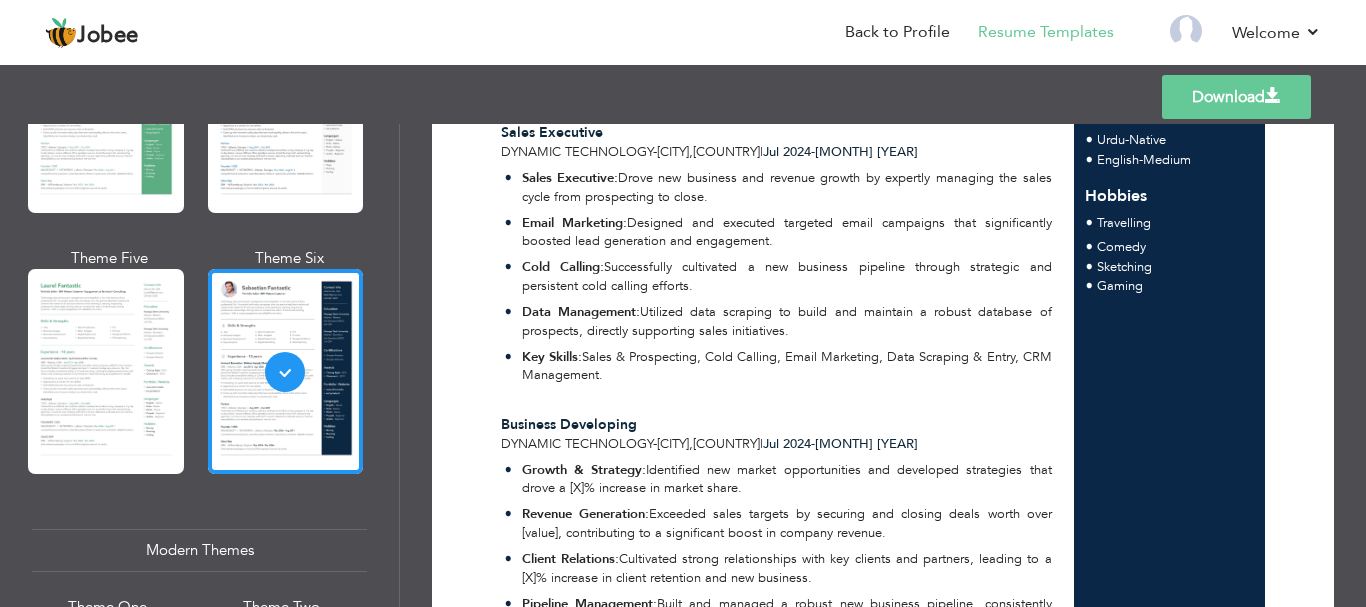 scroll, scrollTop: 412, scrollLeft: 0, axis: vertical 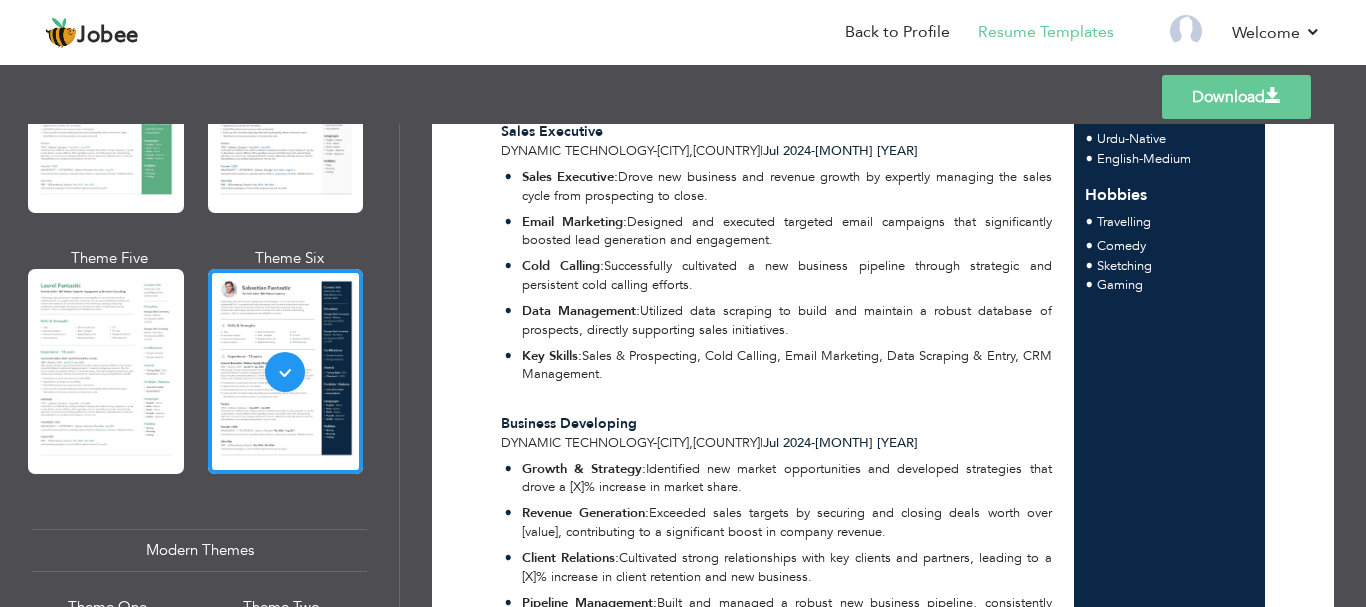 click on "Download" at bounding box center (1236, 97) 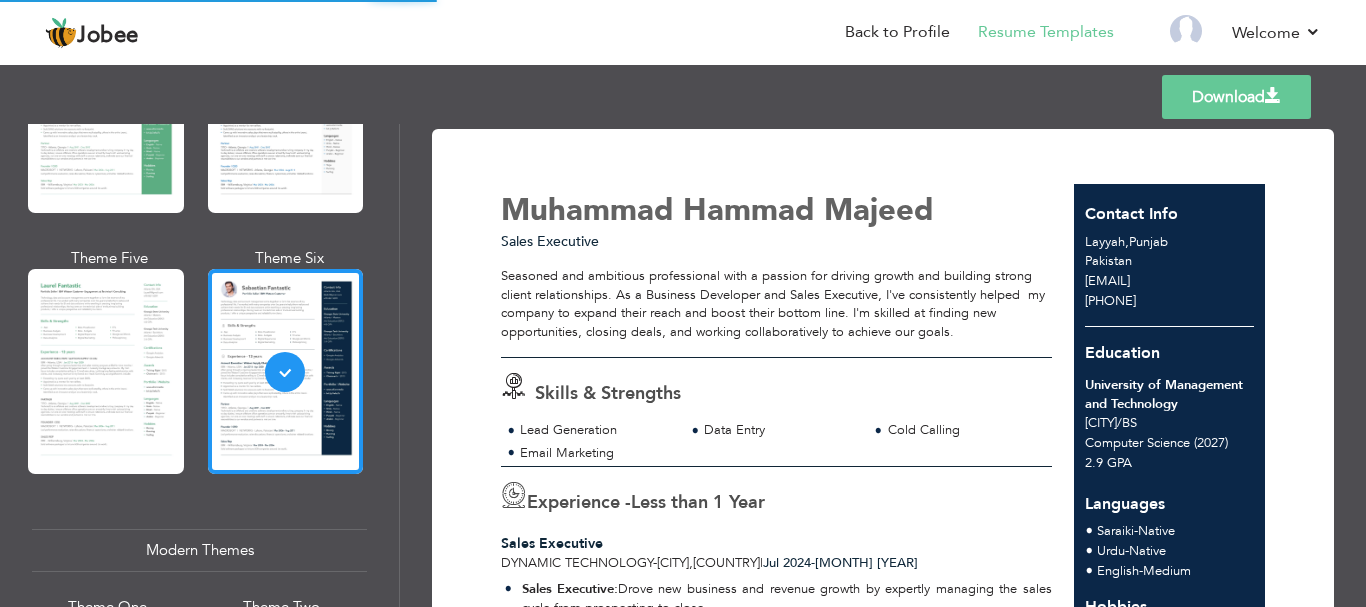 scroll, scrollTop: 29, scrollLeft: 0, axis: vertical 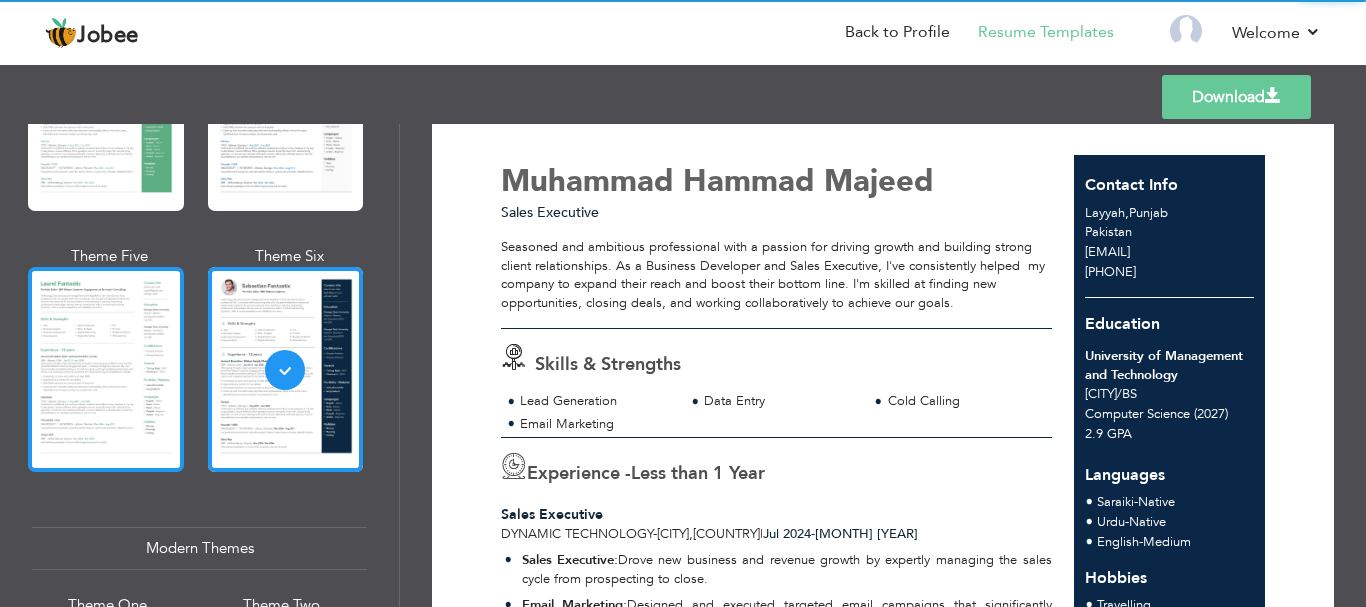 click at bounding box center (106, 369) 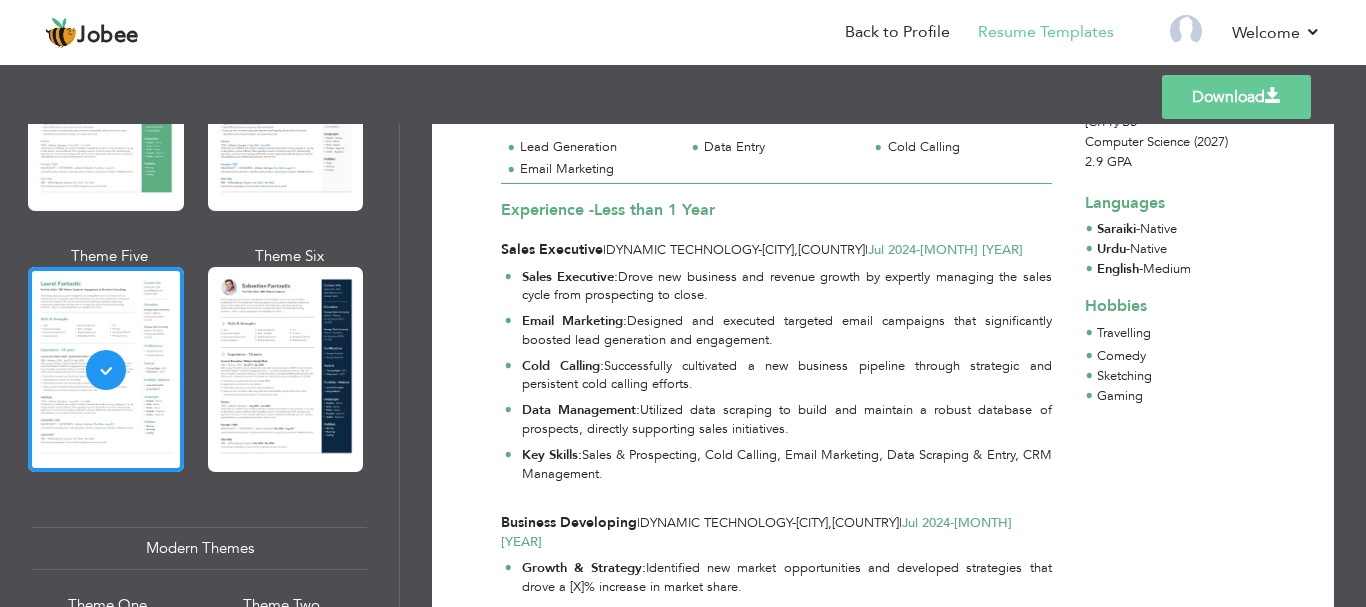 scroll, scrollTop: 273, scrollLeft: 0, axis: vertical 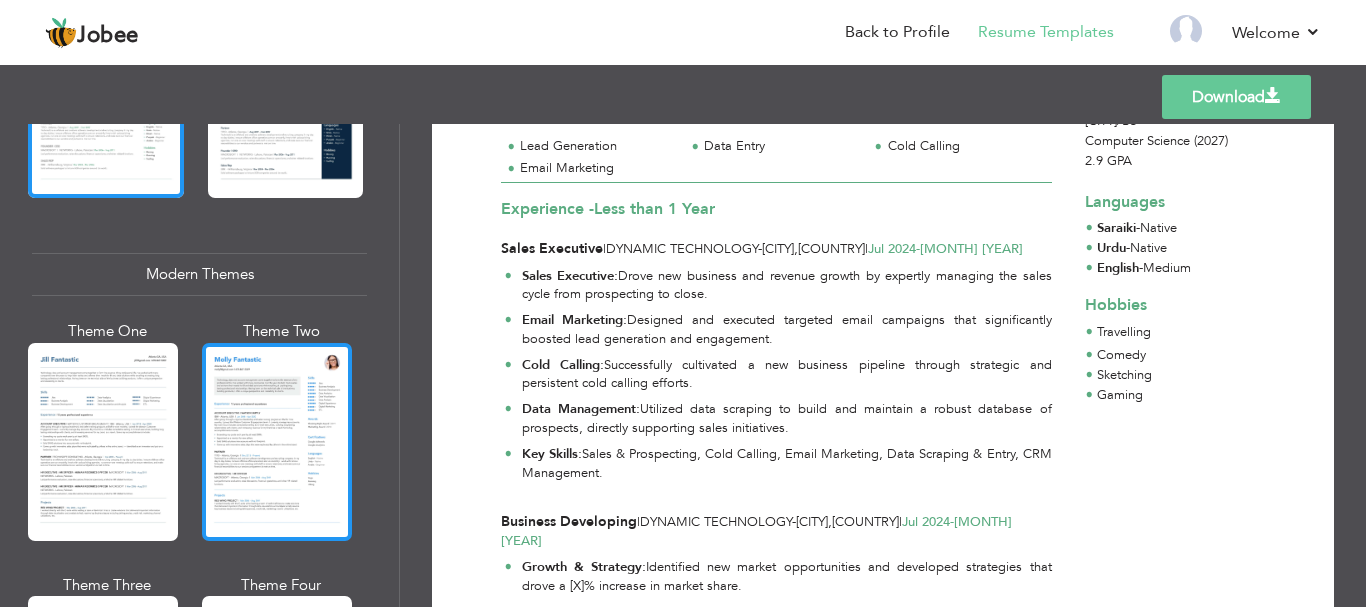 click at bounding box center (277, 442) 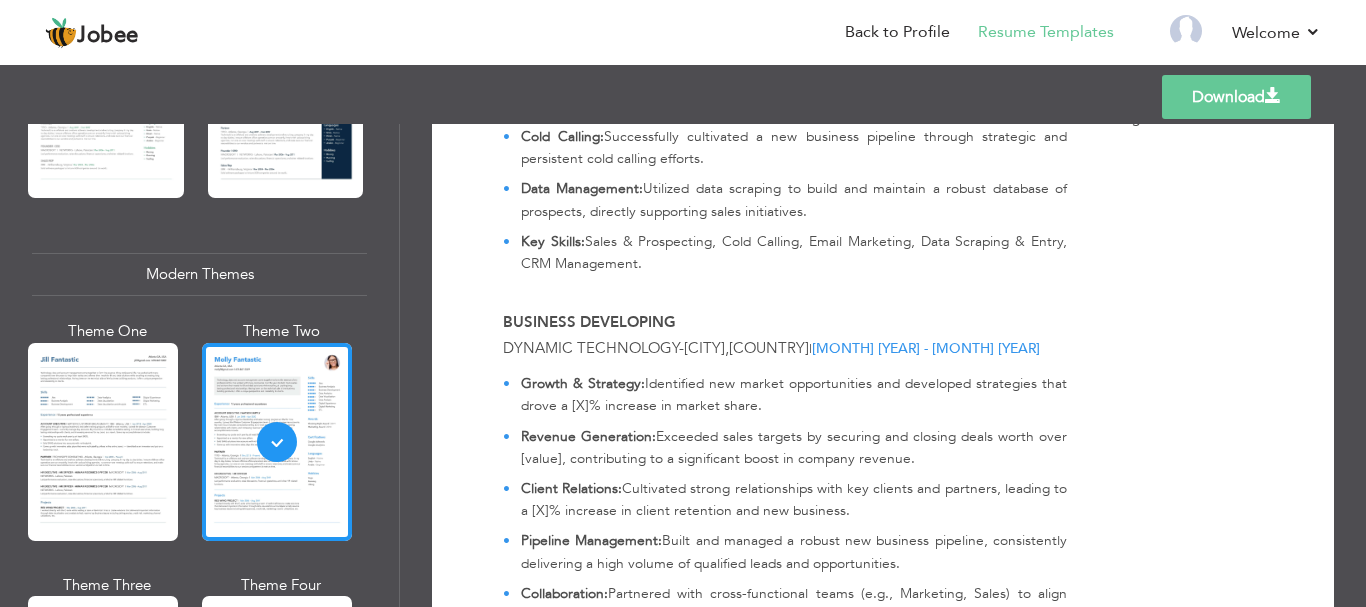 scroll, scrollTop: 561, scrollLeft: 0, axis: vertical 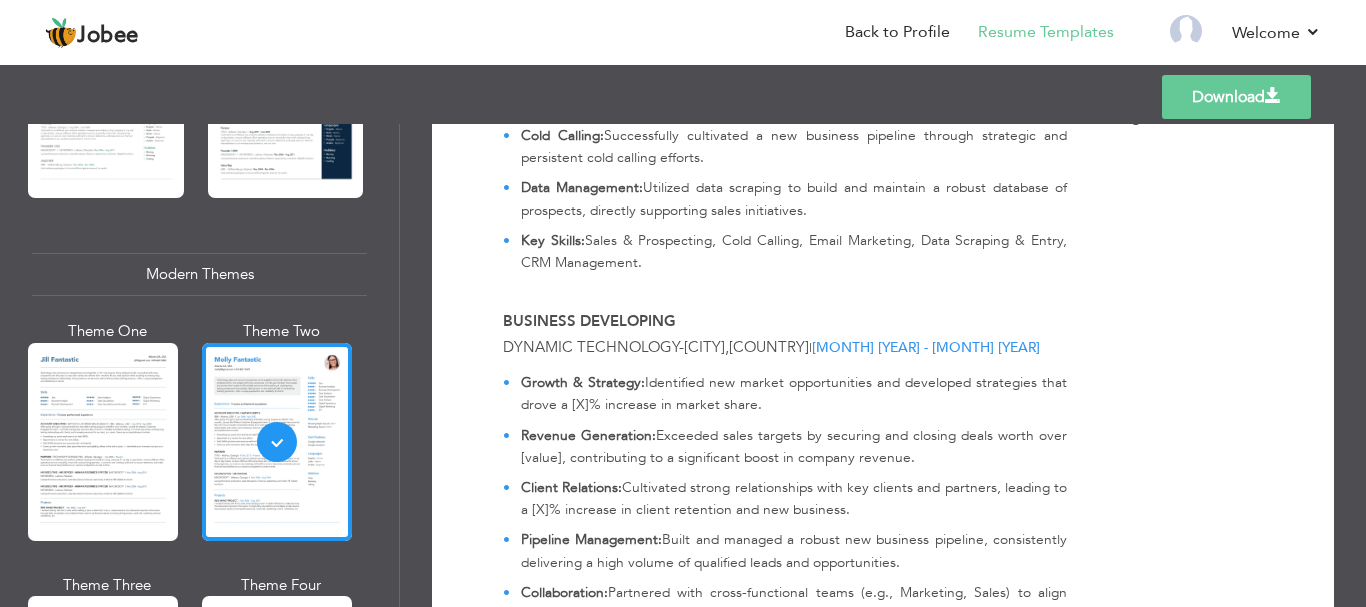 click on "Download" at bounding box center [1236, 97] 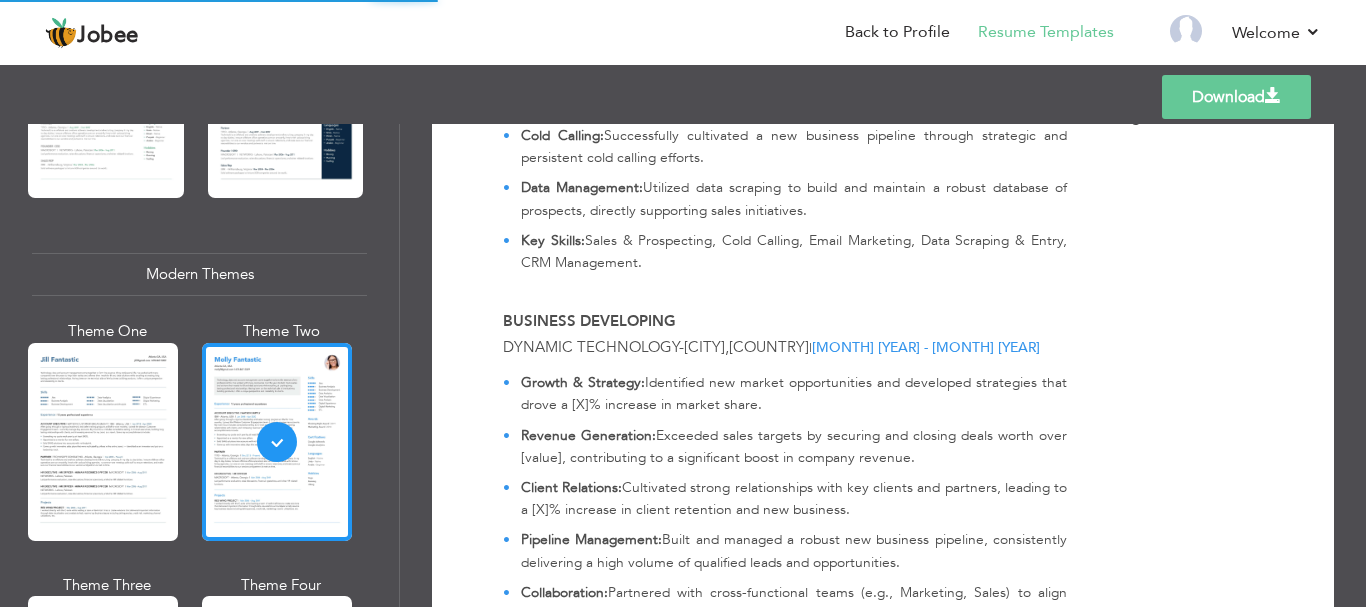 click on "Download" at bounding box center [1236, 97] 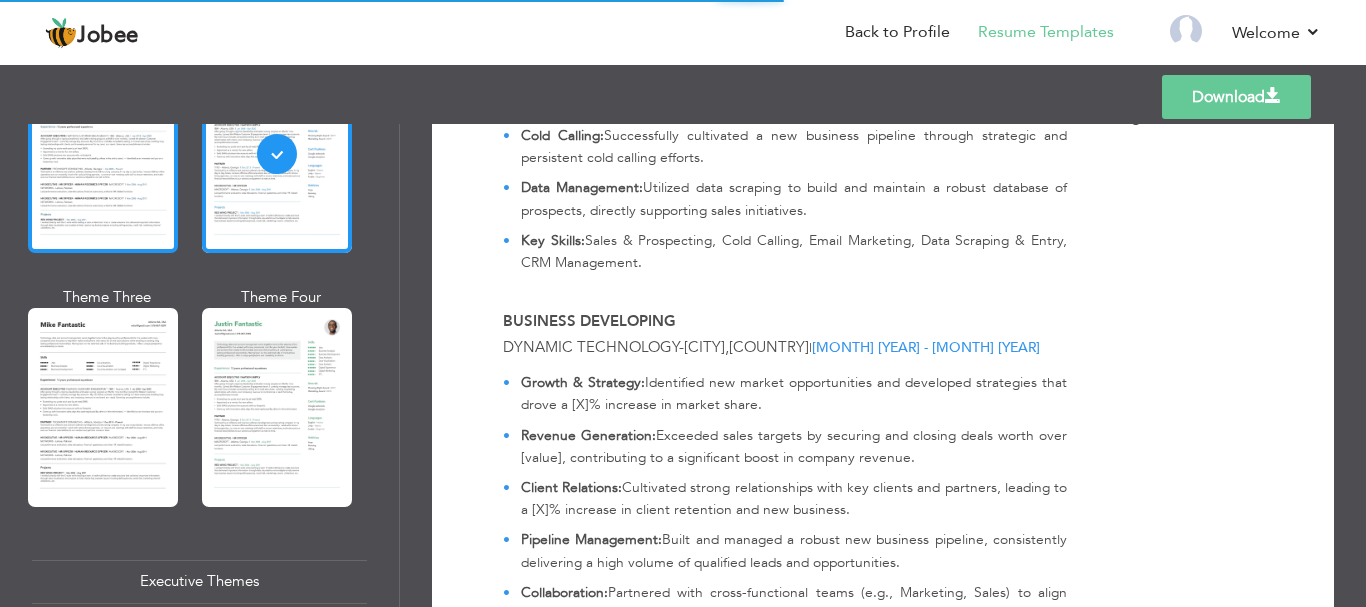 scroll, scrollTop: 1084, scrollLeft: 0, axis: vertical 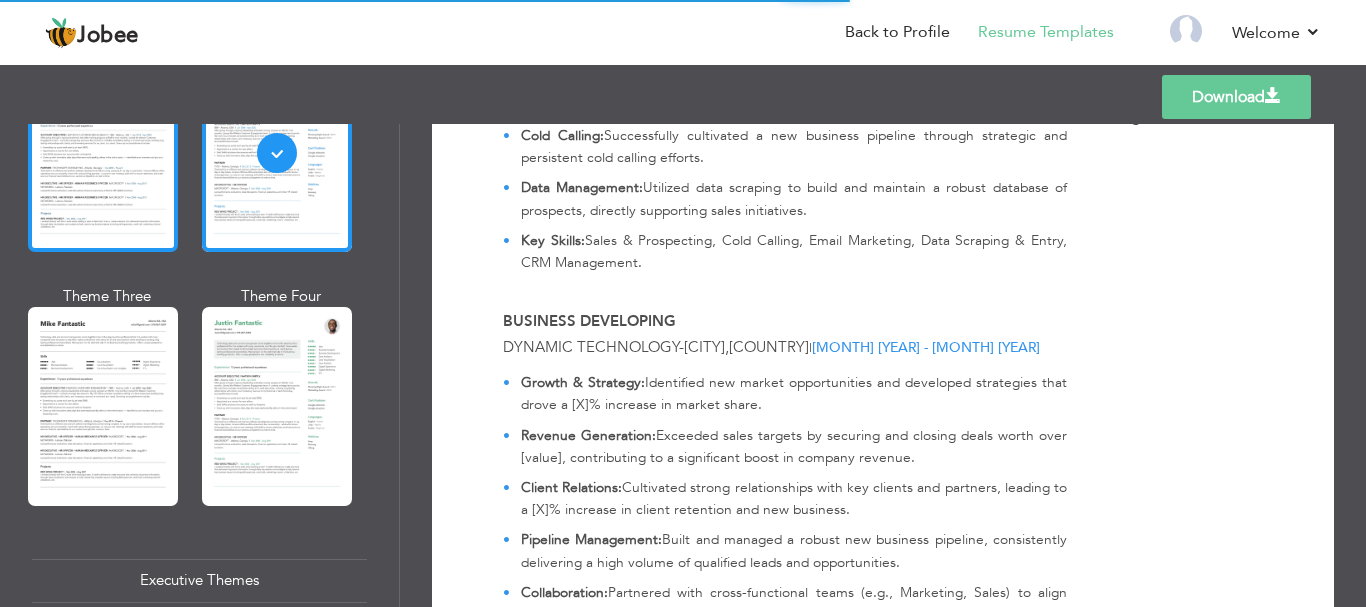 click at bounding box center [103, 153] 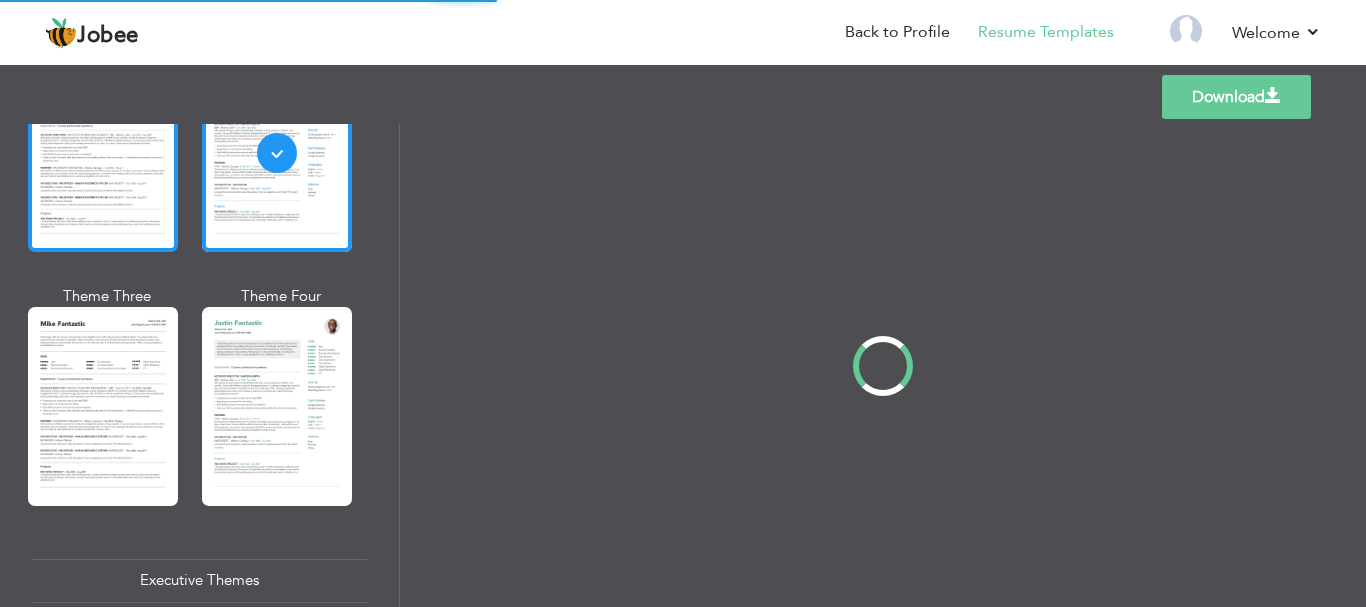 click on "Professional Themes
Theme One
Theme Two
Theme Three
Theme Four" at bounding box center [683, 365] 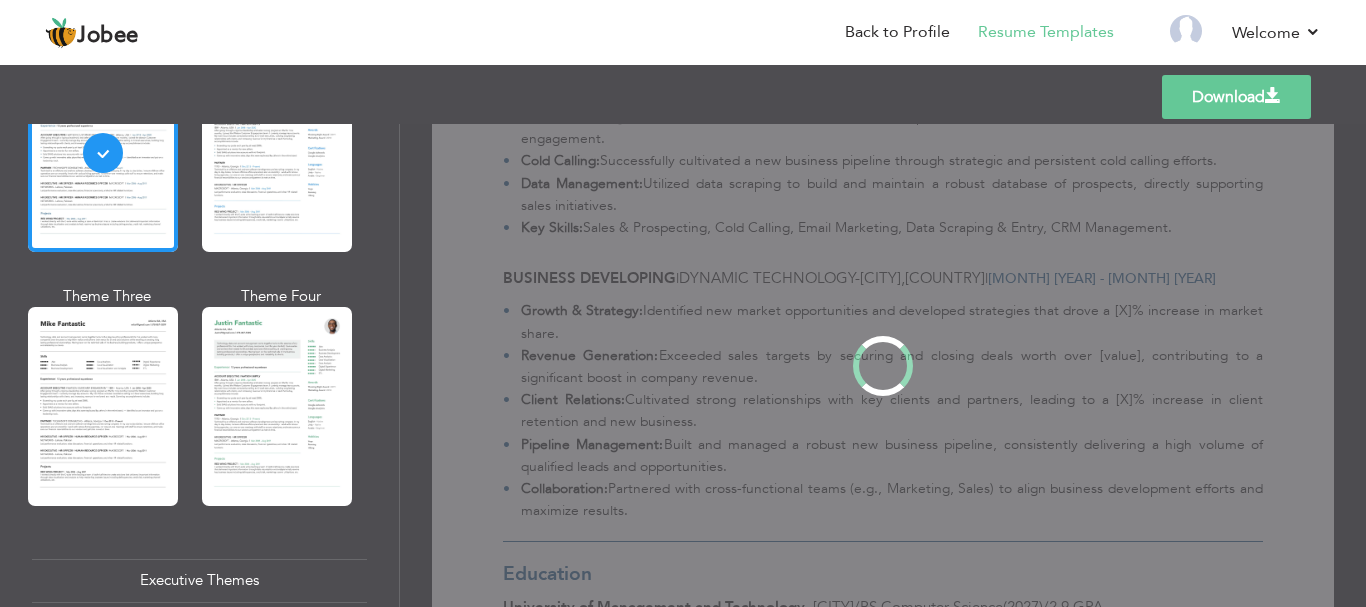 scroll, scrollTop: 0, scrollLeft: 0, axis: both 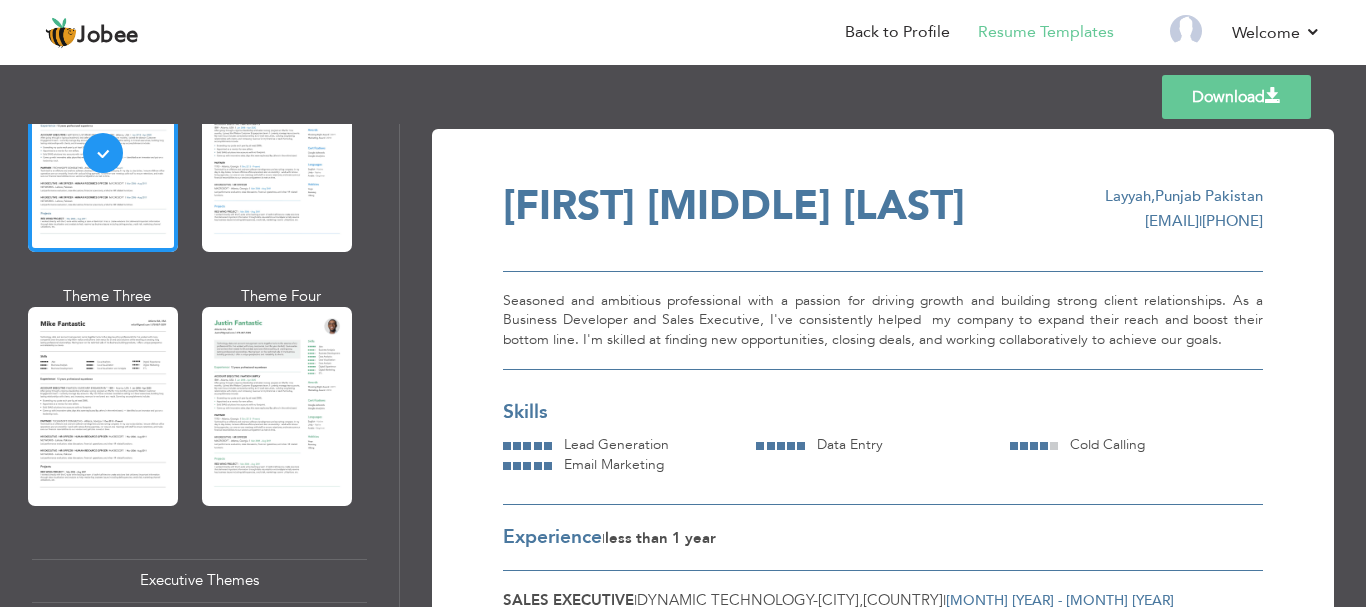 click on "Download" at bounding box center (1236, 97) 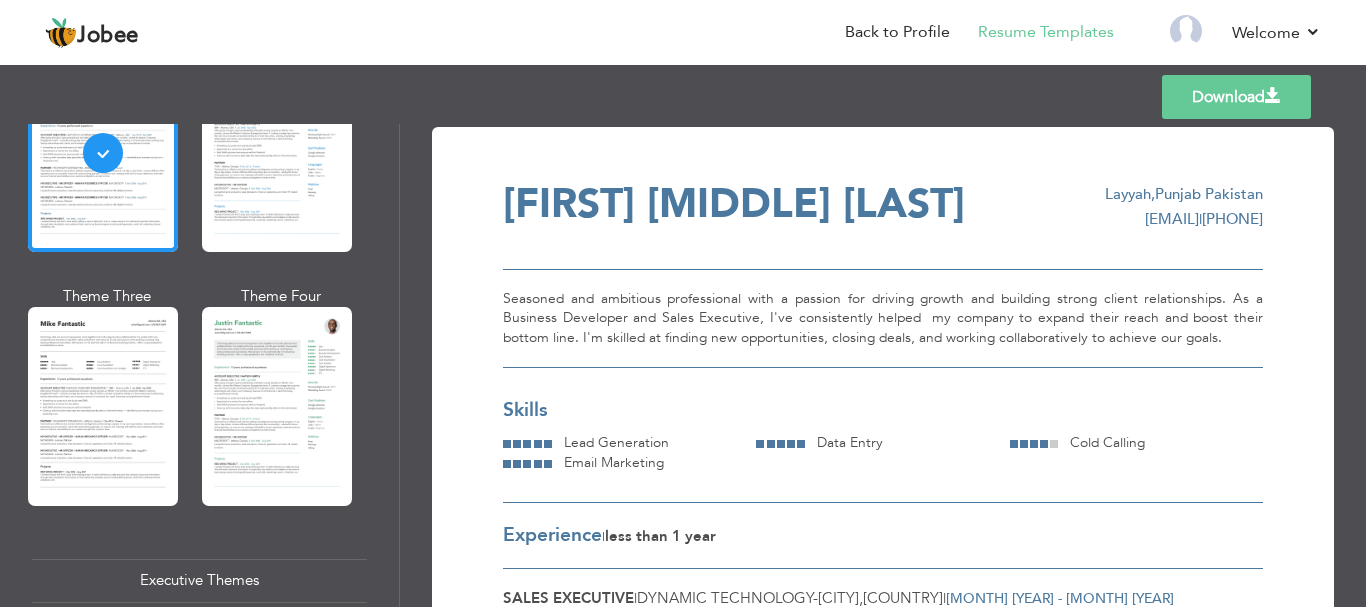 scroll, scrollTop: 0, scrollLeft: 0, axis: both 